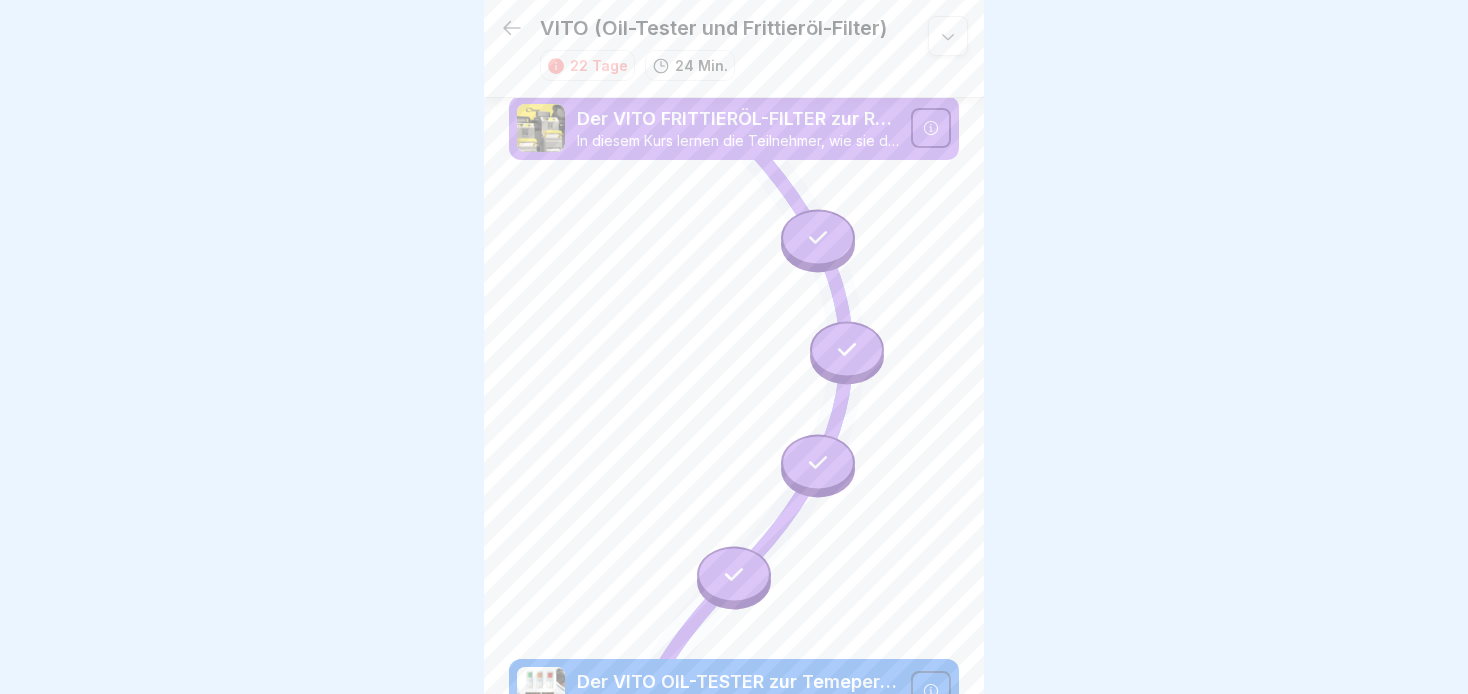 scroll, scrollTop: 0, scrollLeft: 0, axis: both 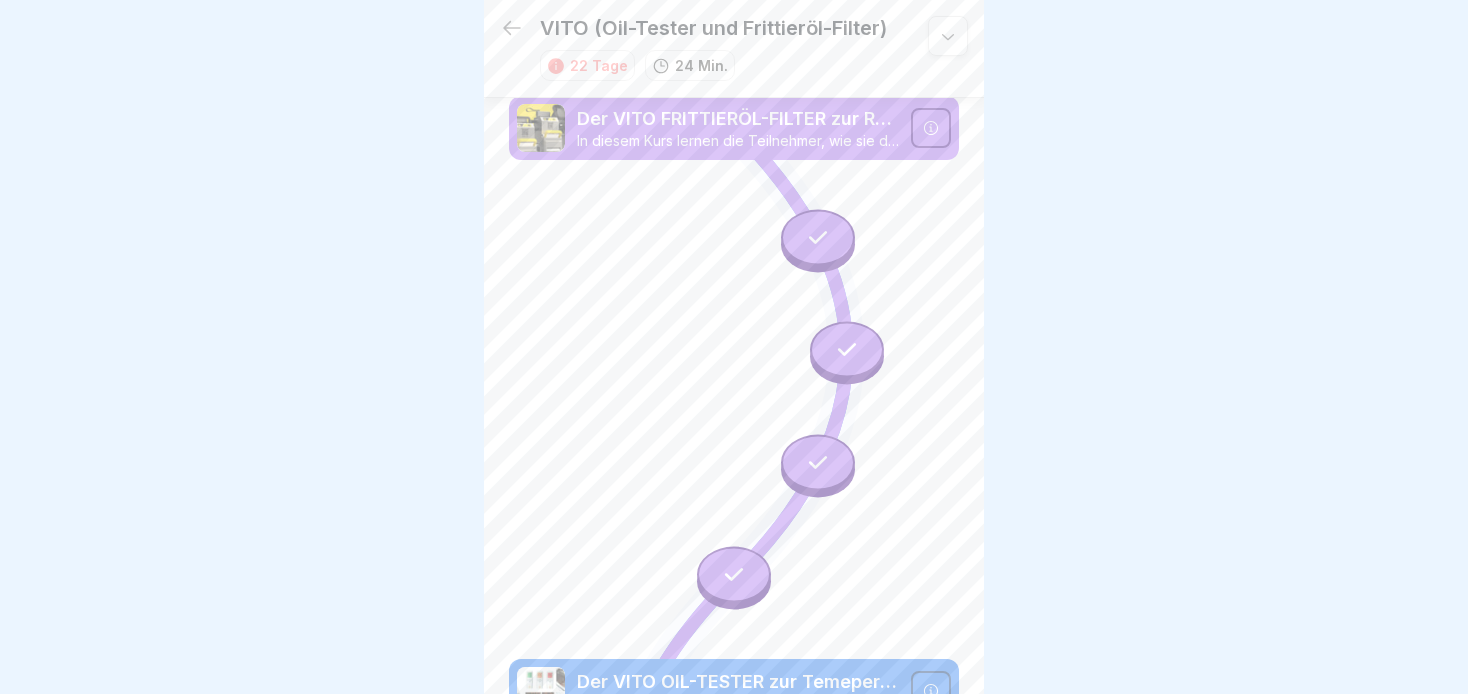 click on "VITO (Oil-Tester und Frittieröl-Filter) 22 Tage 24 Min." at bounding box center [706, 48] 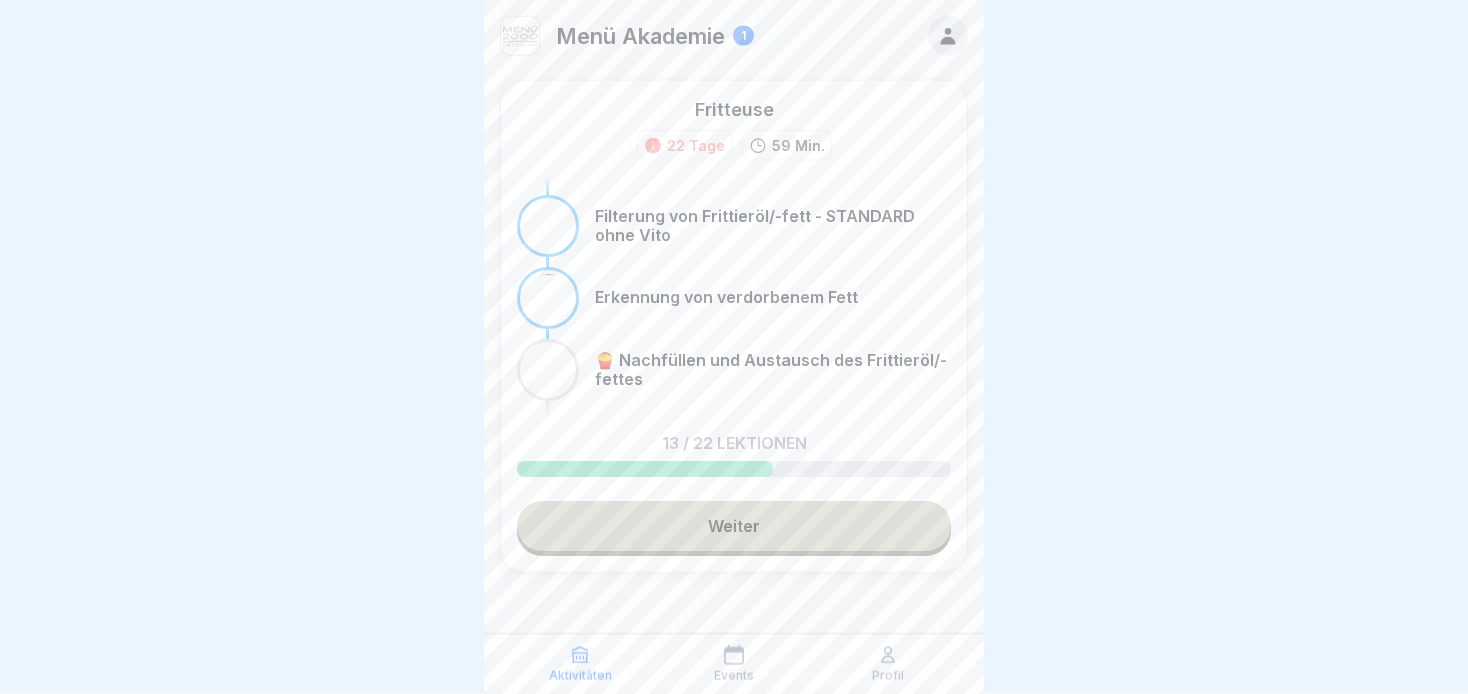 scroll, scrollTop: 16, scrollLeft: 0, axis: vertical 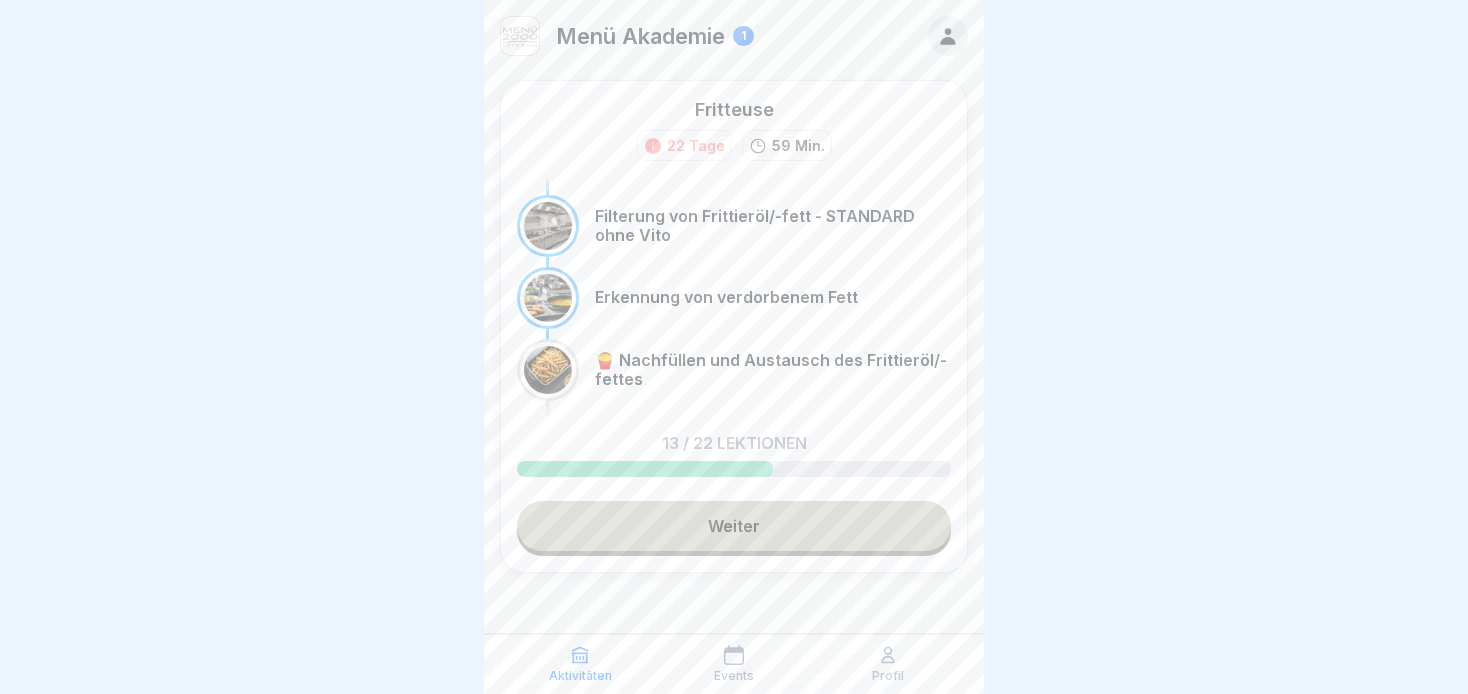 click on "Weiter" at bounding box center (734, 526) 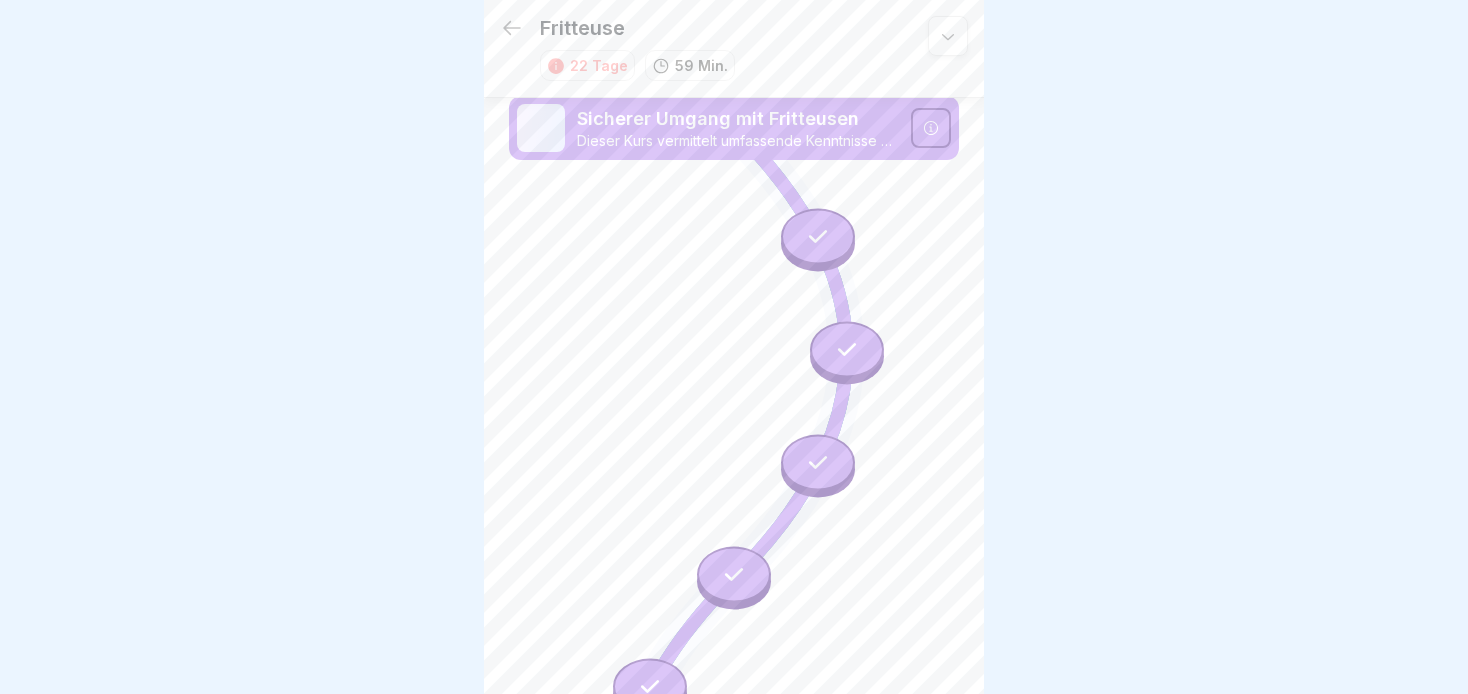 scroll, scrollTop: 12, scrollLeft: 0, axis: vertical 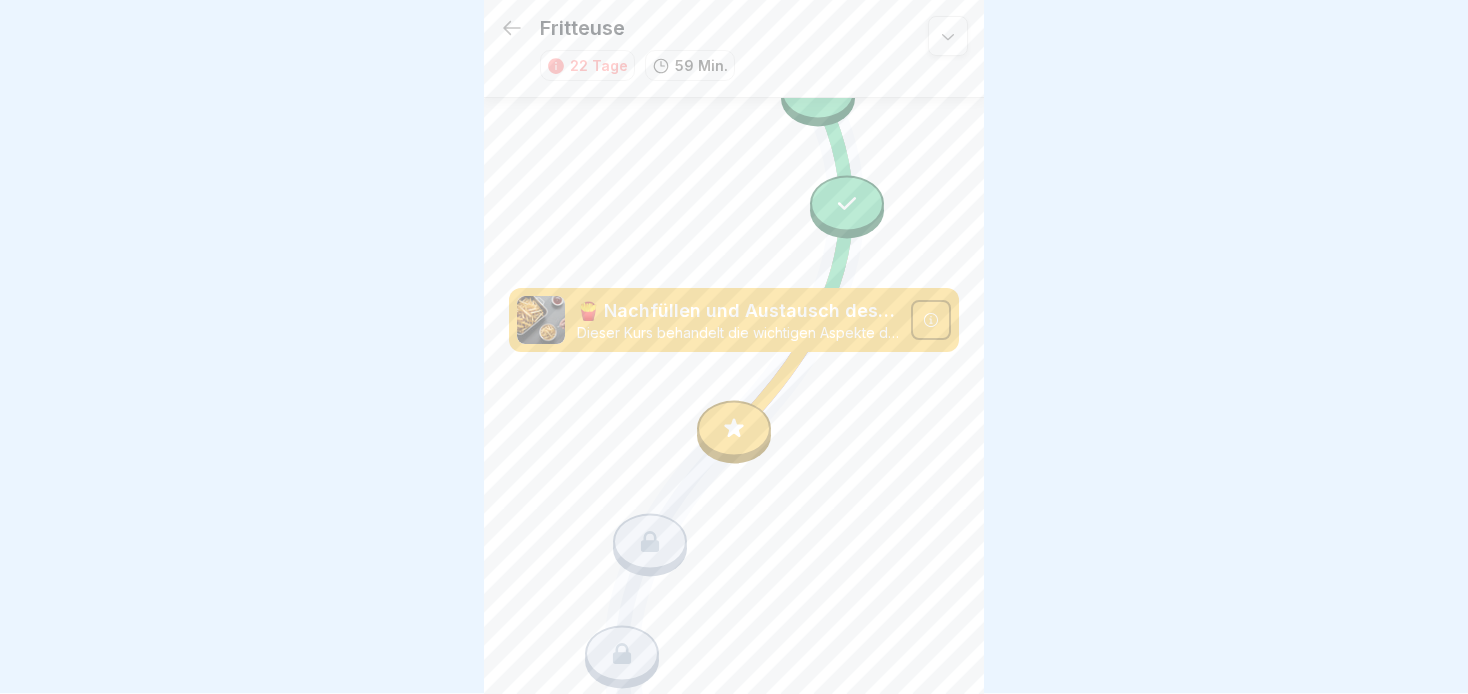 click 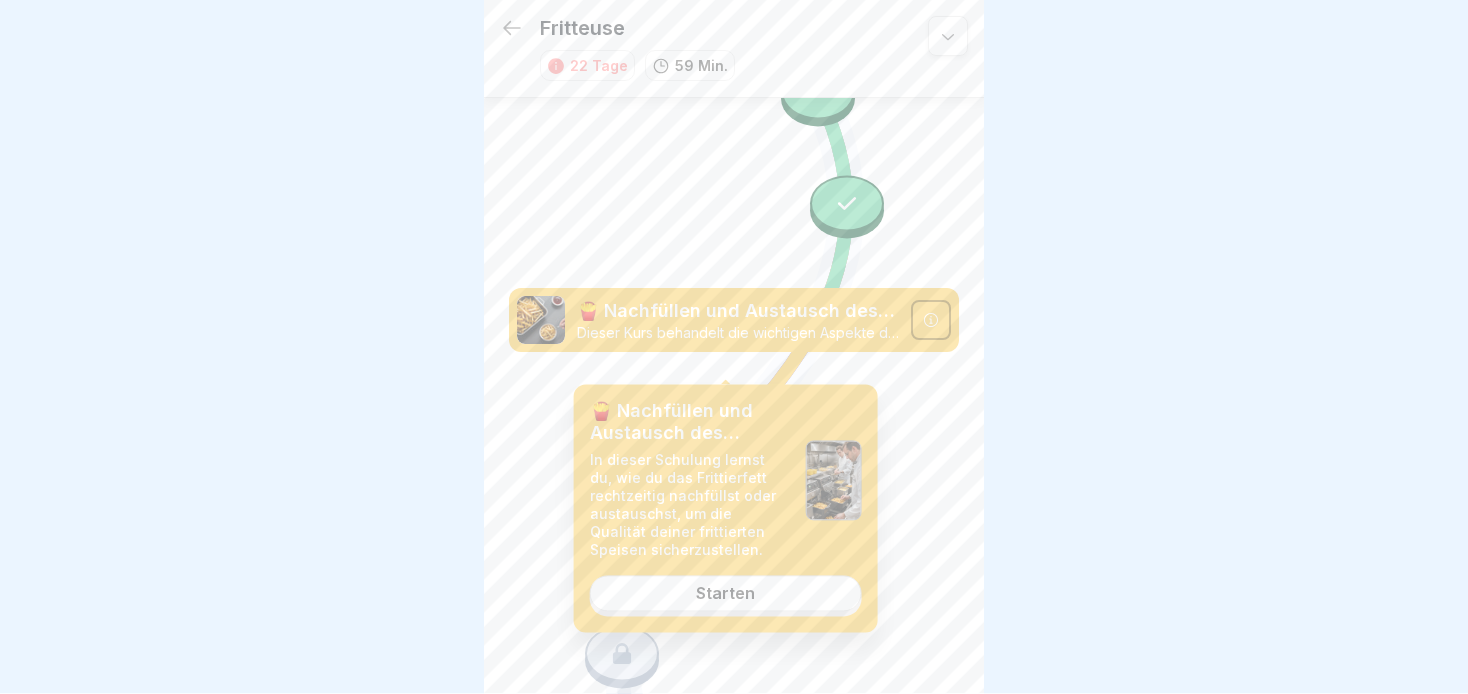 click on "Starten" at bounding box center [725, 594] 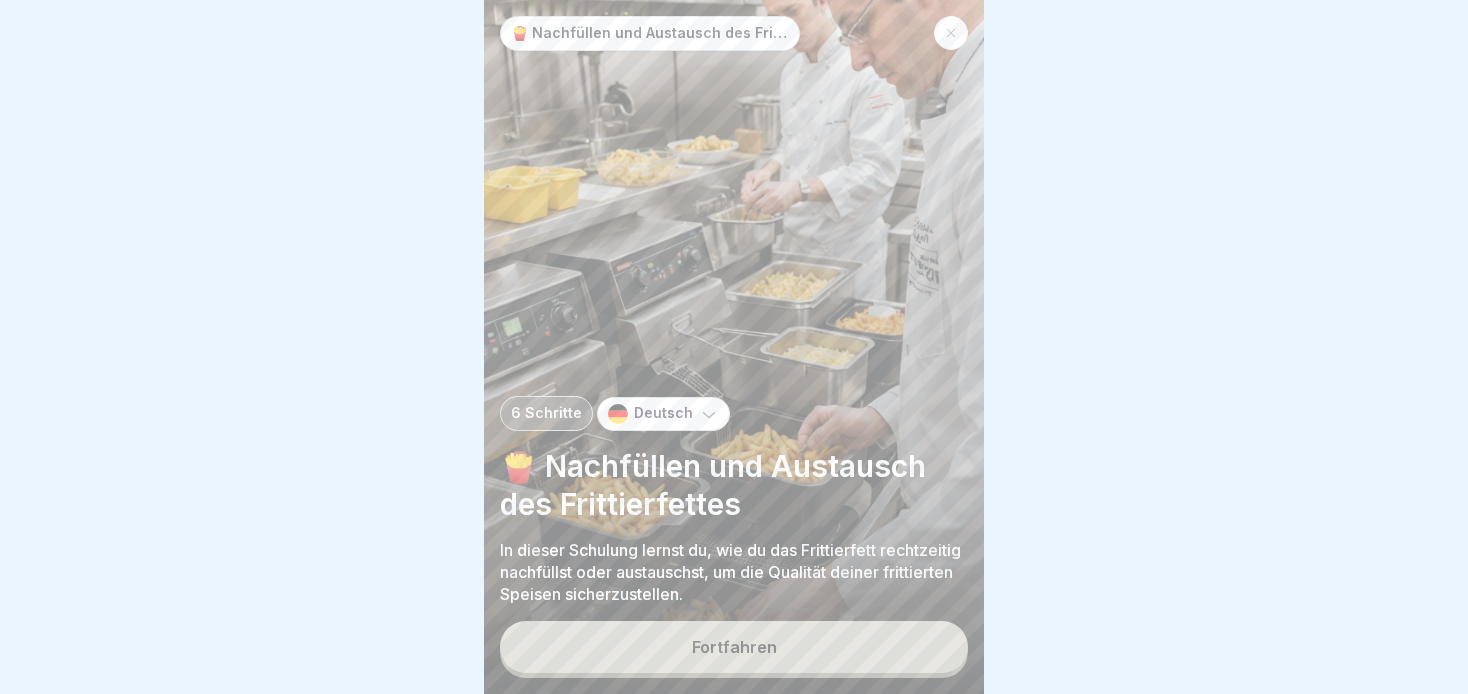 scroll, scrollTop: 16, scrollLeft: 0, axis: vertical 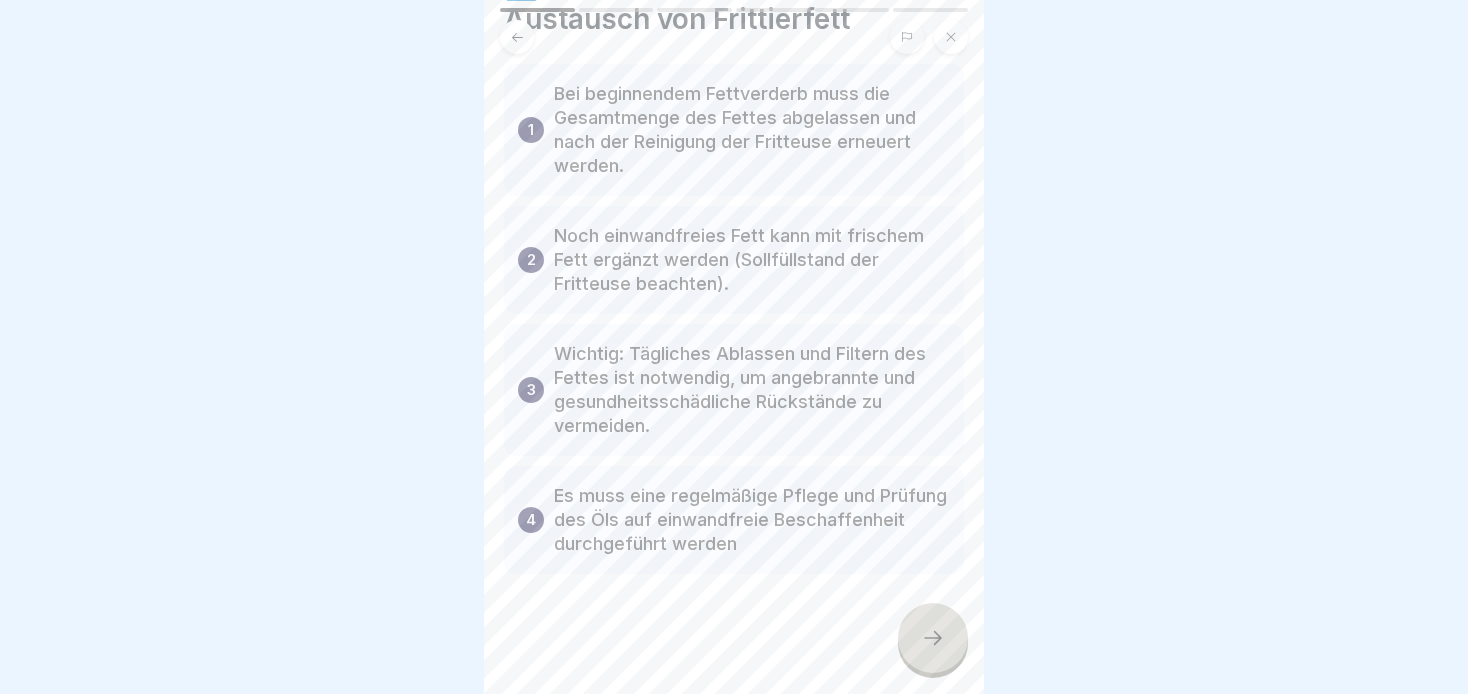 click 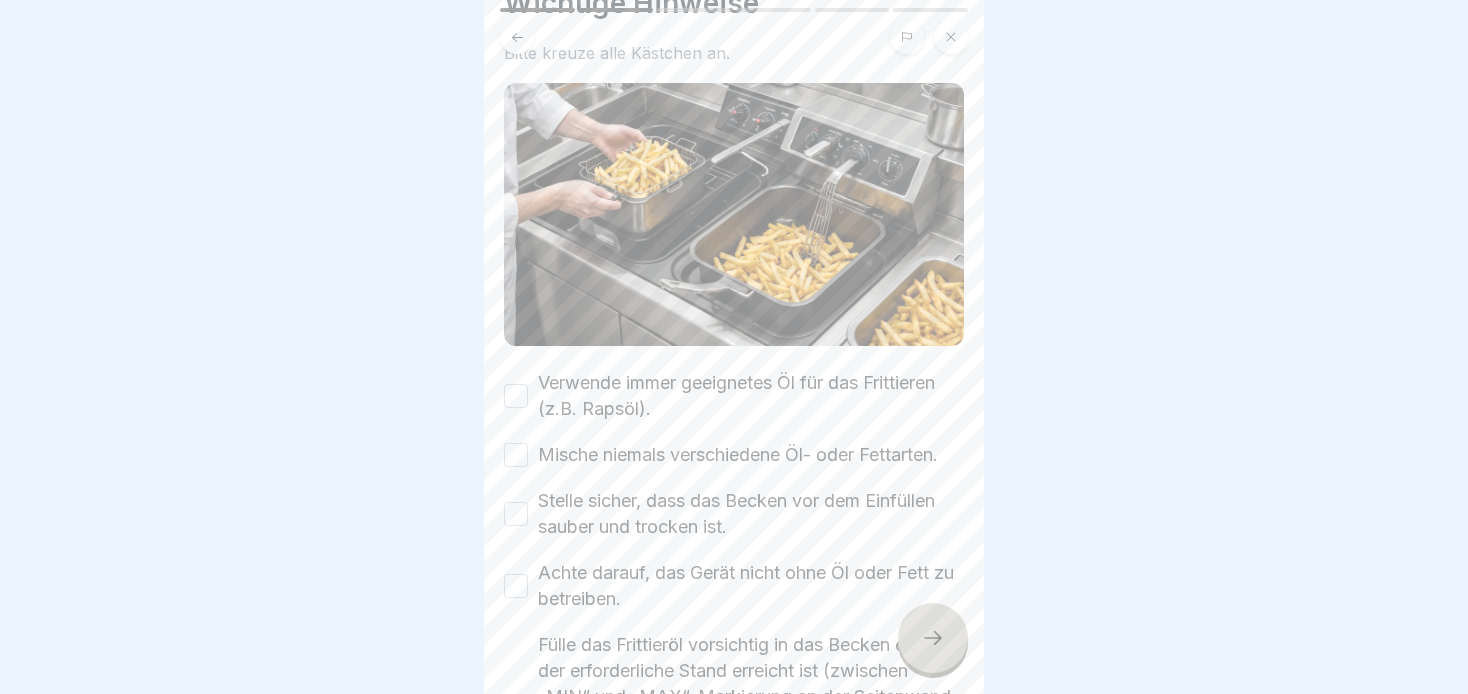 scroll, scrollTop: 230, scrollLeft: 0, axis: vertical 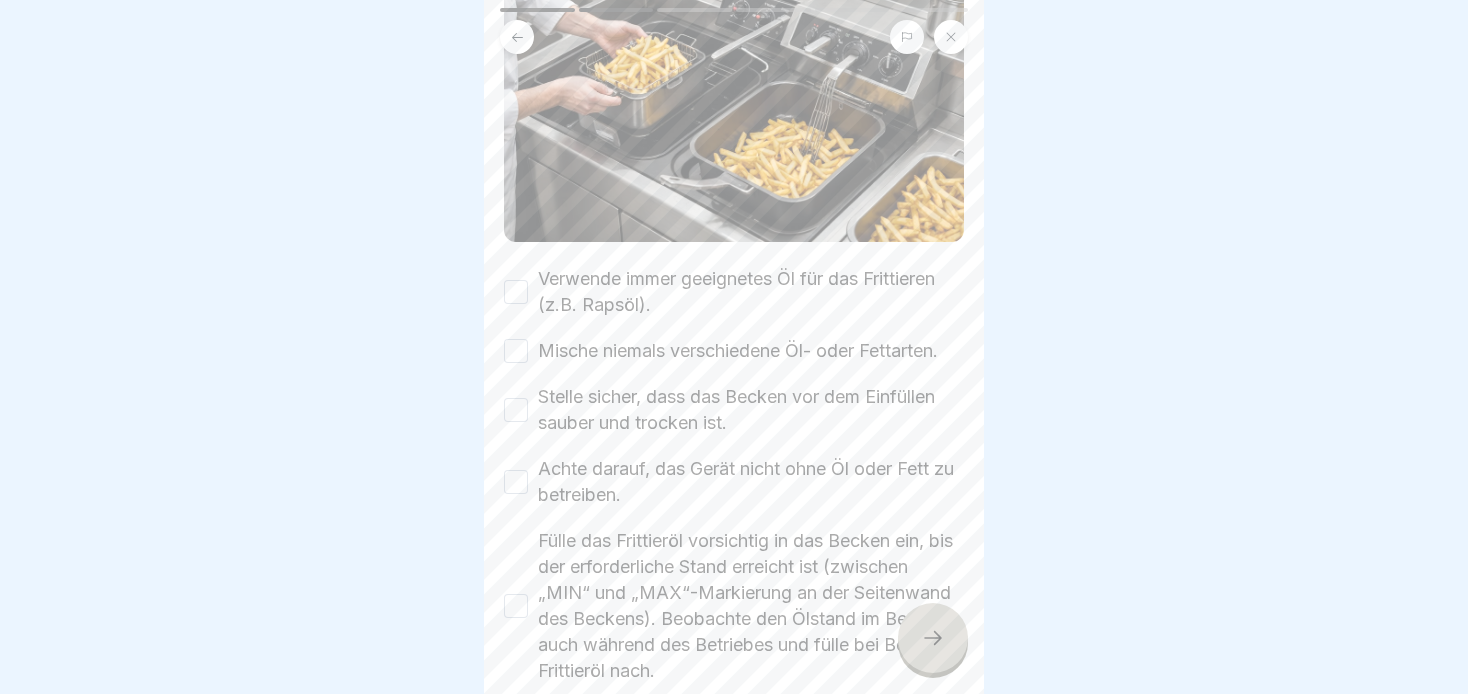 click on "Verwende immer geeignetes Öl für das Frittieren (z.B. Rapsöl)." at bounding box center [751, 292] 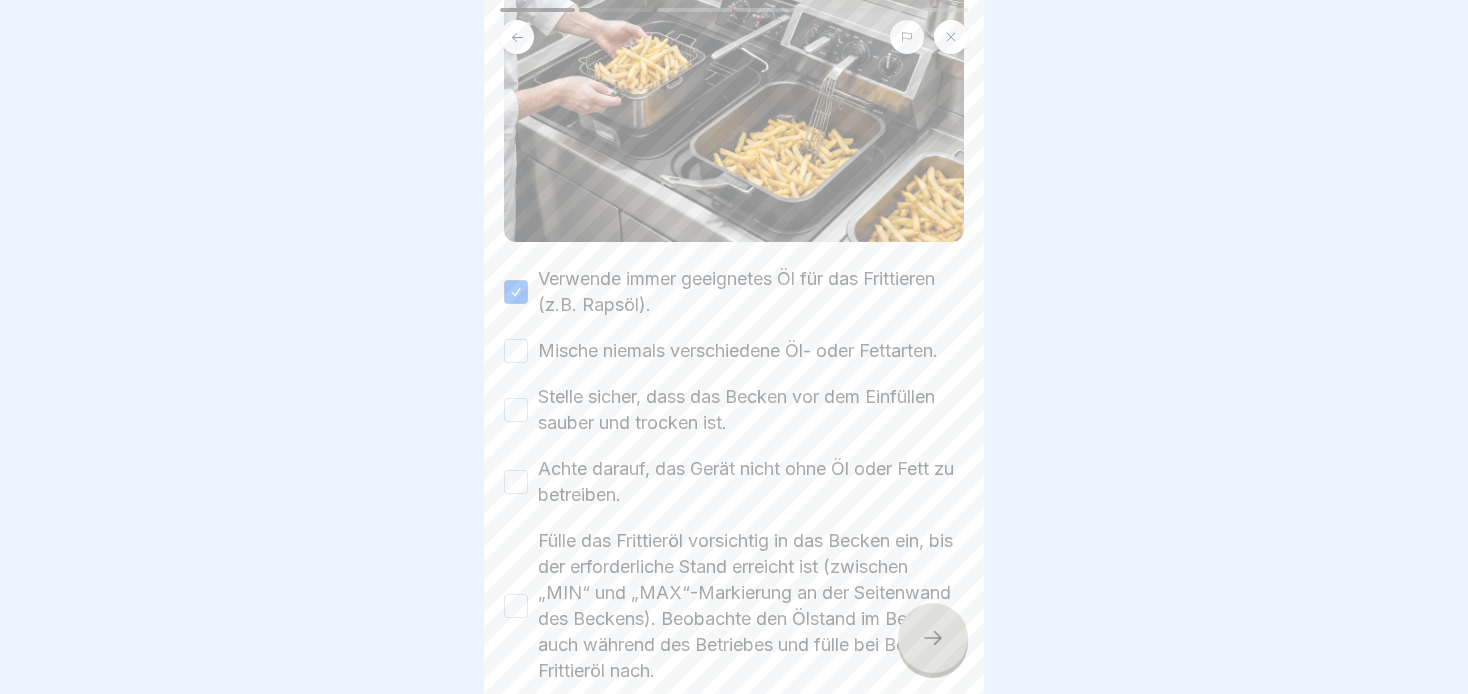 click on "Mische niemals verschiedene Öl- oder Fettarten." at bounding box center (738, 351) 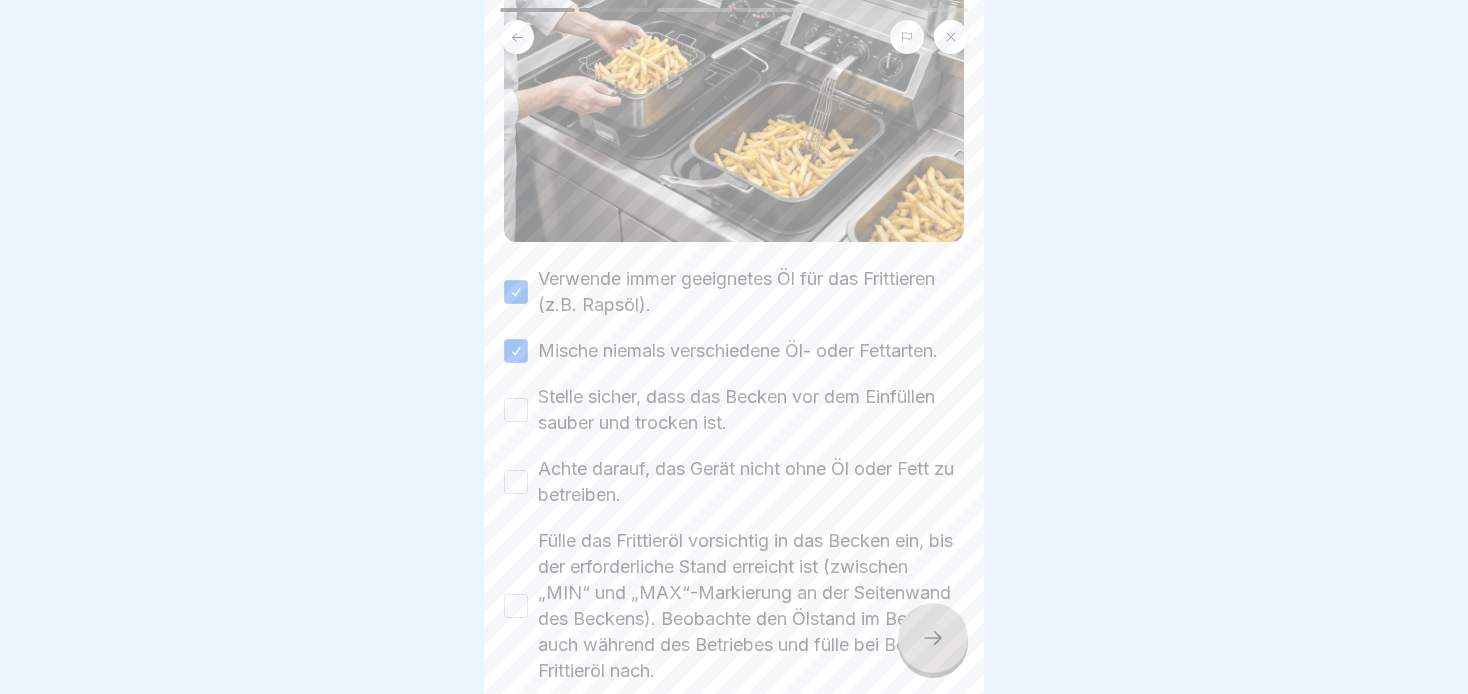 click on "Stelle sicher, dass das Becken vor dem Einfüllen sauber und trocken ist." at bounding box center [751, 410] 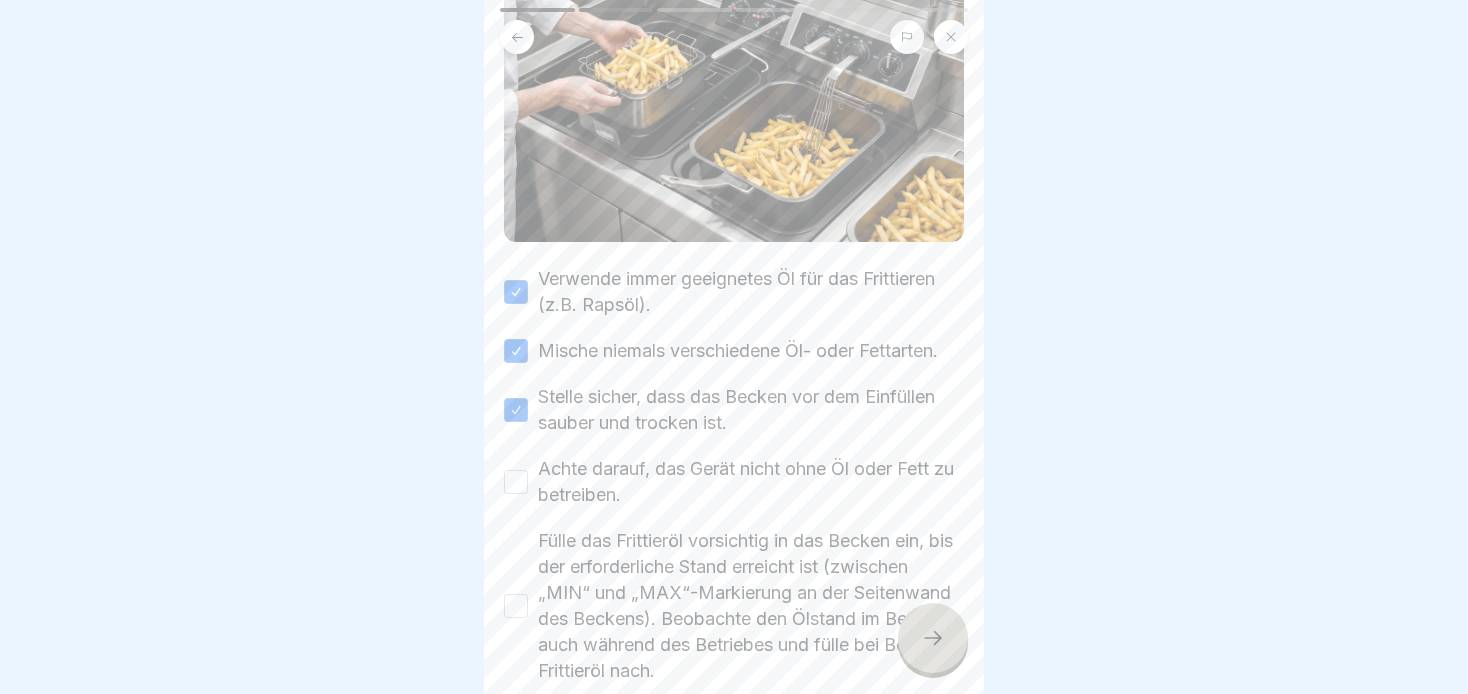 click on "Achte darauf, das Gerät nicht ohne Öl oder Fett zu betreiben." at bounding box center [751, 482] 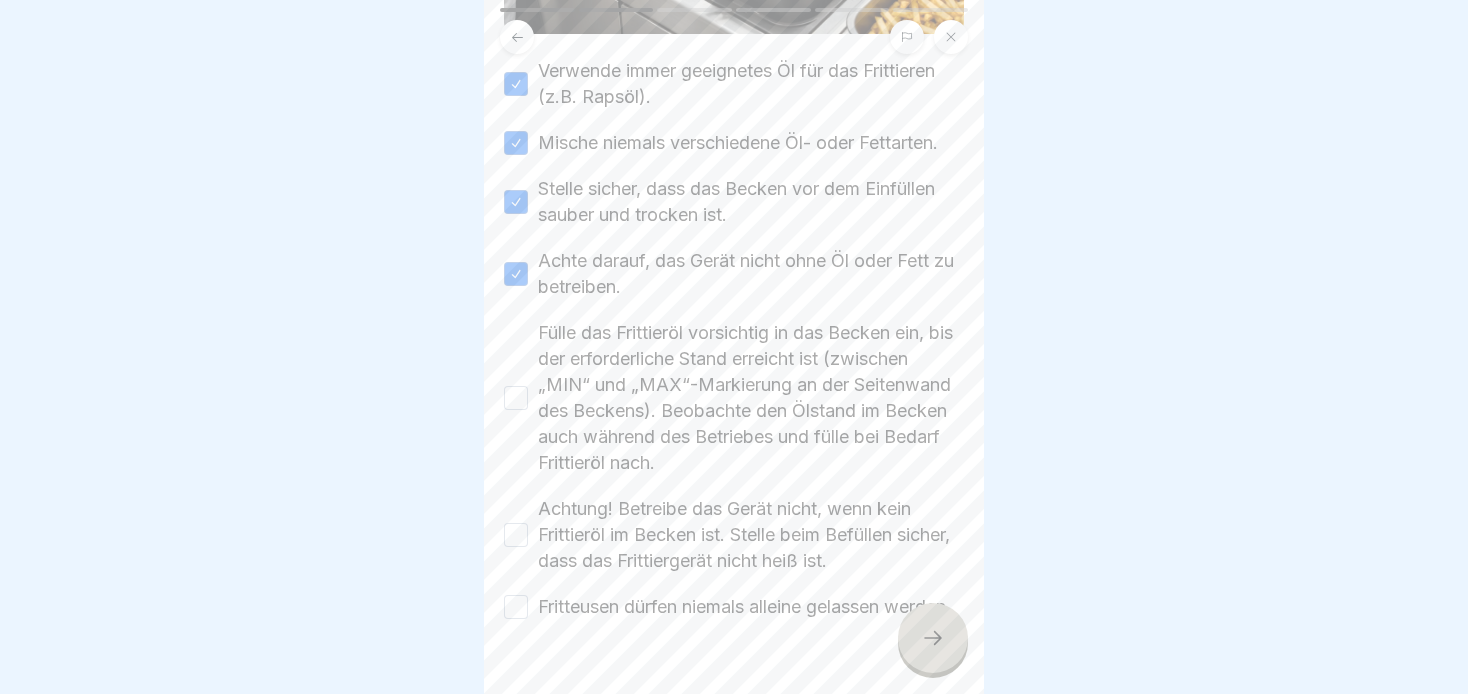 scroll, scrollTop: 526, scrollLeft: 0, axis: vertical 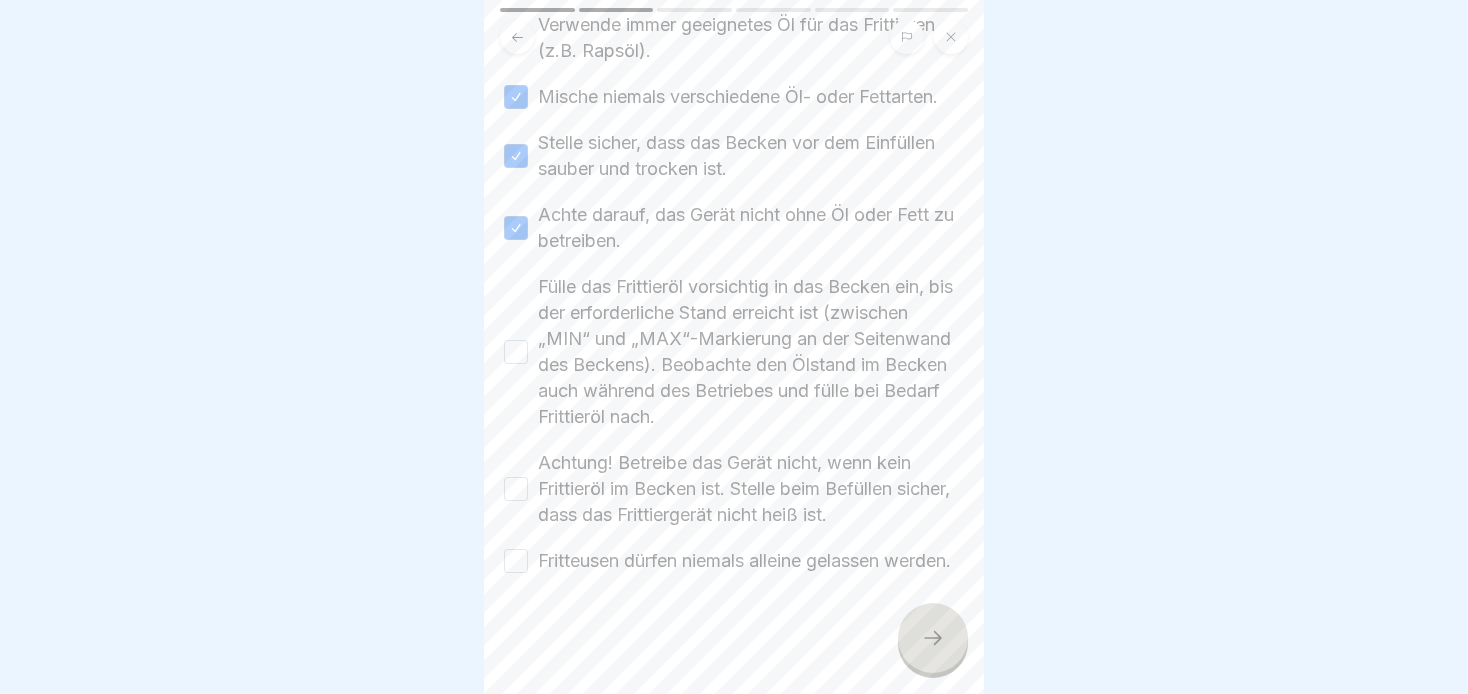 click on "Fülle das Frittieröl vorsichtig in das Becken ein, bis der erforderliche Stand erreicht ist (zwischen „MIN“ und „MAX“-Markierung an der Seitenwand des Beckens). Beobachte den Ölstand im Becken auch während des Betriebes und fülle bei Bedarf Frittieröl nach." at bounding box center [516, 352] 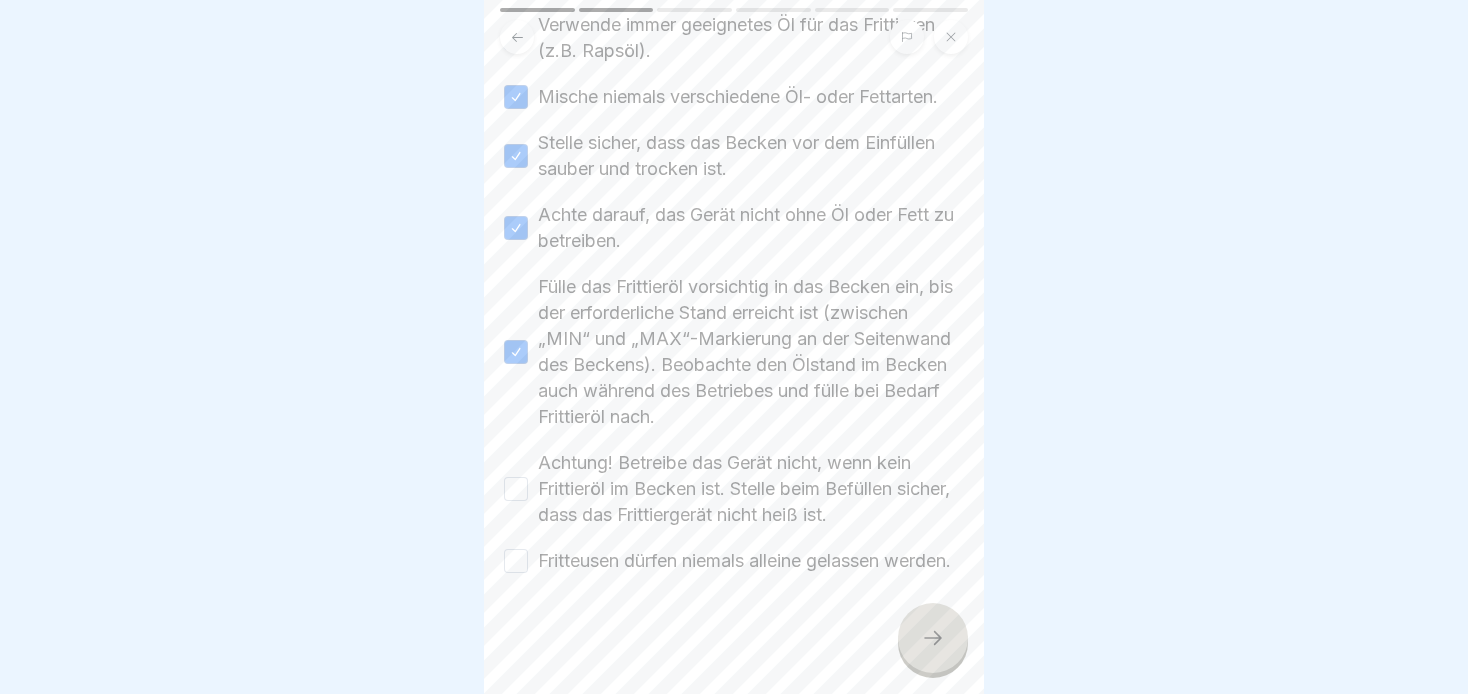 click on "Achtung! Betreibe das Gerät nicht, wenn kein Frittieröl im Becken ist. Stelle beim Befüllen sicher, dass das Frittiergerät nicht heiß ist." at bounding box center [734, 489] 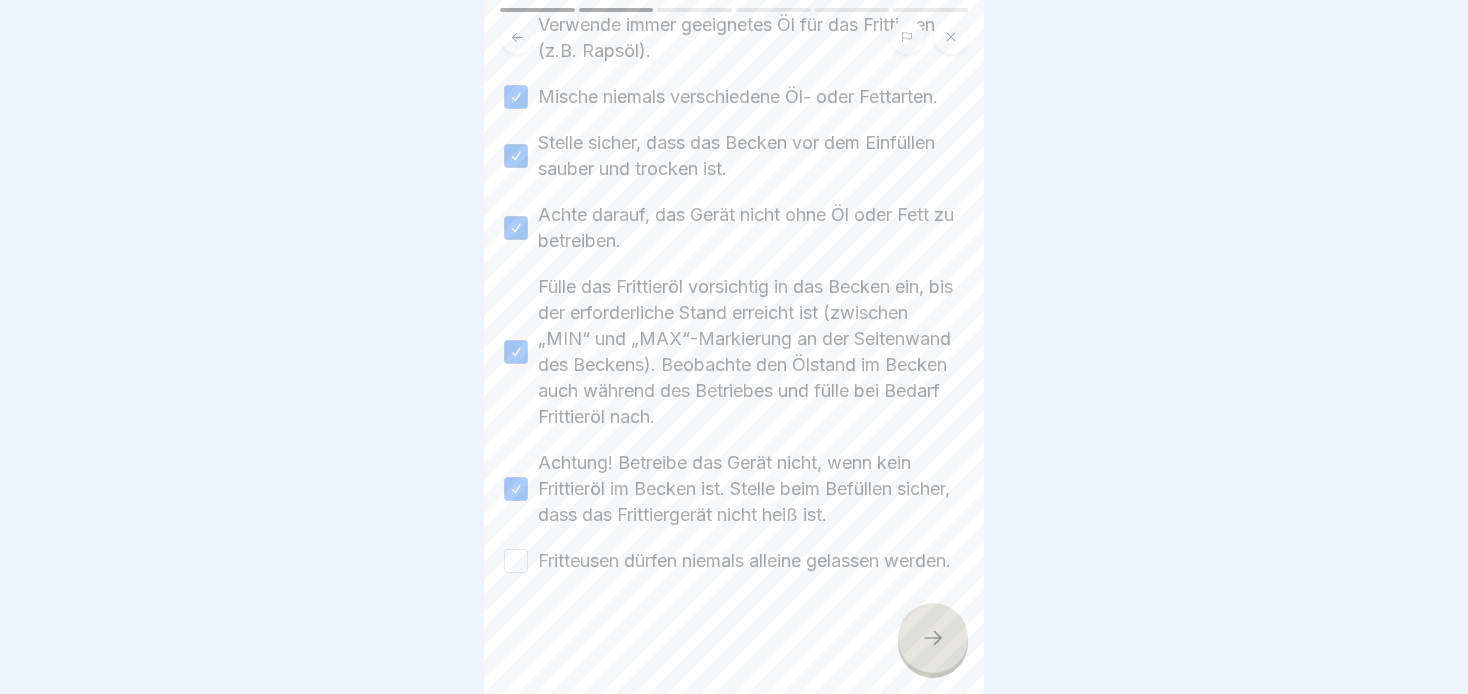 click on "Fritteusen dürfen niemals alleine gelassen werden." at bounding box center [734, 561] 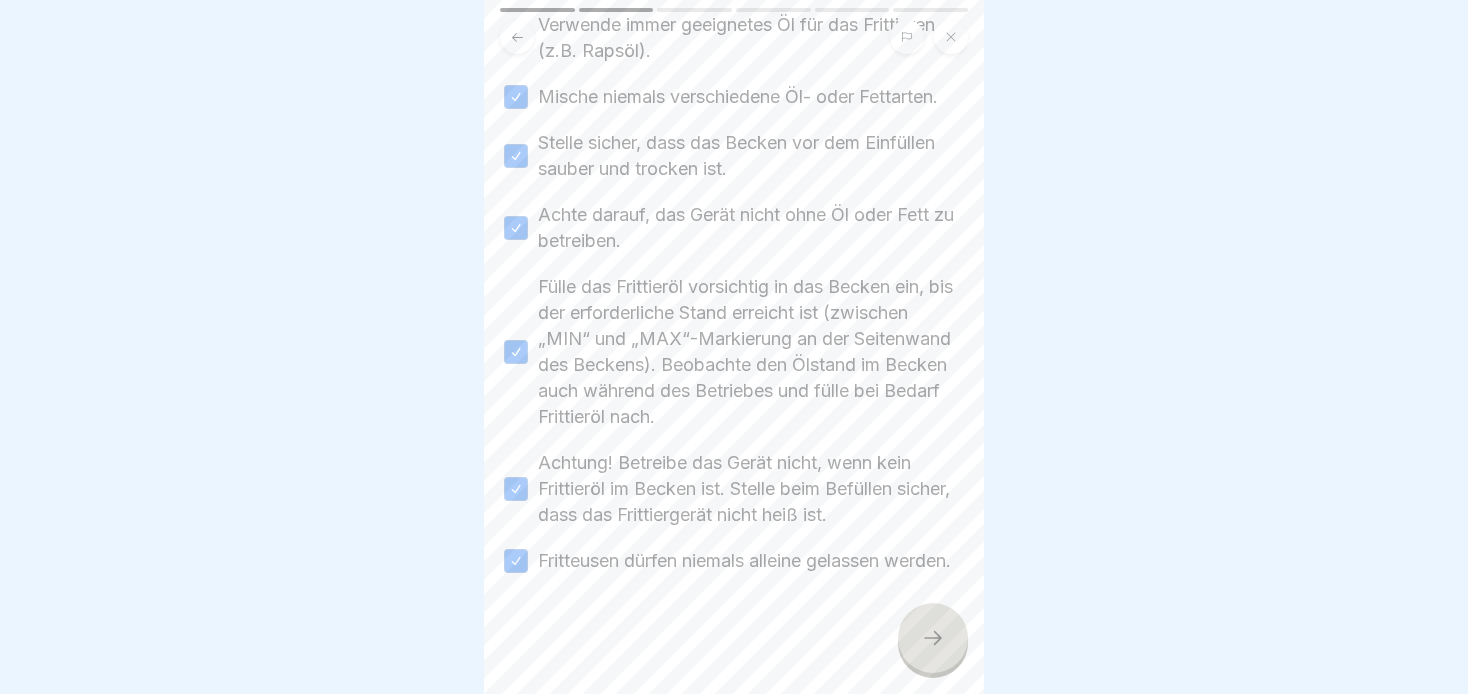 click at bounding box center (933, 638) 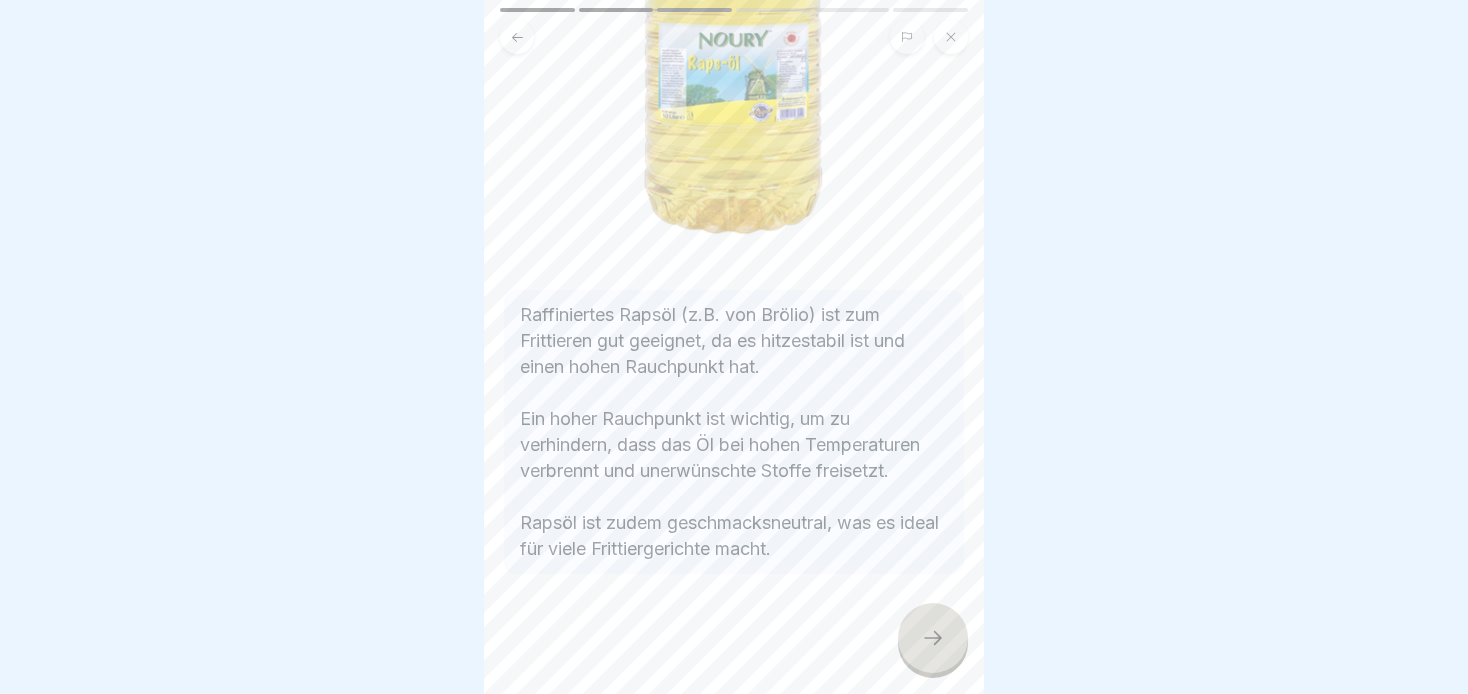 scroll, scrollTop: 381, scrollLeft: 0, axis: vertical 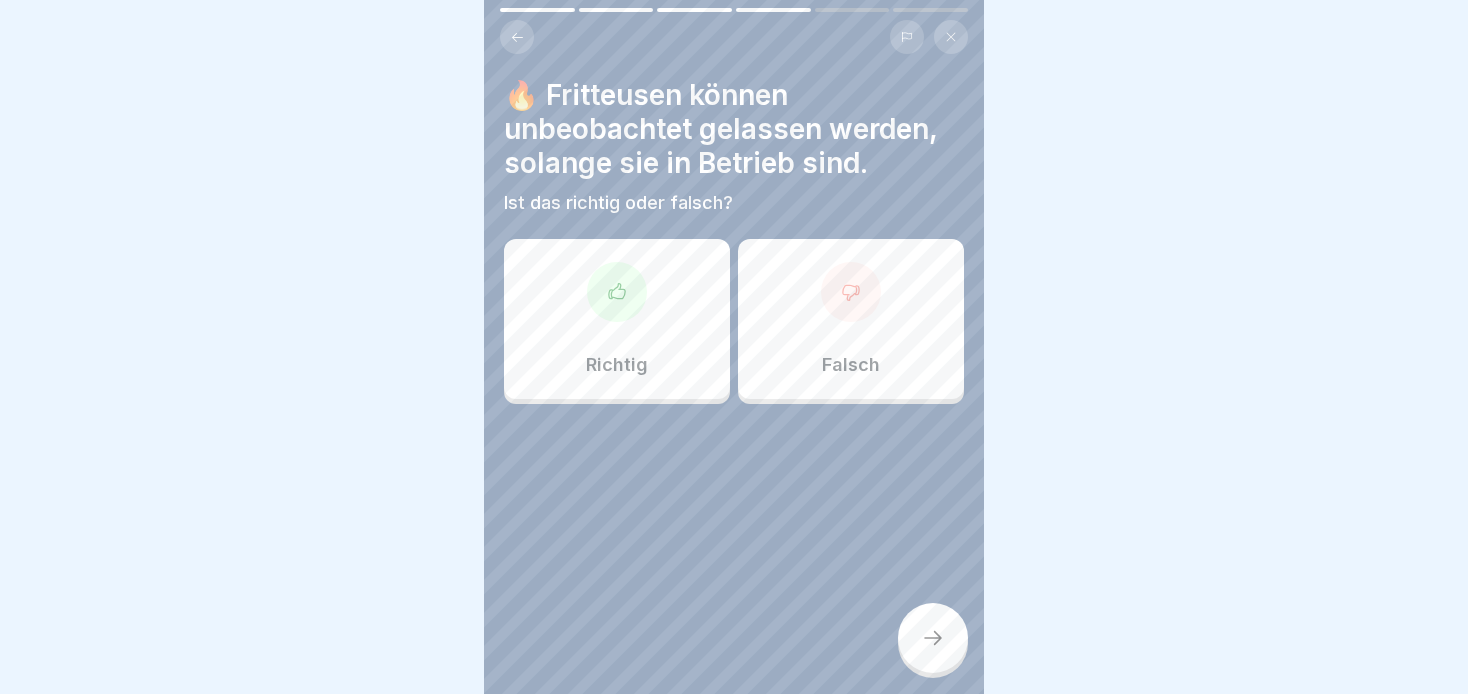 click on "Falsch" at bounding box center [851, 319] 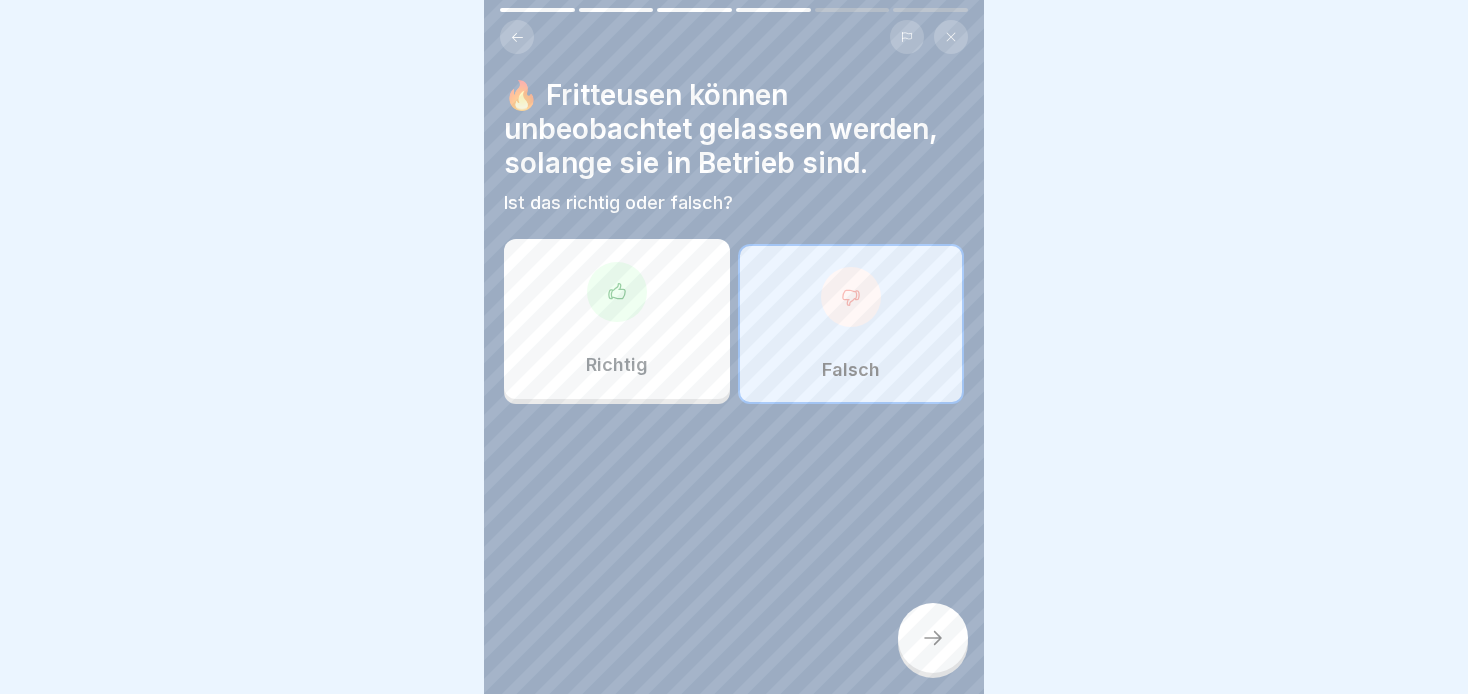 click on "🔥 Fritteusen können unbeobachtet gelassen werden, solange sie in Betrieb sind. Ist das richtig oder falsch? Richtig Falsch" at bounding box center [734, 347] 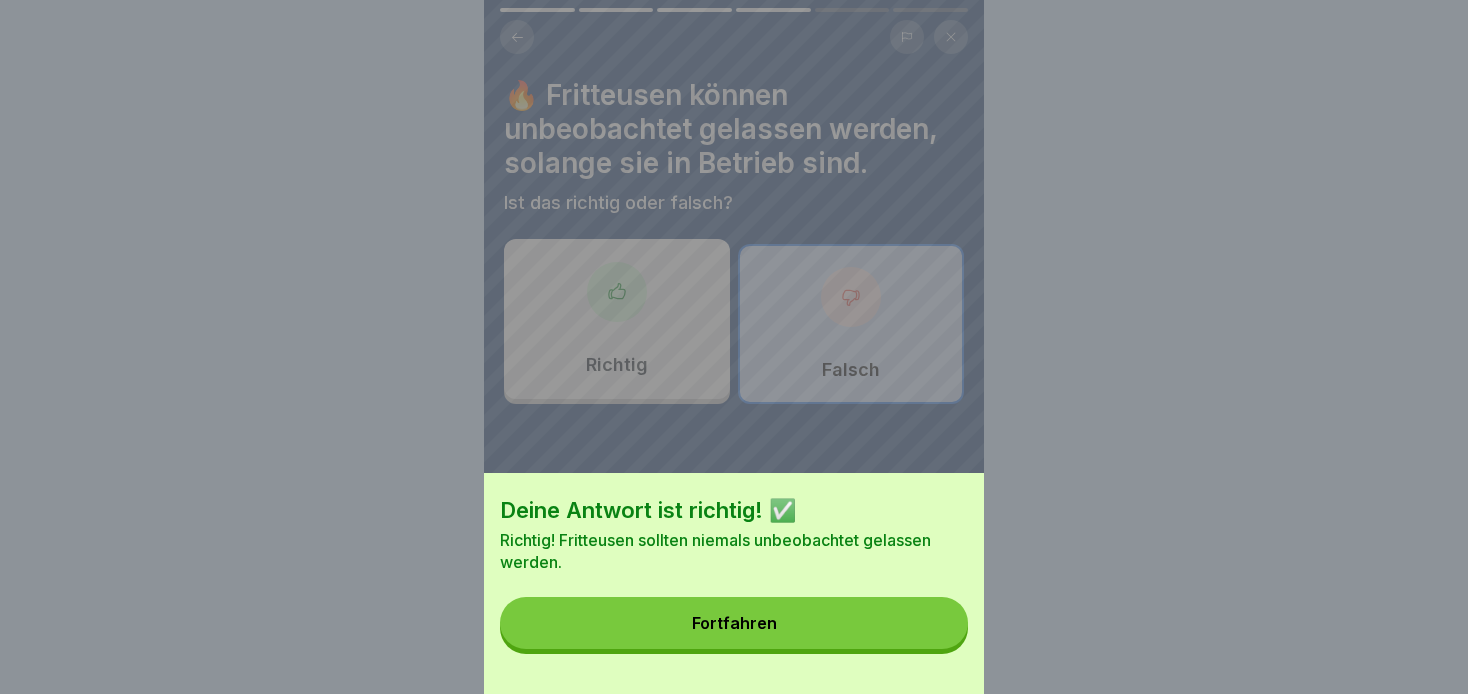 click on "Fortfahren" at bounding box center [734, 623] 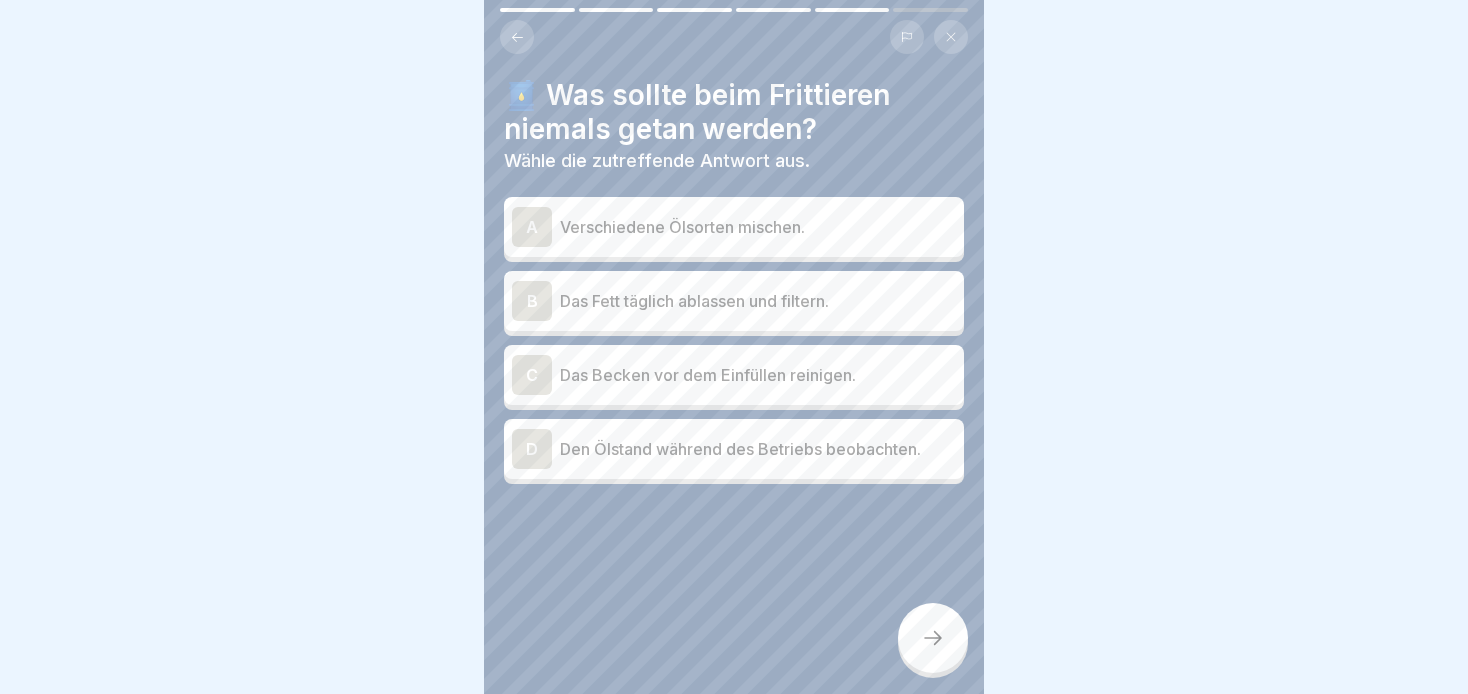 click on "A Verschiedene Ölsorten mischen." at bounding box center (734, 227) 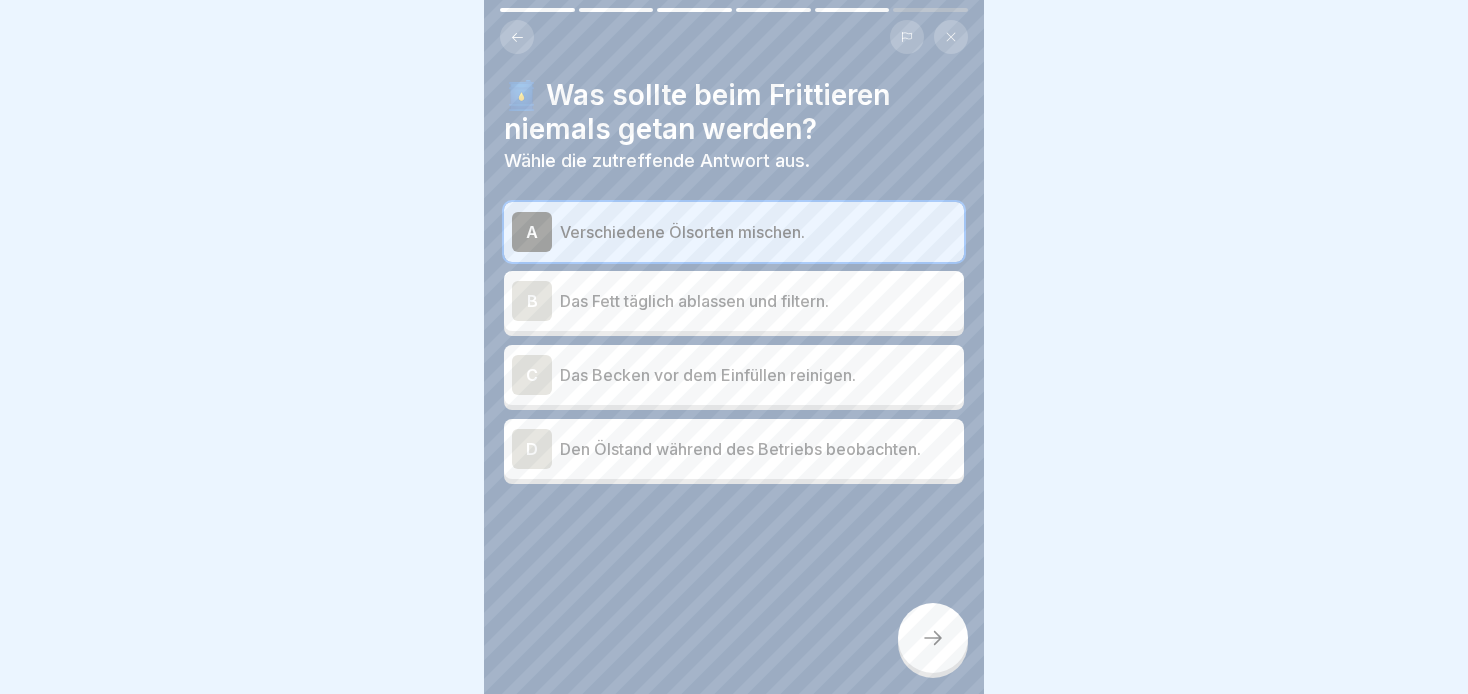 click 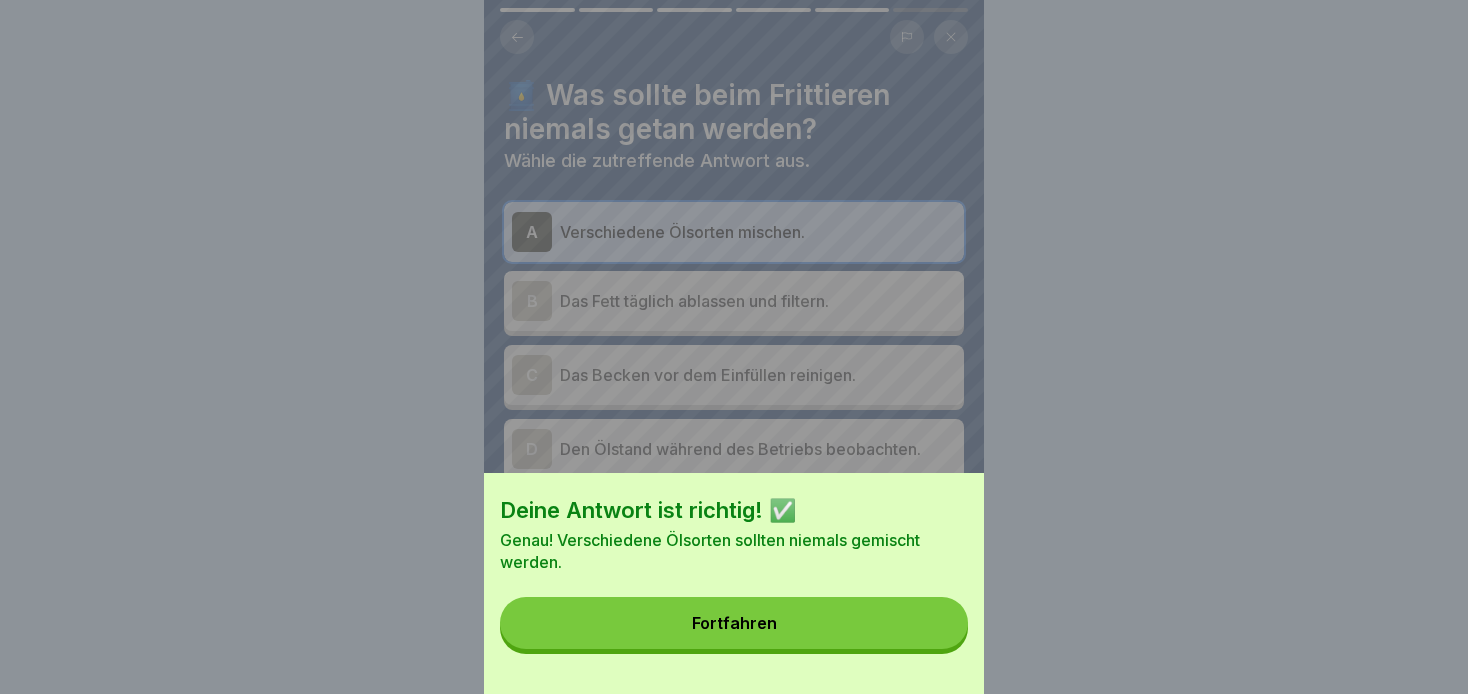 click on "Fortfahren" at bounding box center [734, 623] 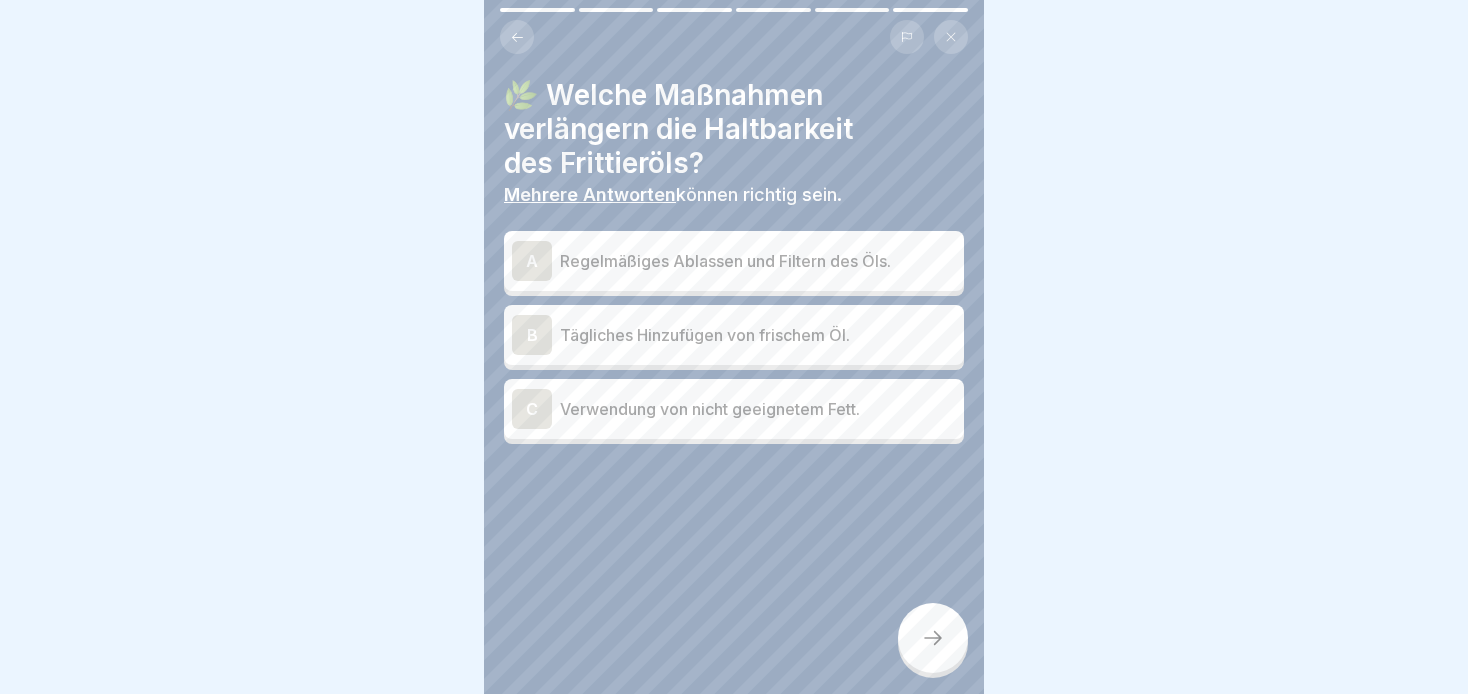 click on "A Regelmäßiges Ablassen und Filtern des Öls." at bounding box center (734, 261) 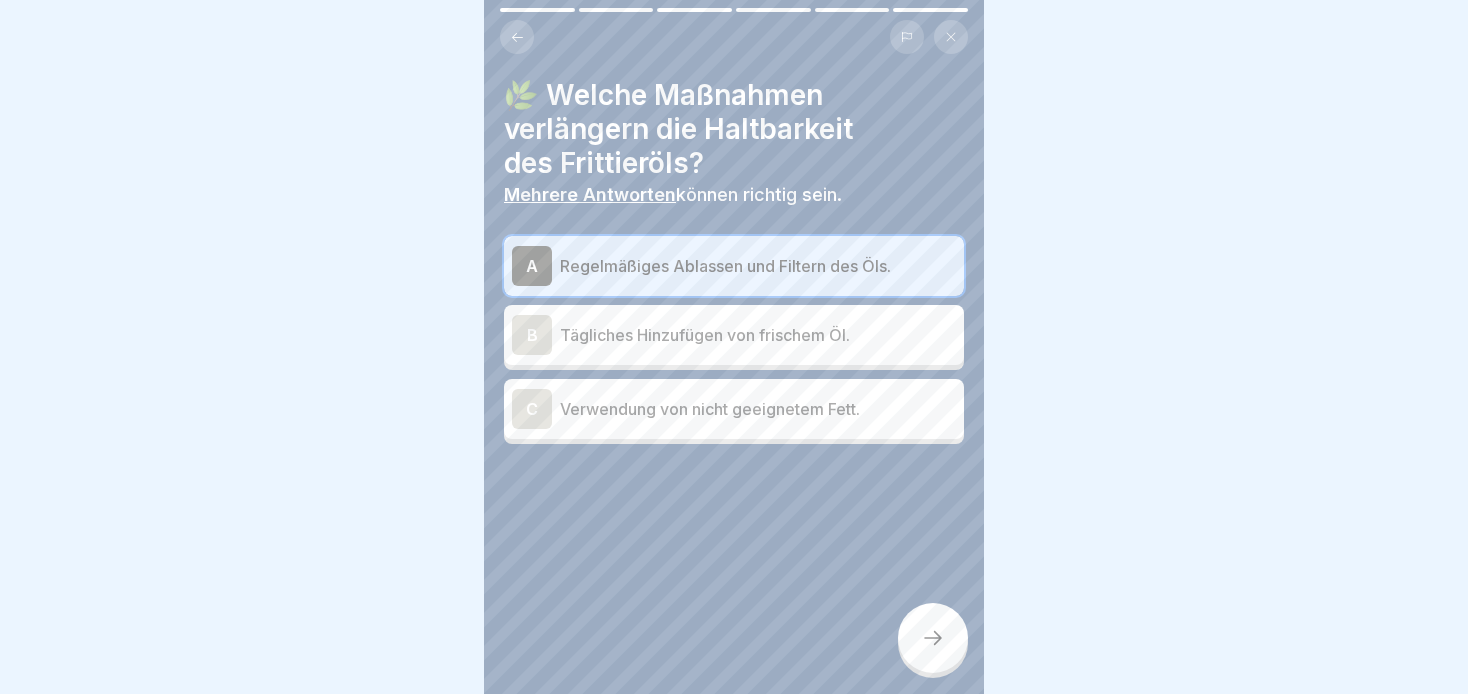 click on "B Tägliches Hinzufügen von frischem Öl." at bounding box center (734, 335) 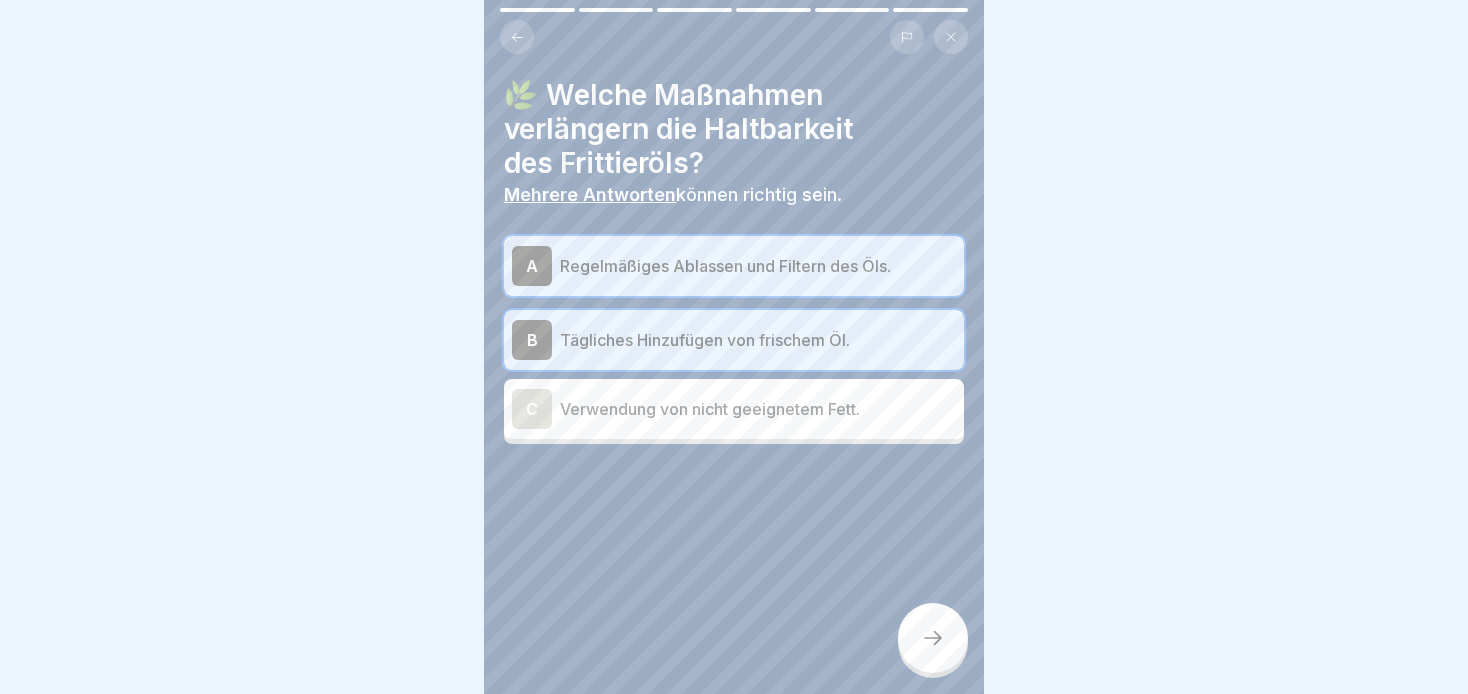 click at bounding box center (933, 638) 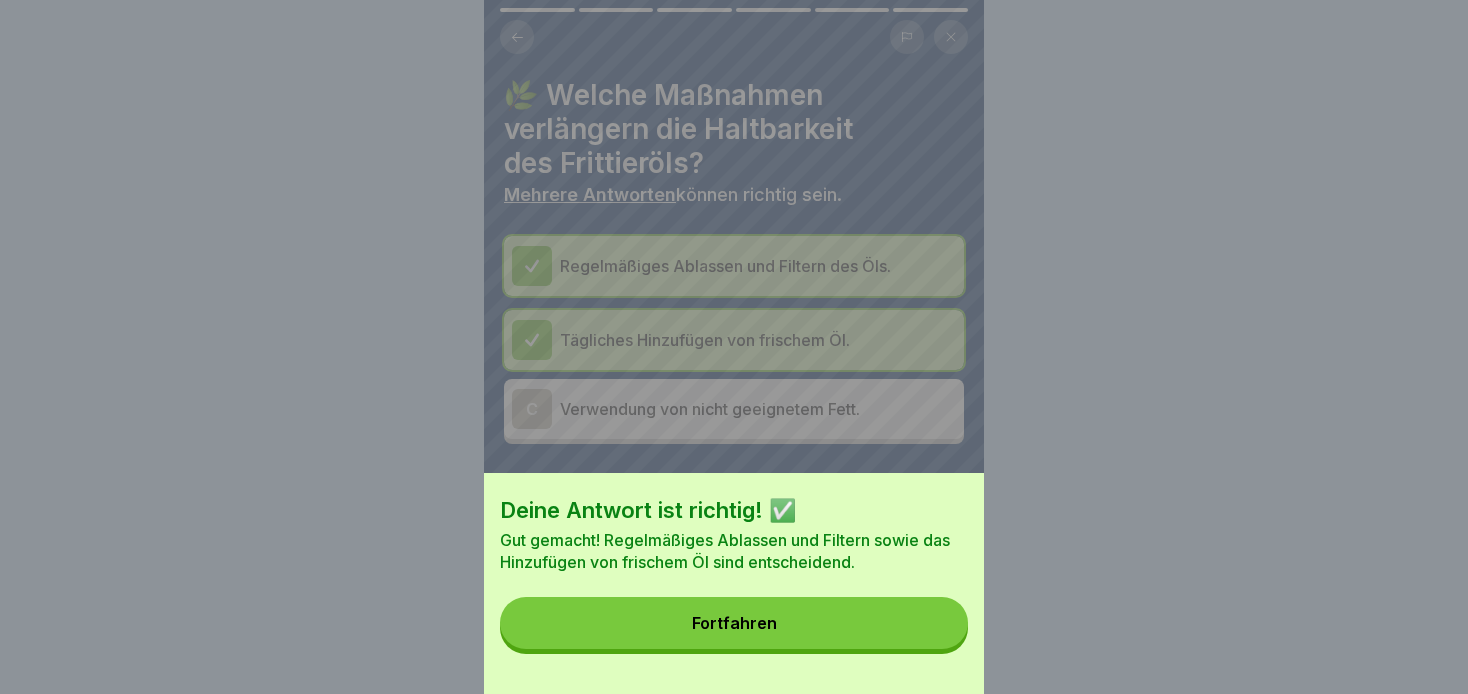 click on "Fortfahren" at bounding box center [734, 623] 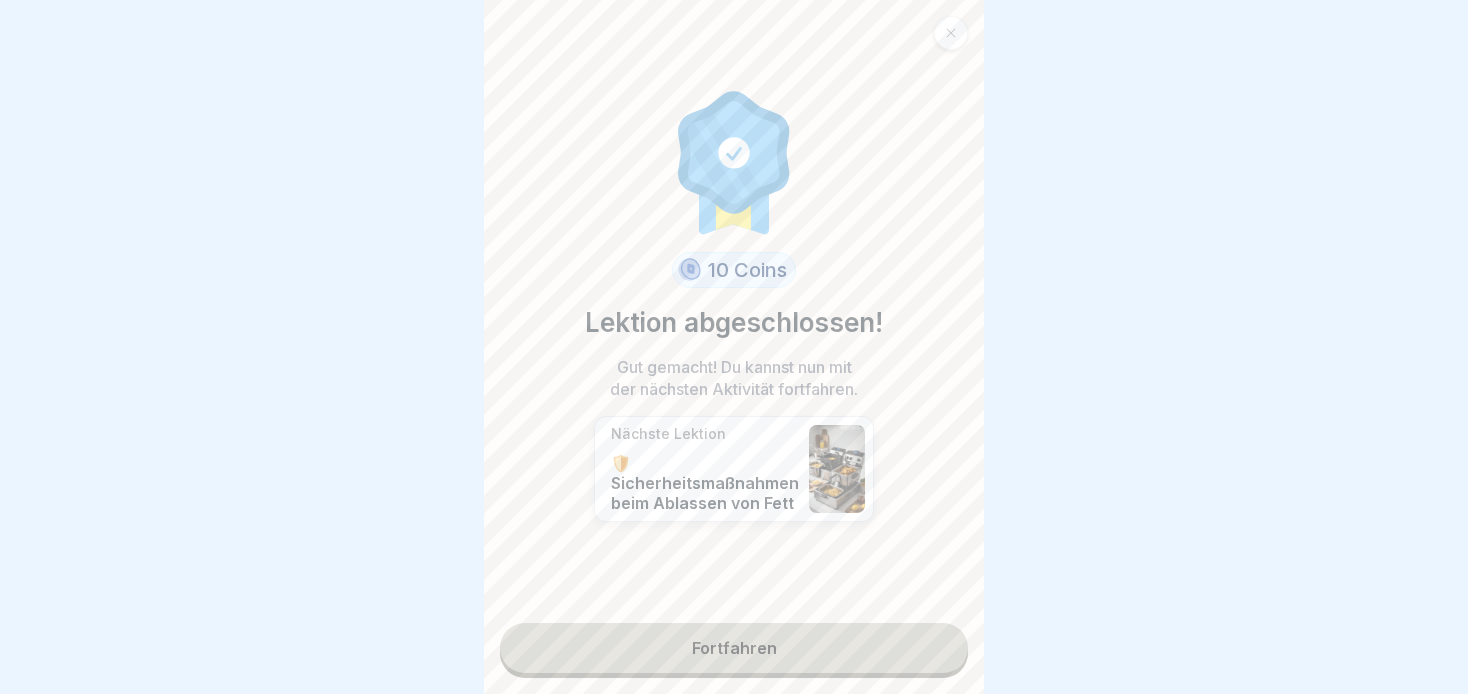 click on "Fortfahren" at bounding box center (734, 648) 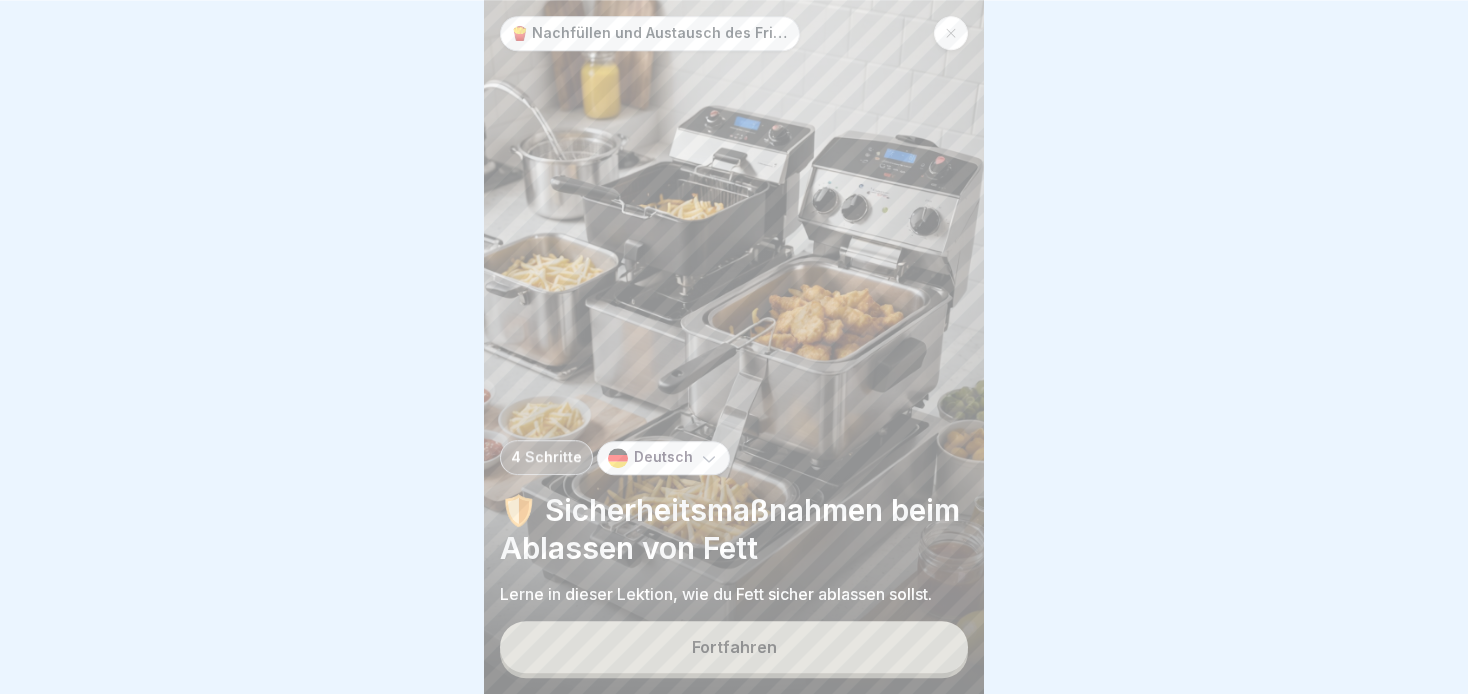 scroll, scrollTop: 16, scrollLeft: 0, axis: vertical 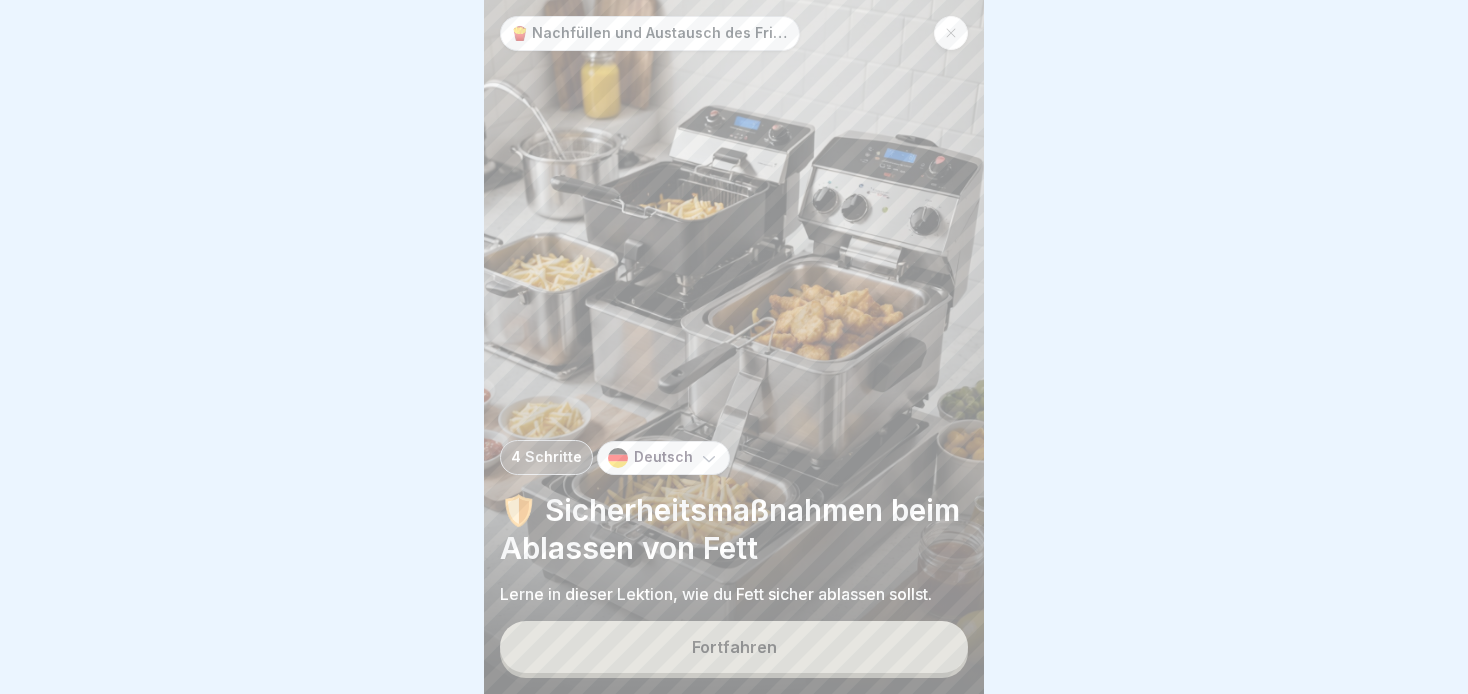 click on "Fortfahren" at bounding box center [734, 647] 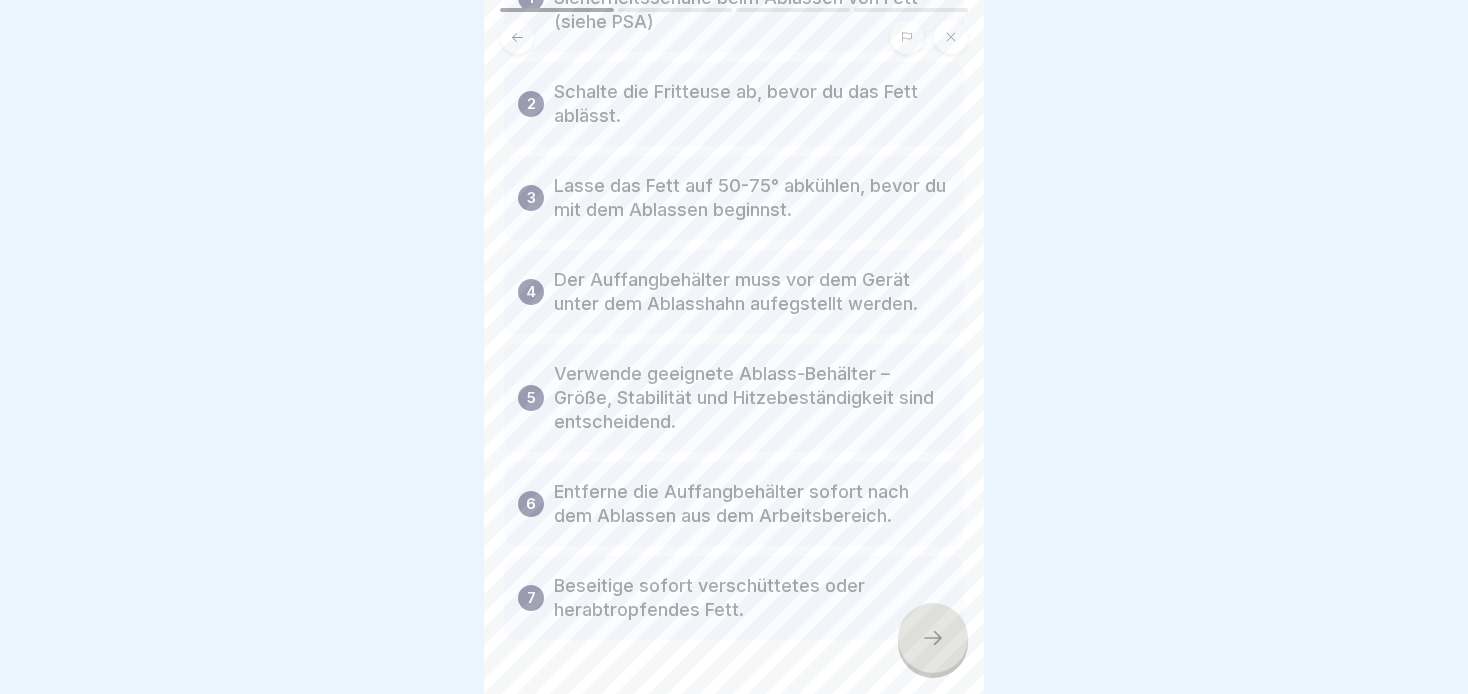 scroll, scrollTop: 330, scrollLeft: 0, axis: vertical 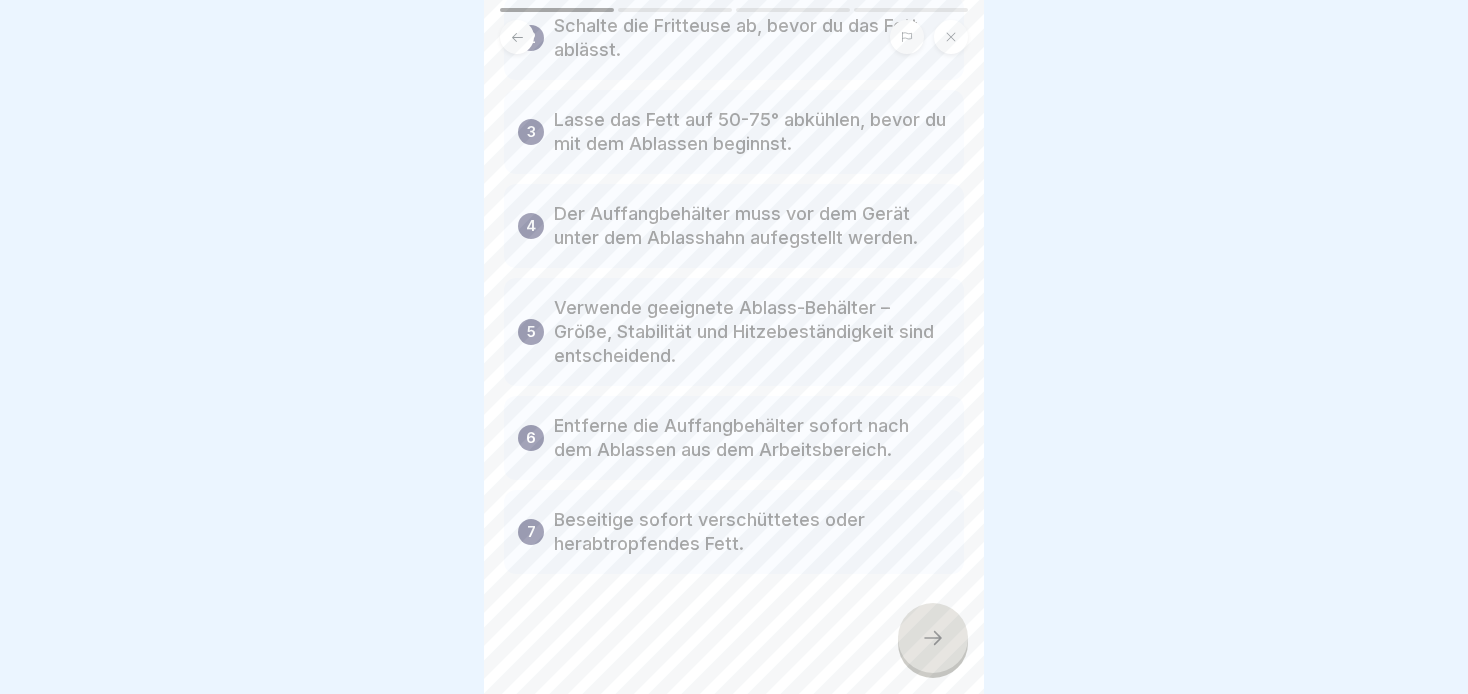 click 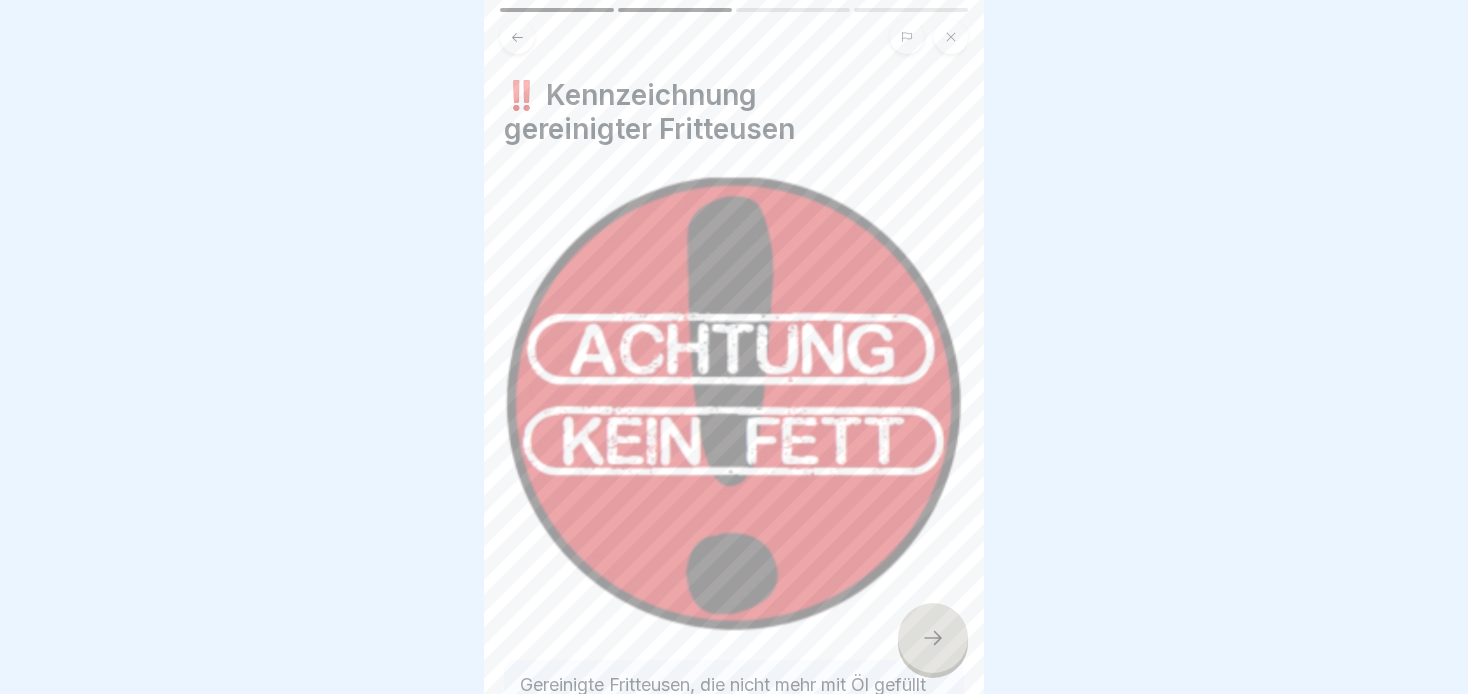 scroll, scrollTop: 275, scrollLeft: 0, axis: vertical 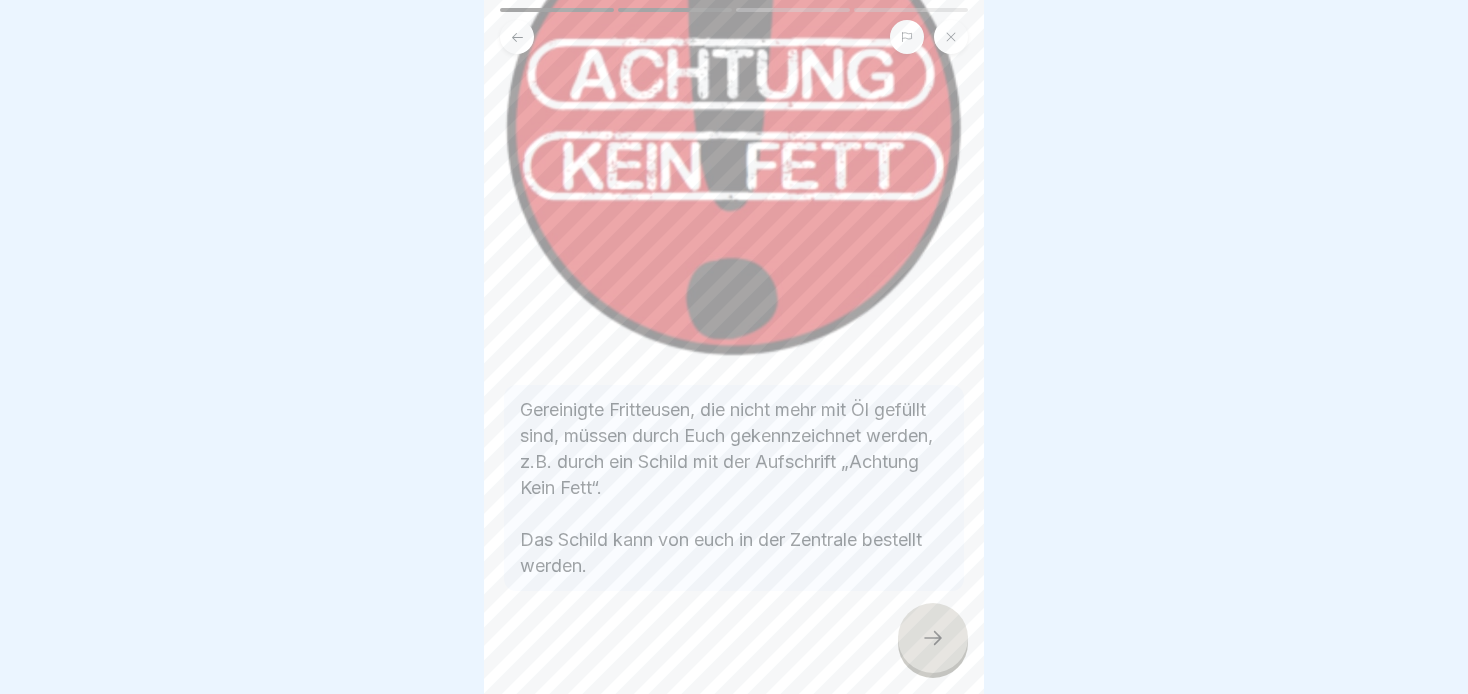 click 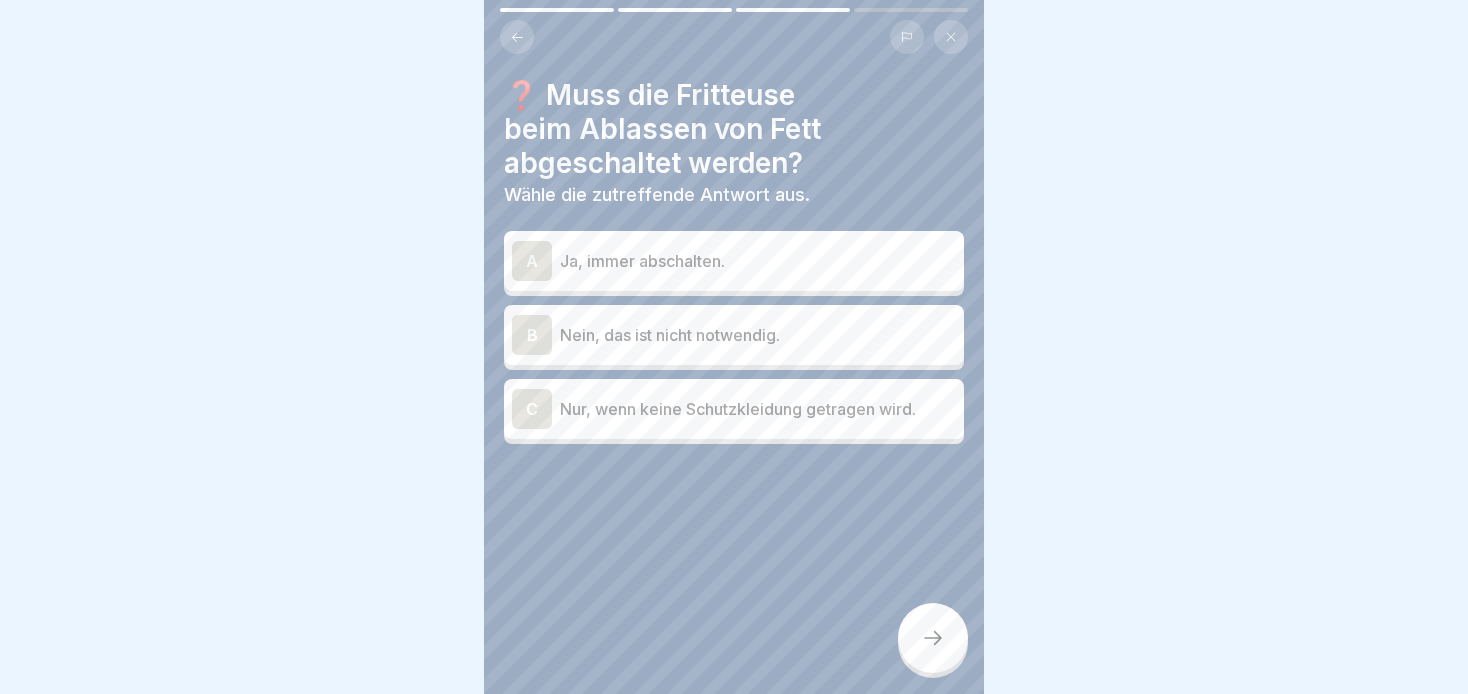 click on "Ja, immer abschalten." at bounding box center [758, 261] 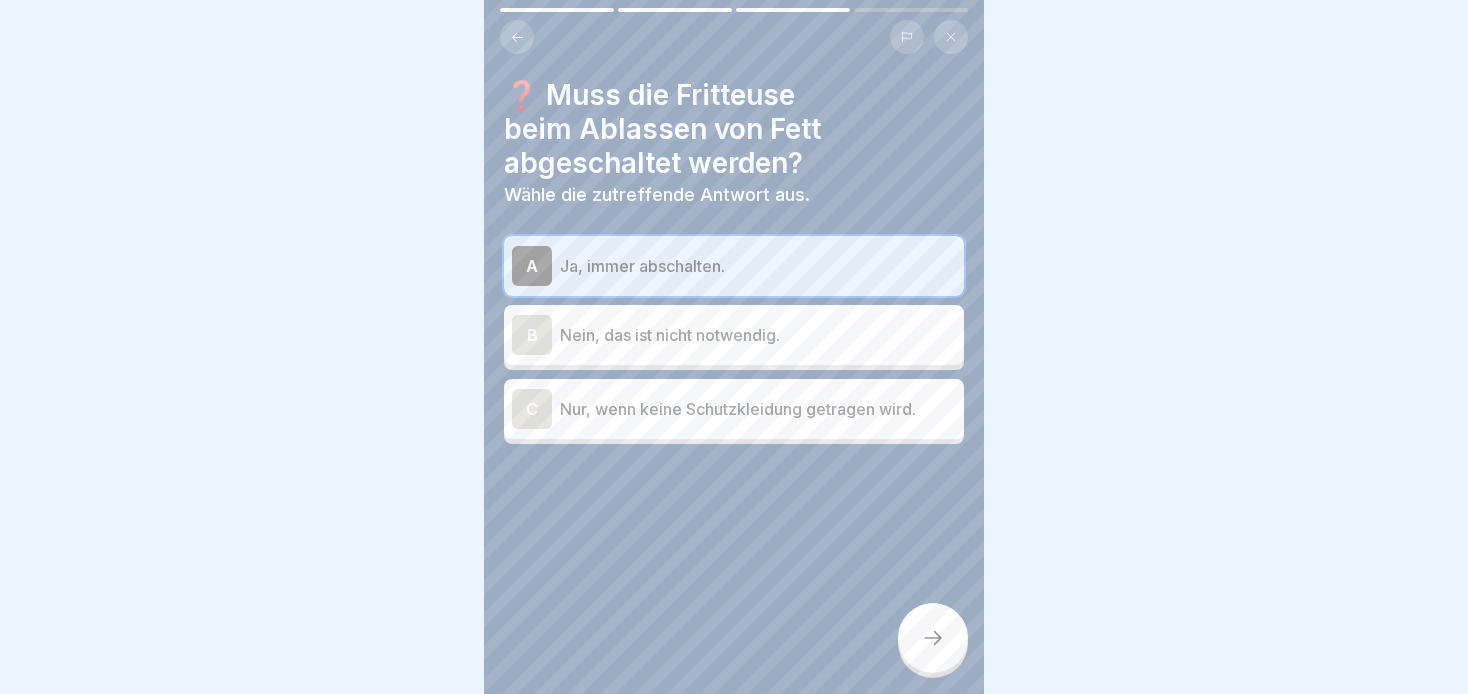 click at bounding box center [933, 638] 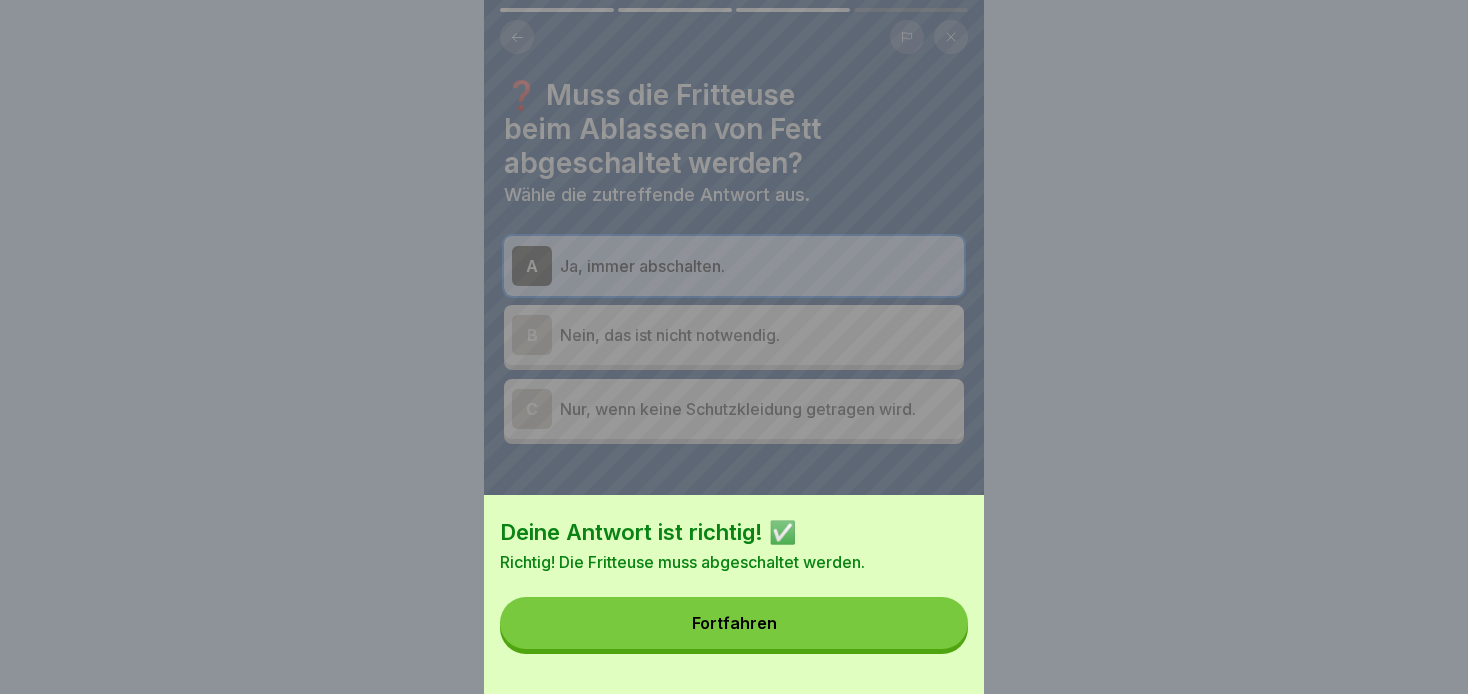 click on "Fortfahren" at bounding box center (734, 623) 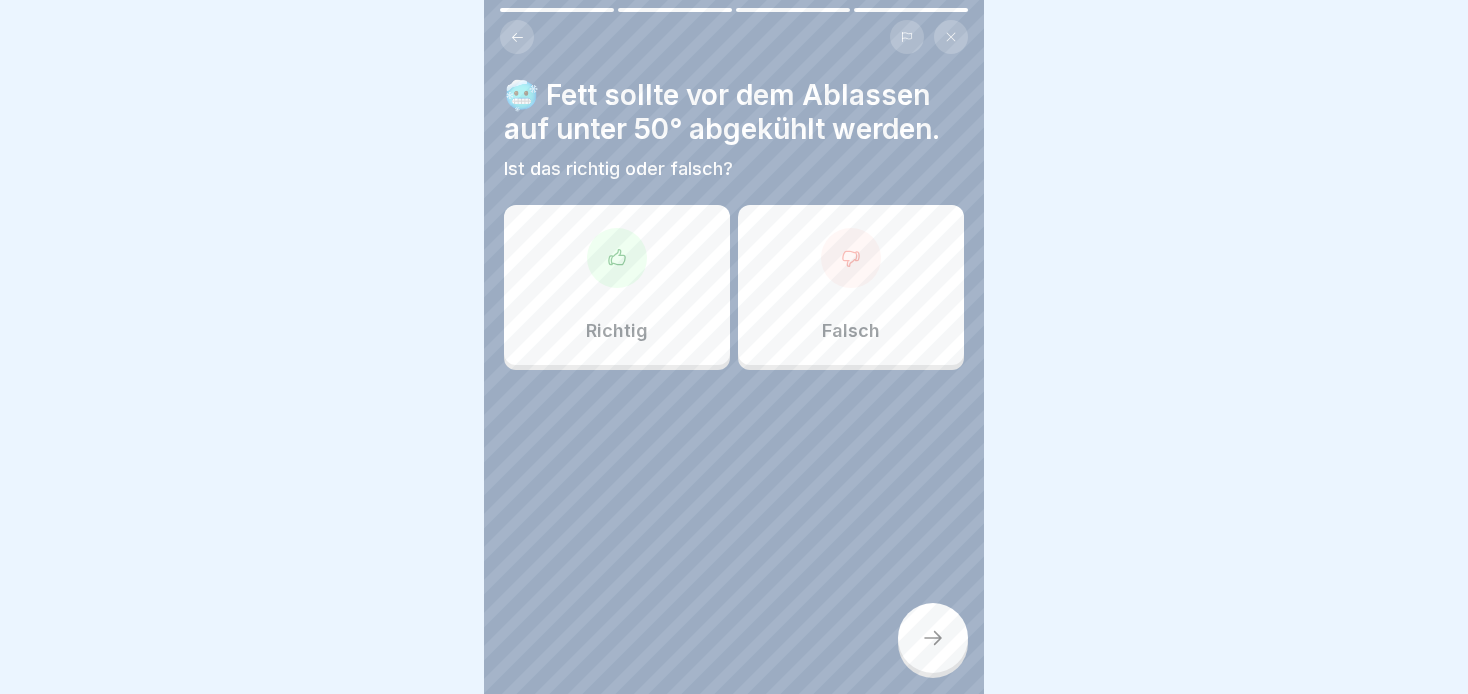 click on "Falsch" at bounding box center [851, 285] 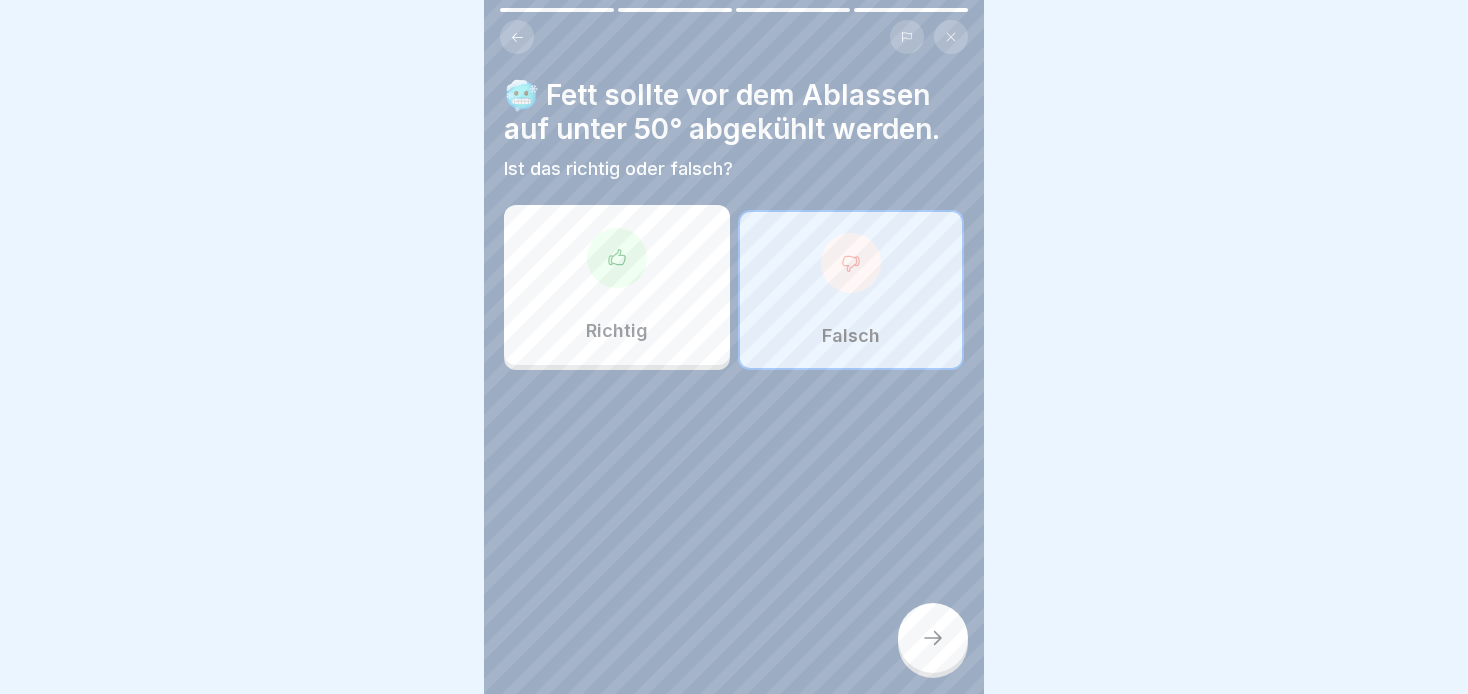 click at bounding box center [933, 638] 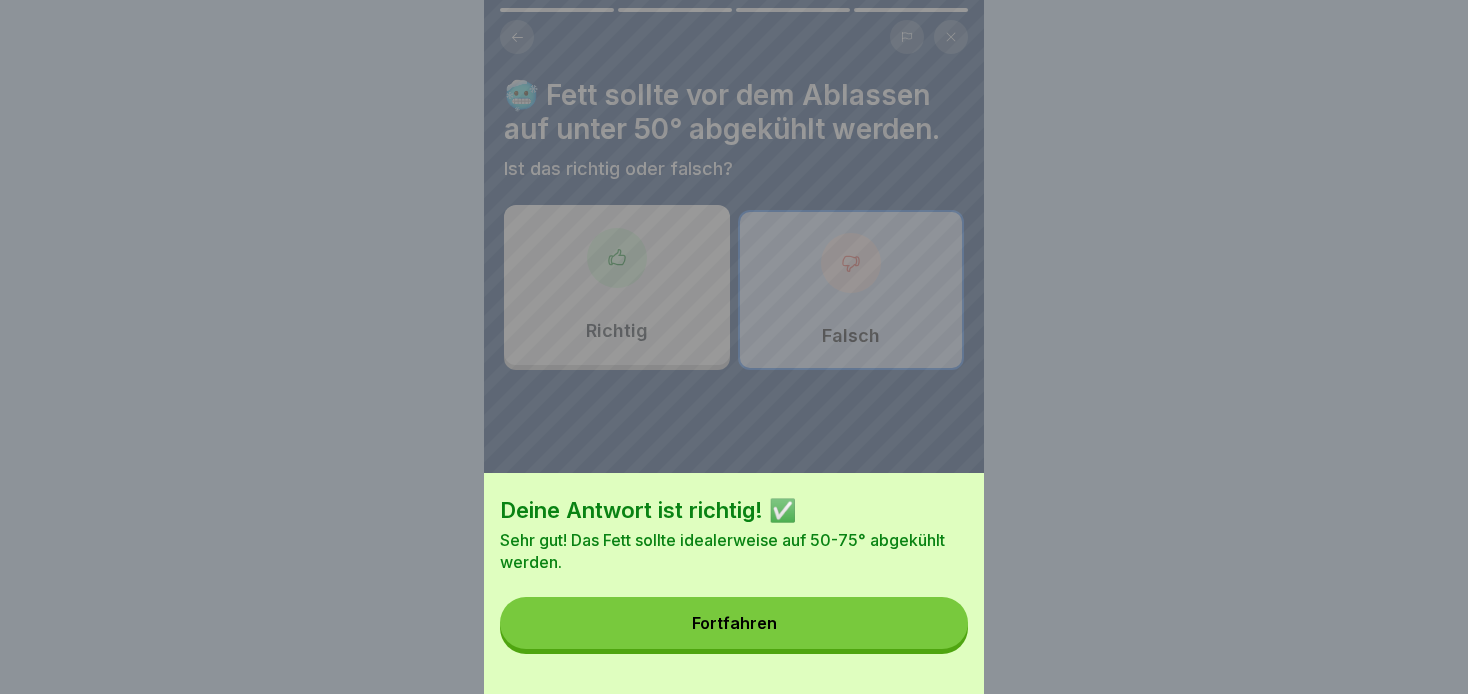 click on "Fortfahren" at bounding box center (734, 623) 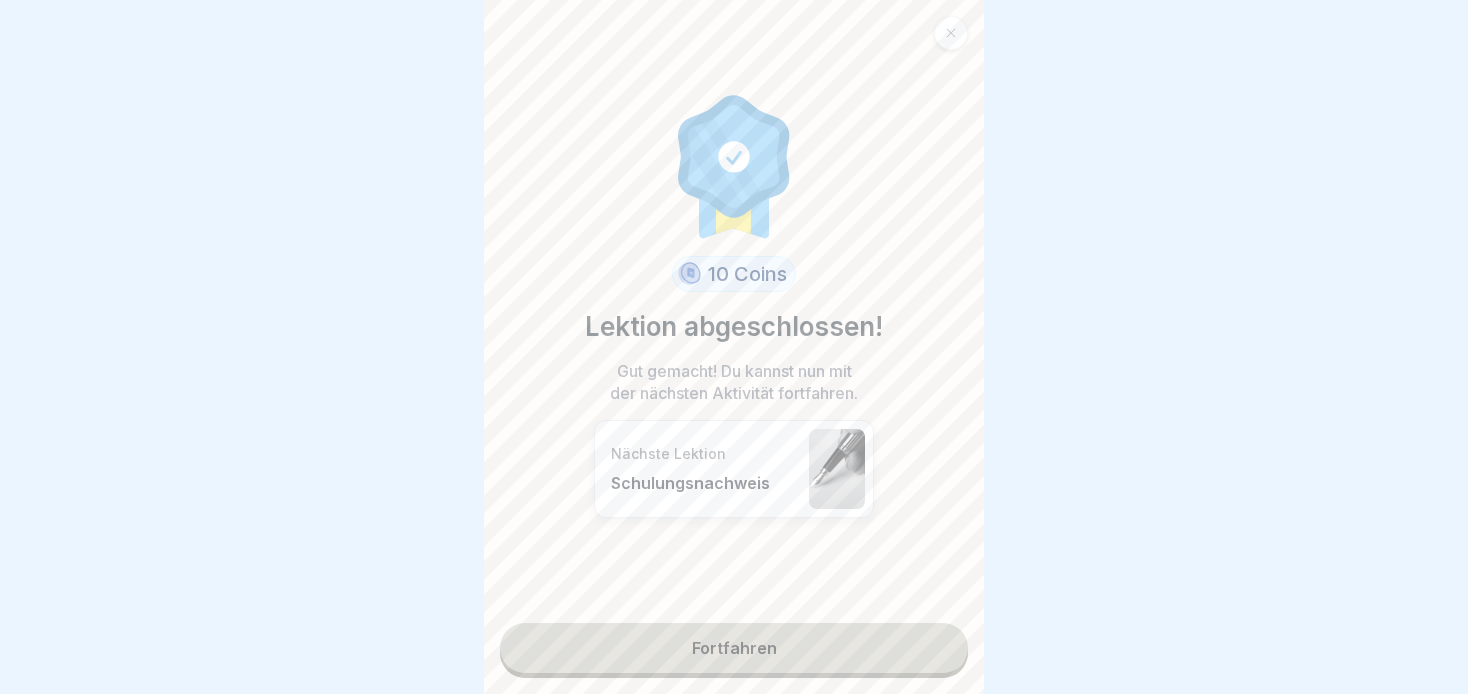 click on "Fortfahren" at bounding box center [734, 648] 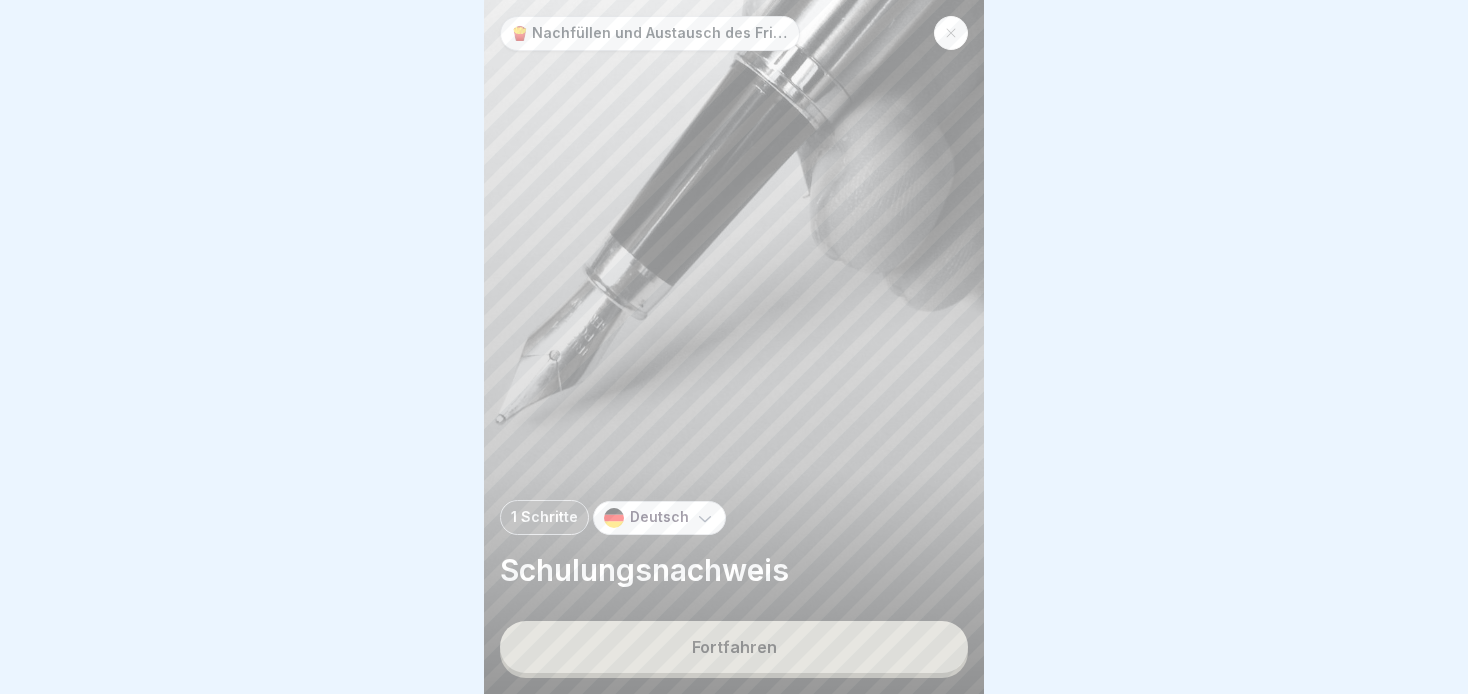 click on "Fortfahren" at bounding box center (734, 647) 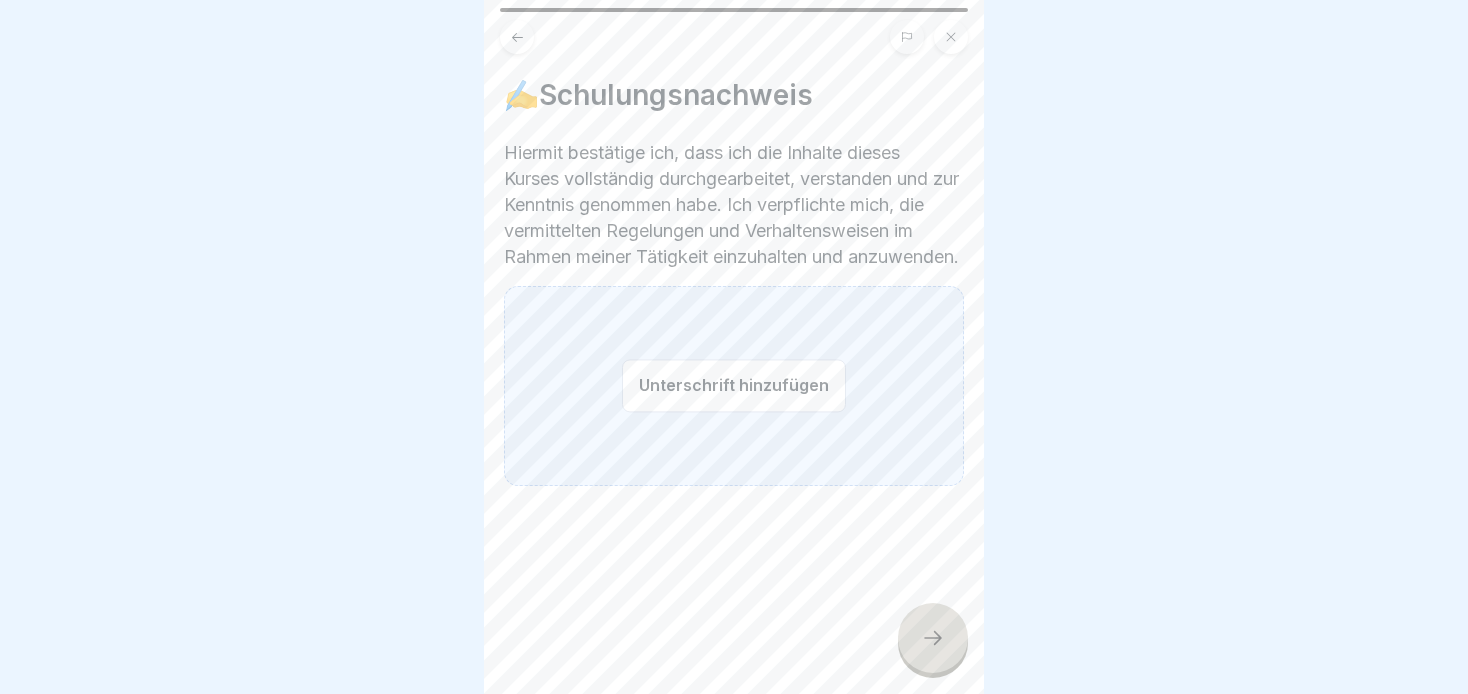 click on "Unterschrift hinzufügen" at bounding box center [734, 385] 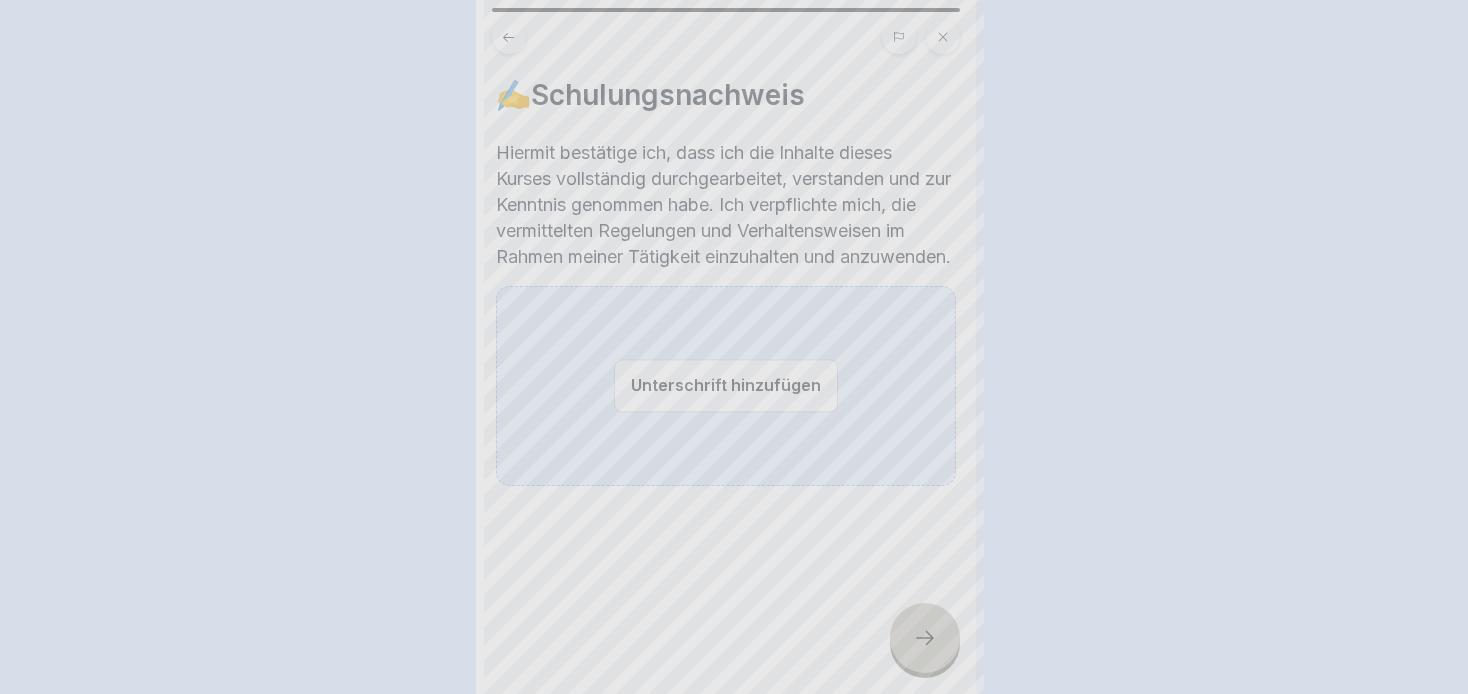 scroll, scrollTop: 0, scrollLeft: 0, axis: both 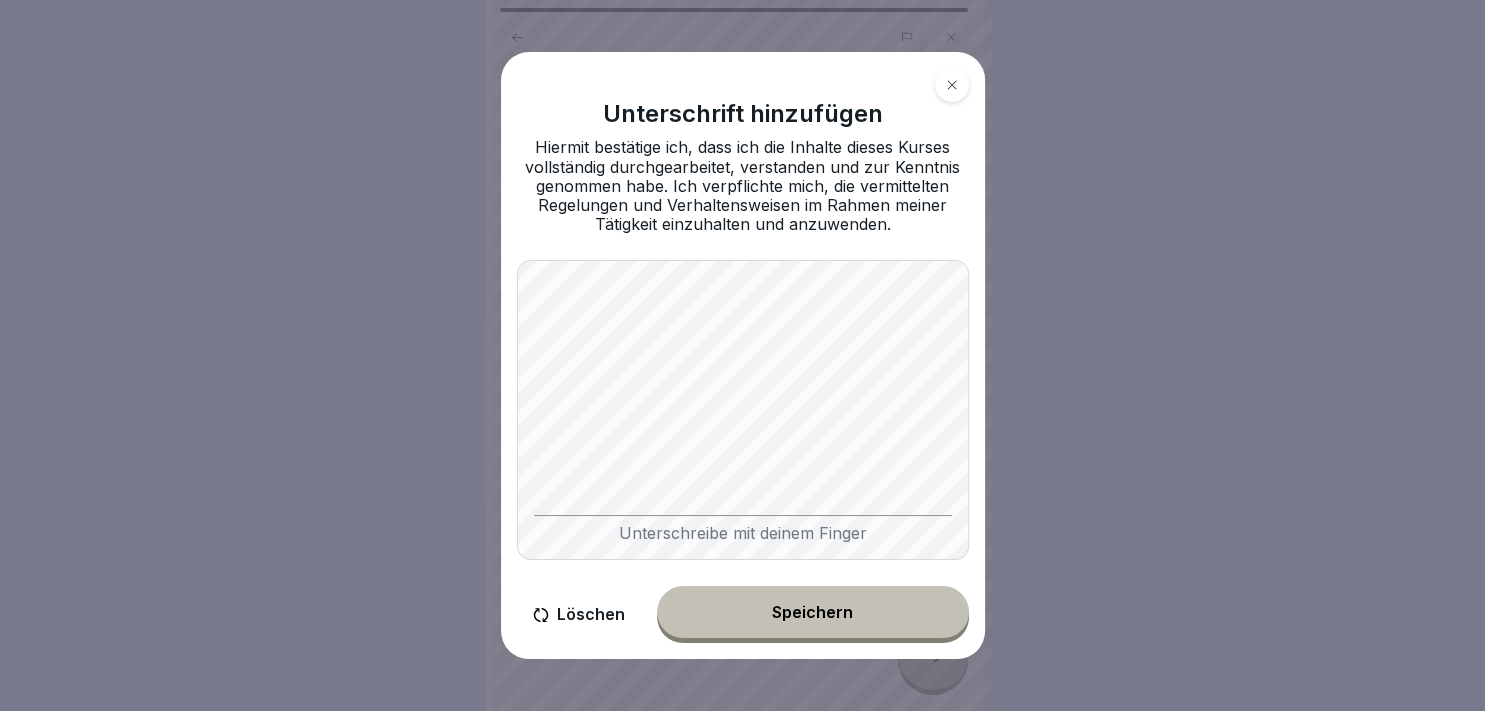 click on "Unterschrift hinzufügen Hiermit bestätige ich, dass ich die Inhalte dieses Kurses vollständig durchgearbeitet, verstanden und zur Kenntnis genommen habe. Ich verpflichte mich, die vermittelten Regelungen und Verhaltensweisen im Rahmen meiner Tätigkeit einzuhalten und anzuwenden. Unterschreibe mit deinem Finger Löschen Speichern" at bounding box center [743, 356] 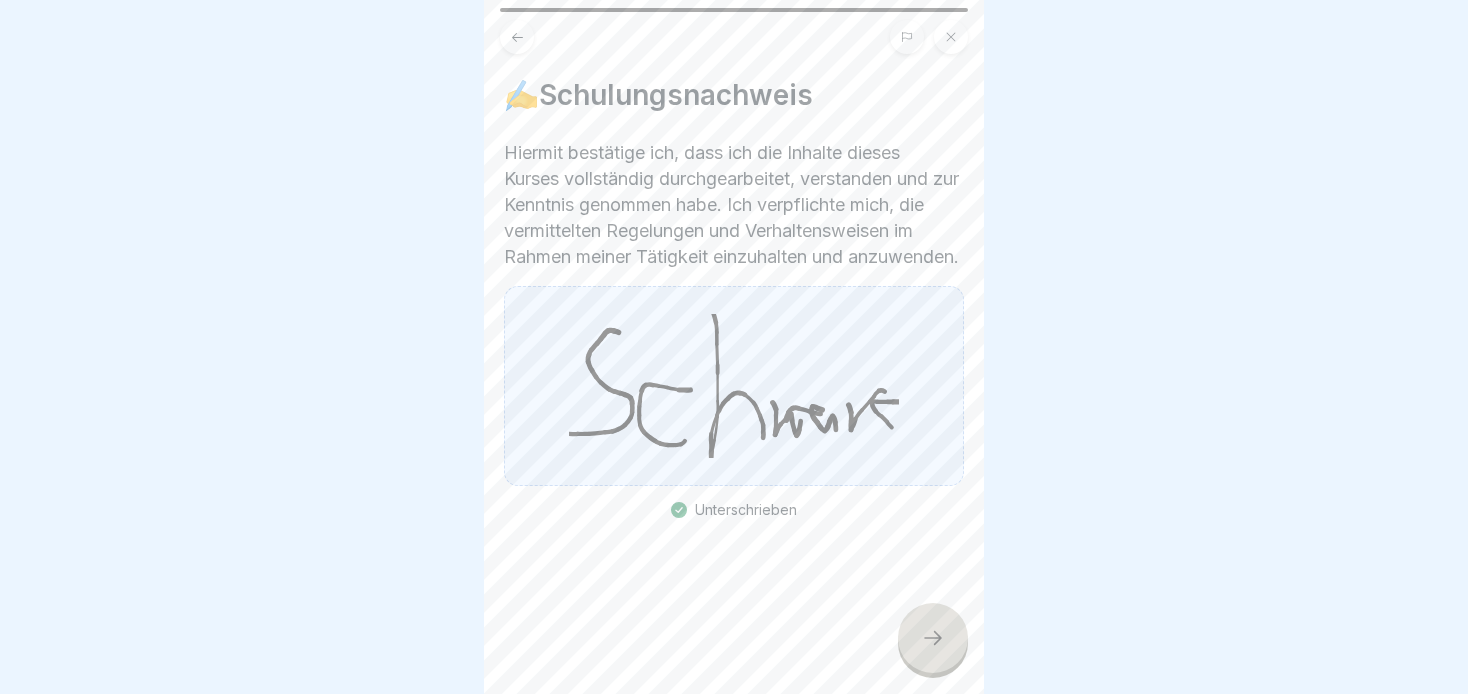 click 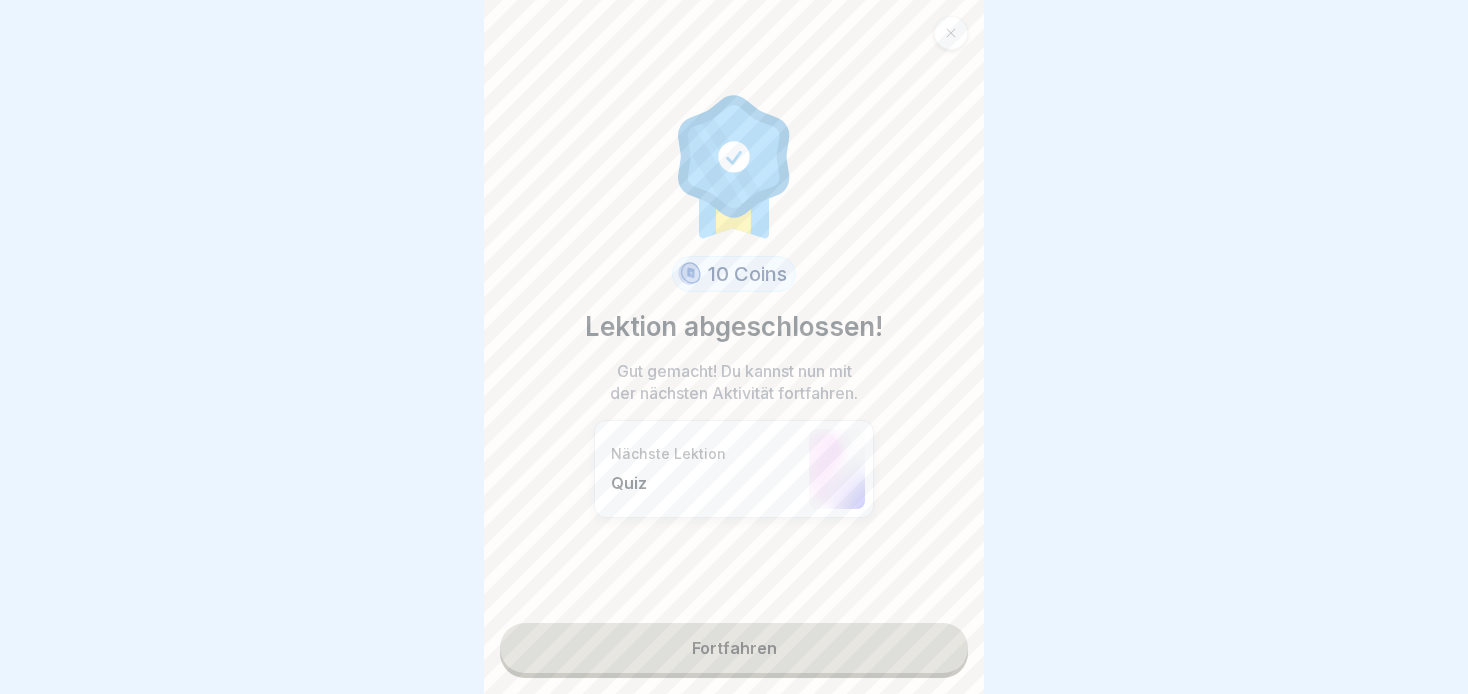 click on "Fortfahren" at bounding box center (734, 648) 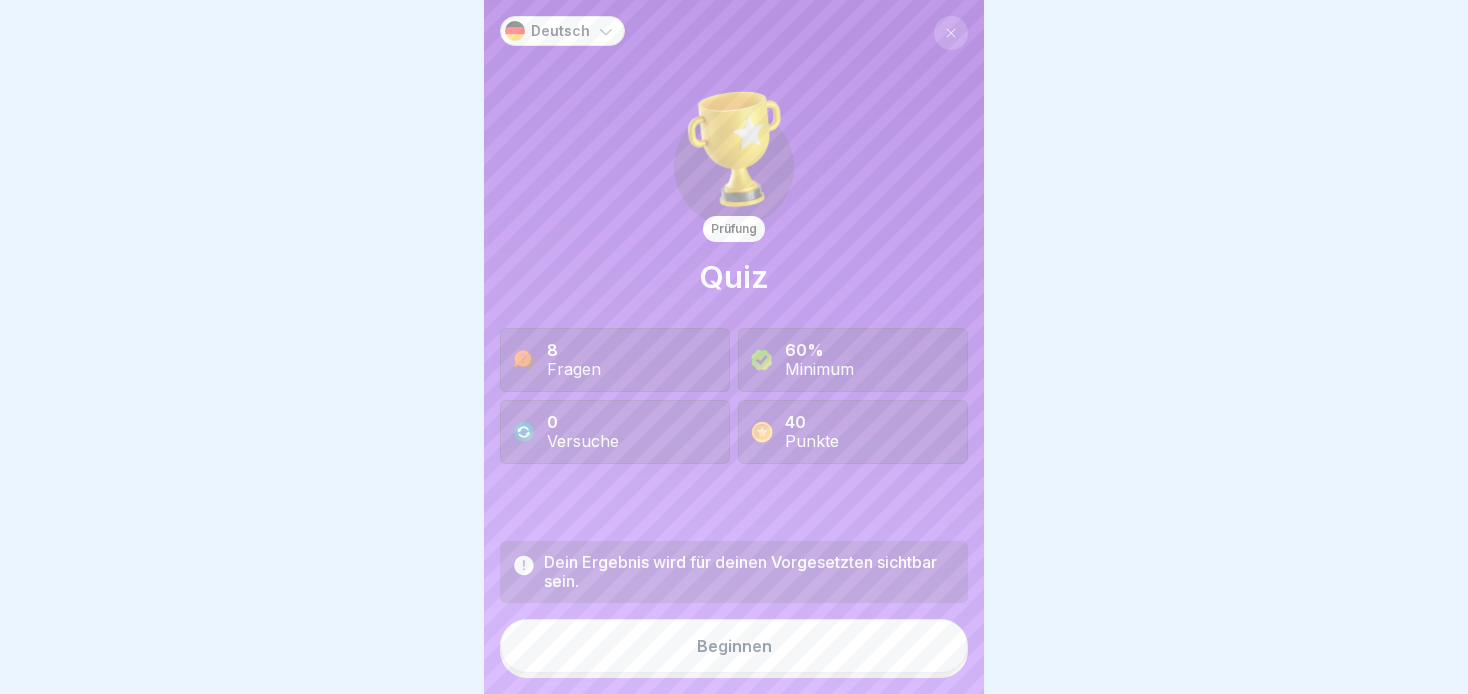 scroll, scrollTop: 16, scrollLeft: 0, axis: vertical 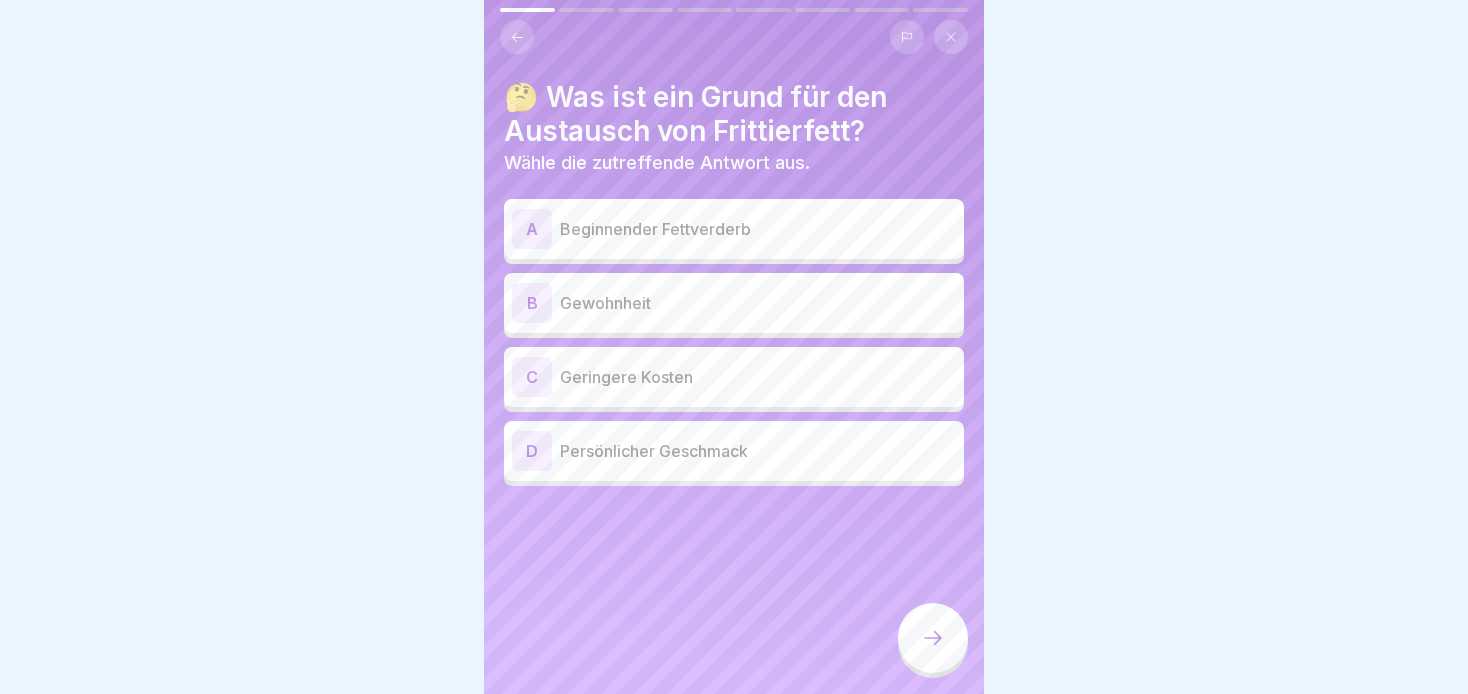 click on "A Beginnender Fettverderb" at bounding box center (734, 229) 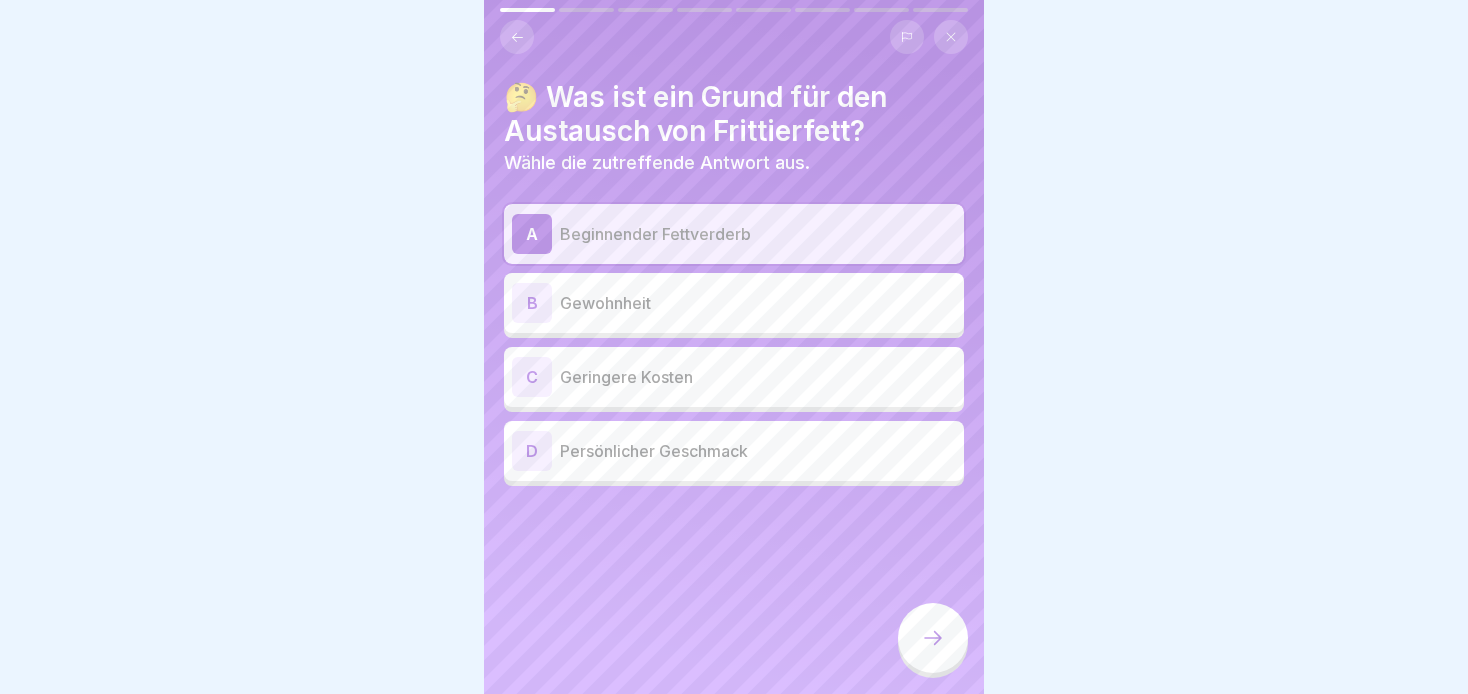 click at bounding box center [933, 638] 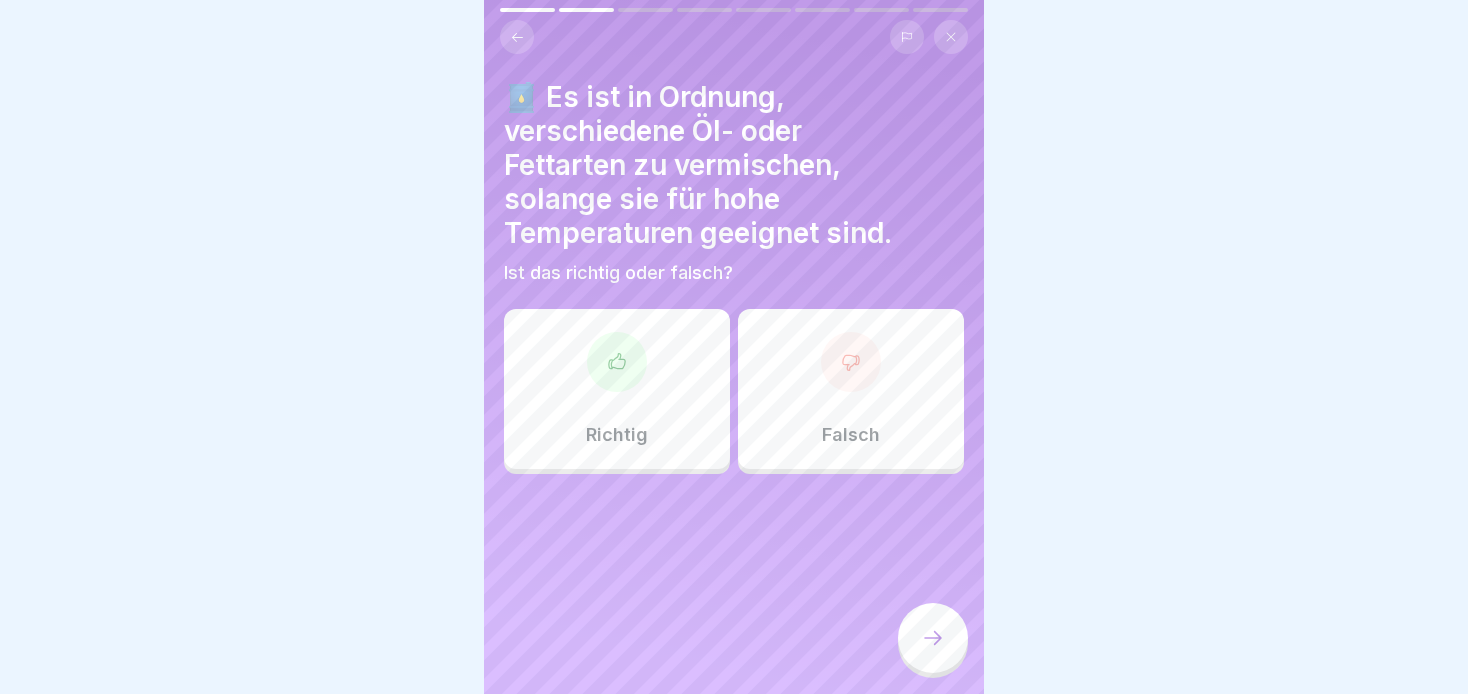 click on "Falsch" at bounding box center [851, 389] 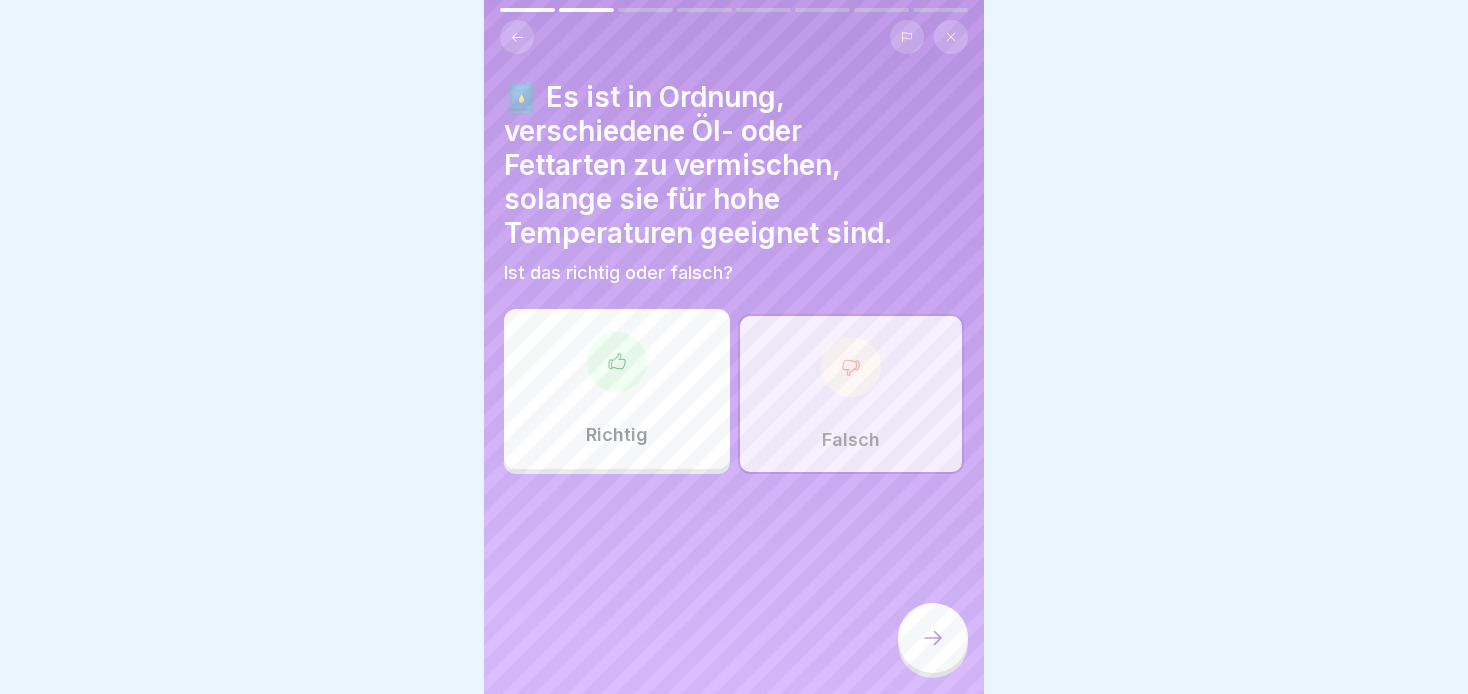 click at bounding box center [933, 638] 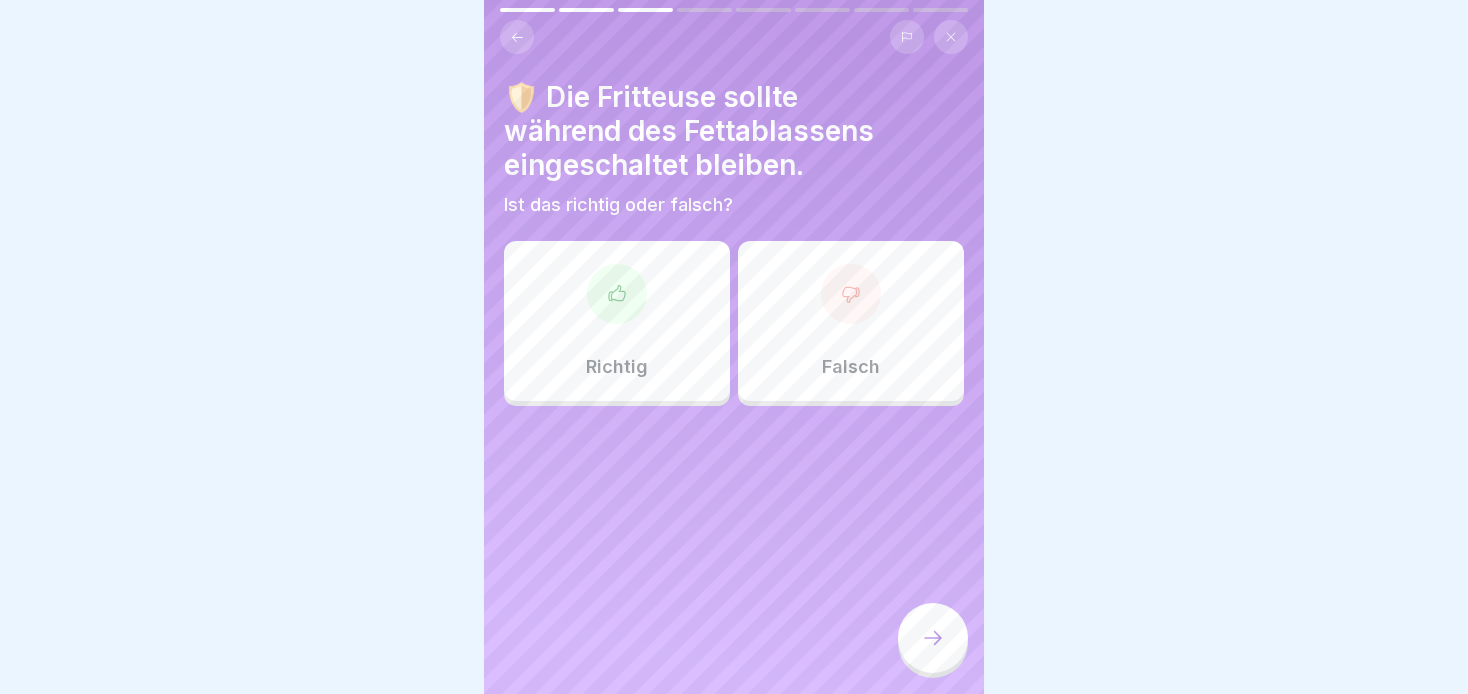 click on "Falsch" at bounding box center [851, 321] 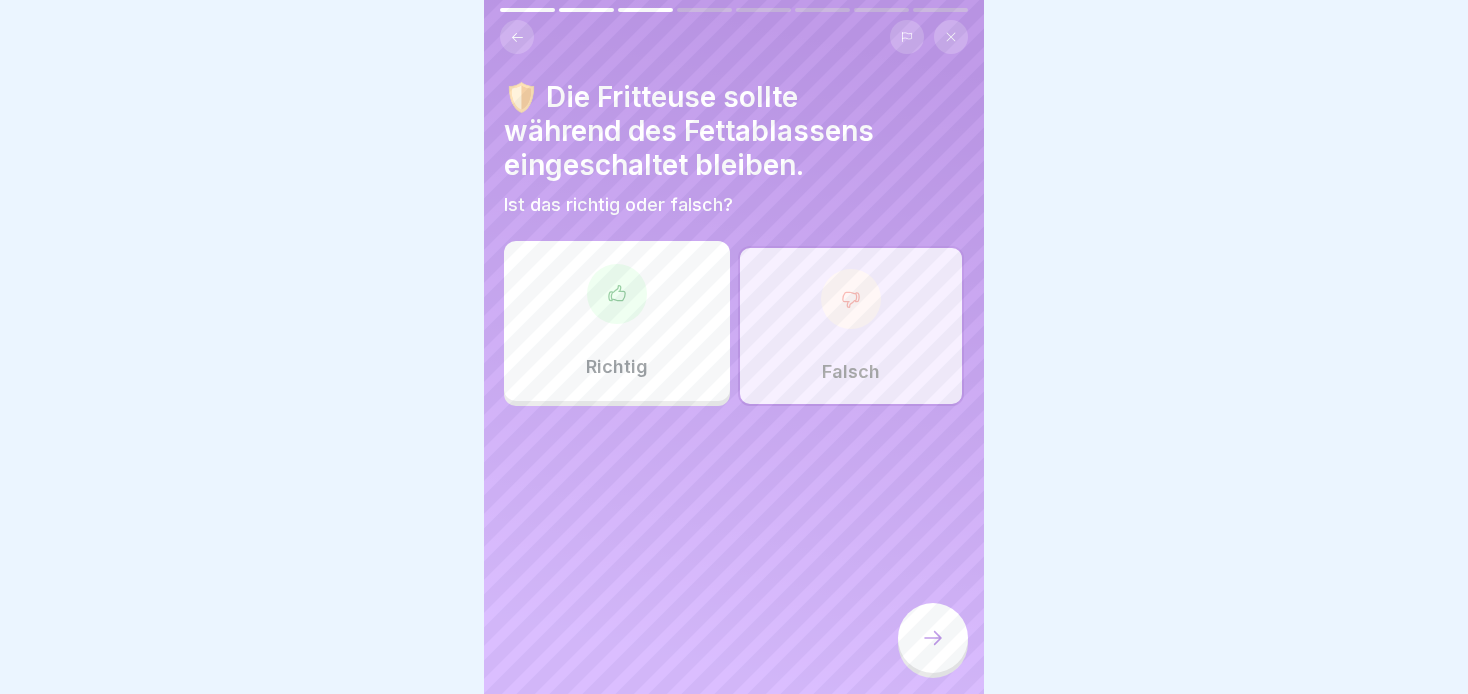 click 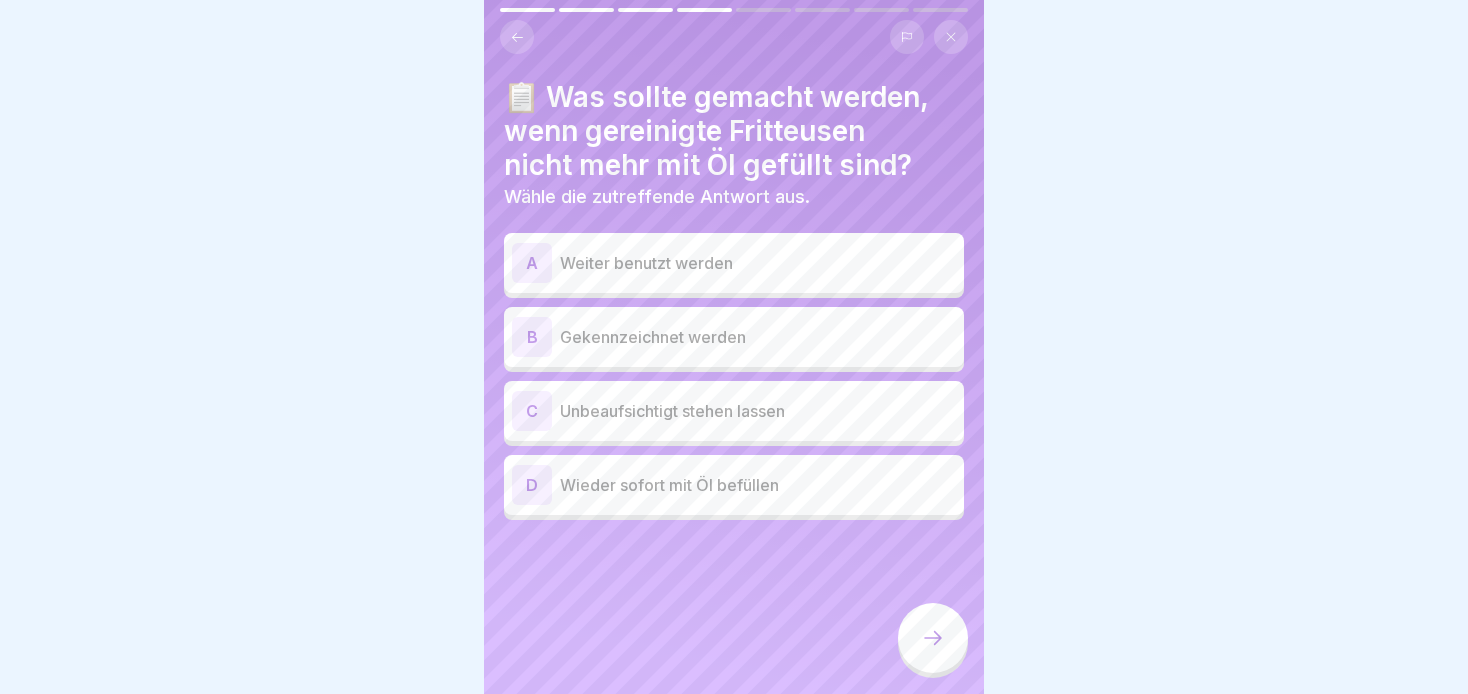 click on "Gekennzeichnet werden" at bounding box center (758, 337) 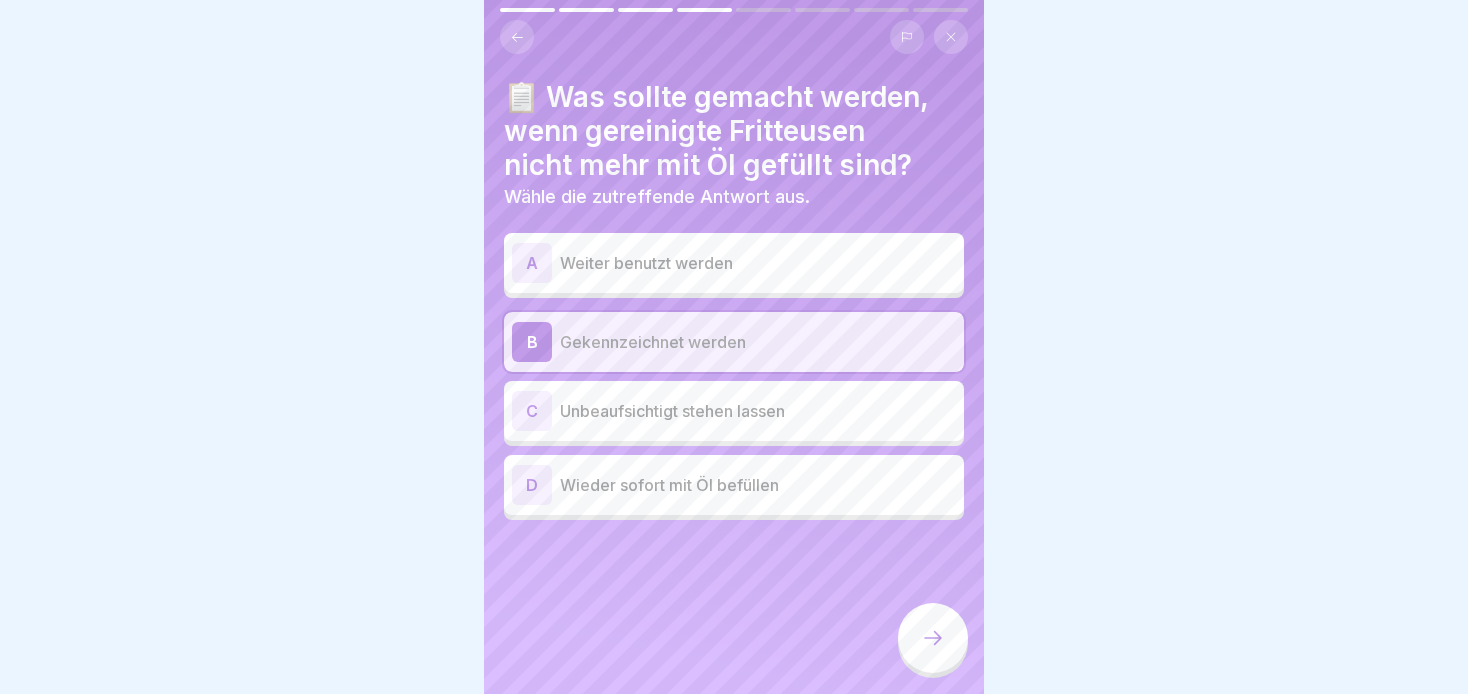 click 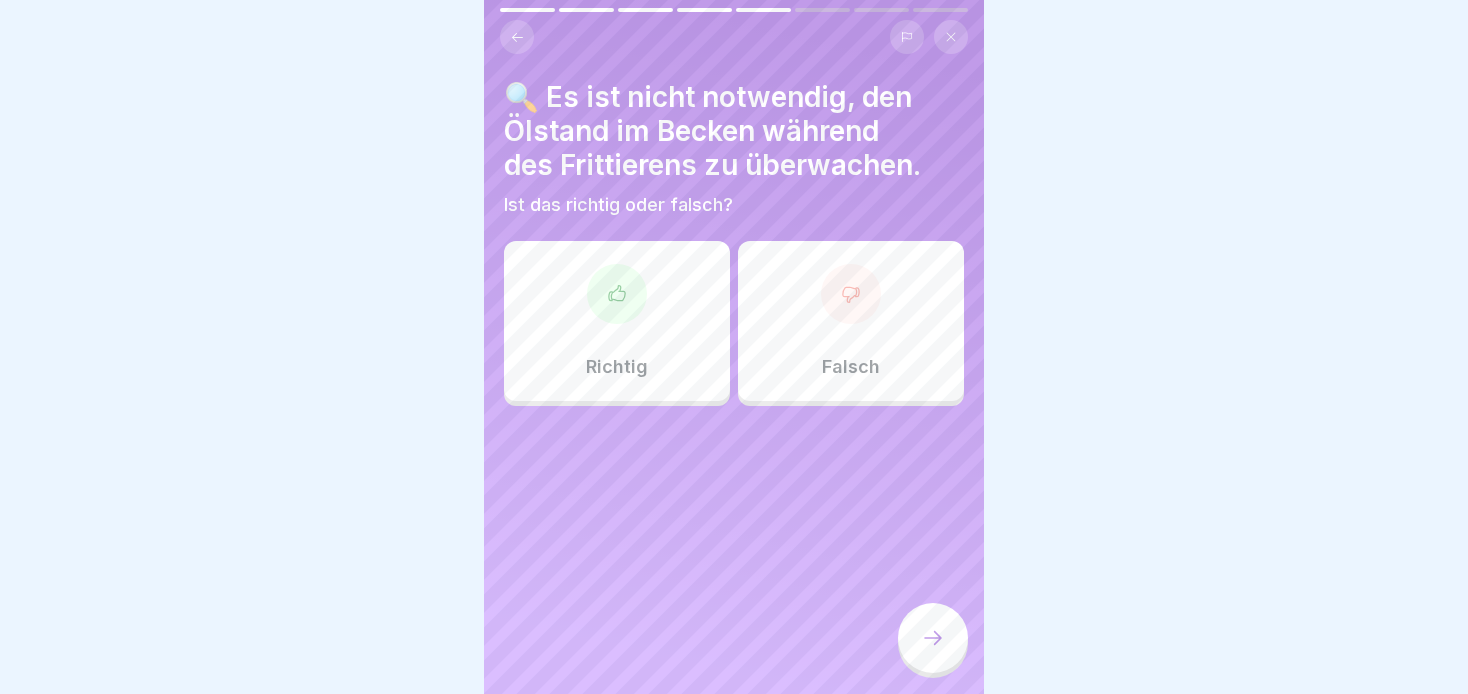 click on "Falsch" at bounding box center [851, 321] 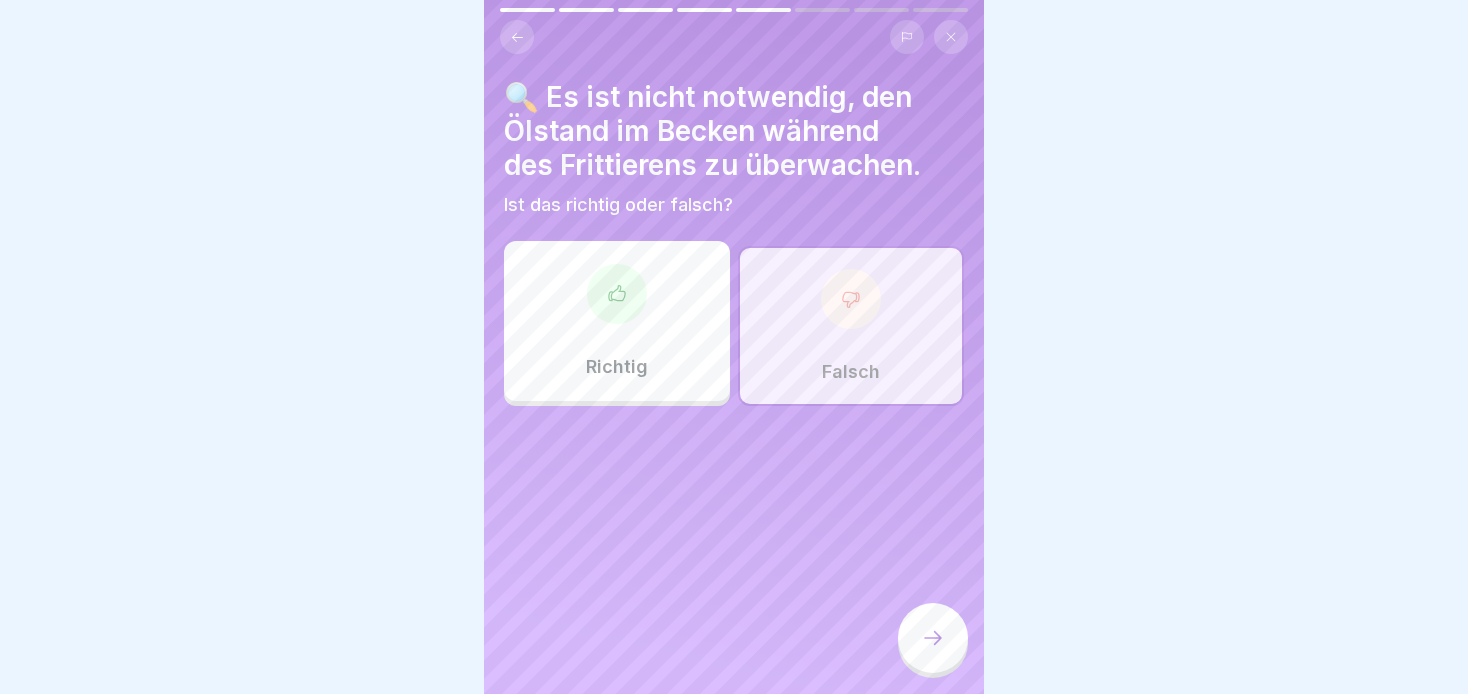 click at bounding box center [933, 638] 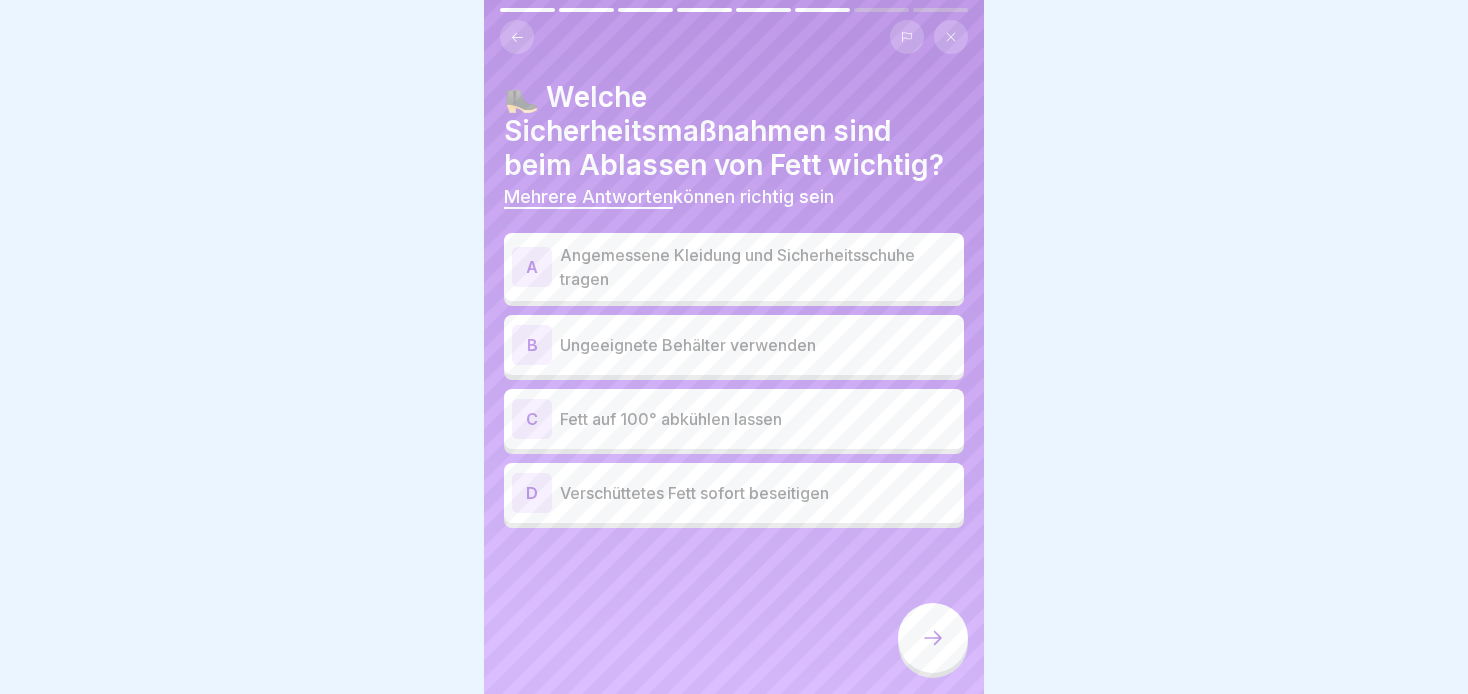 click on "Angemessene Kleidung und Sicherheitsschuhe tragen" at bounding box center [758, 267] 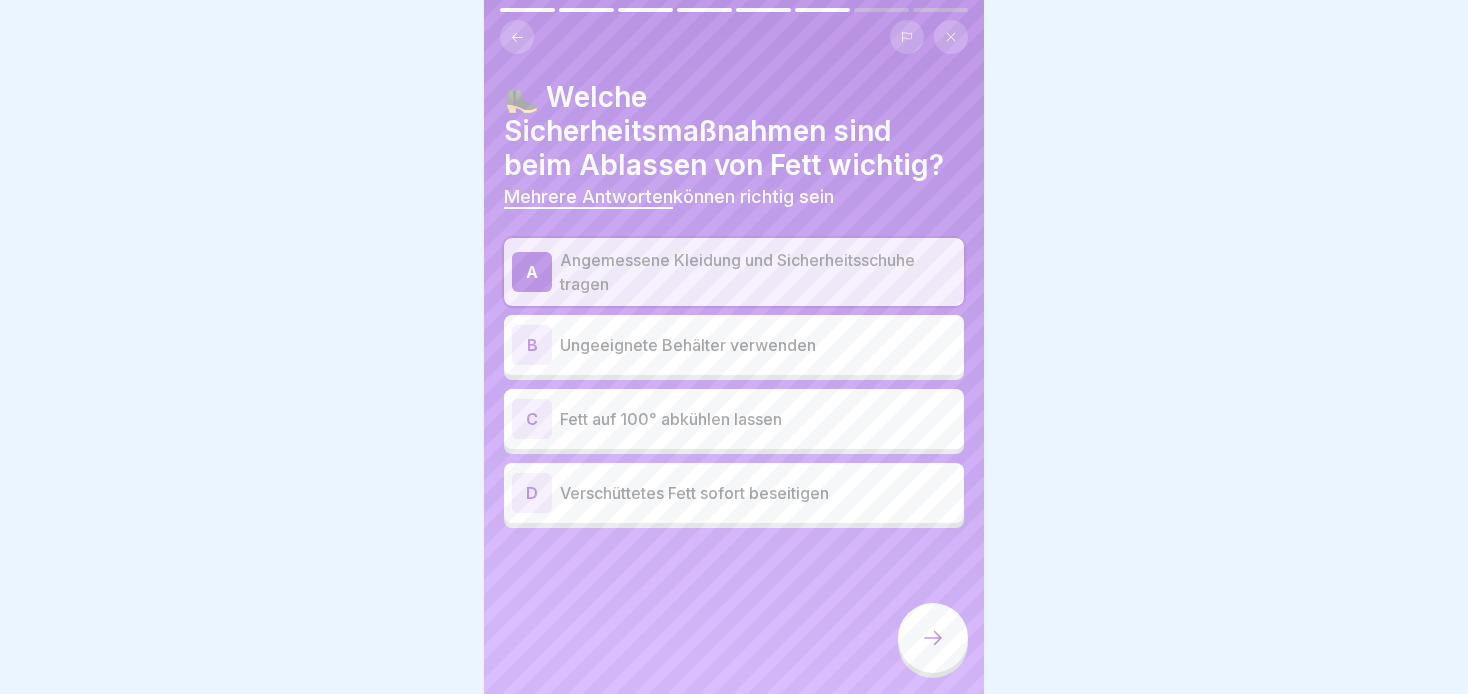 click on "D Verschüttetes Fett sofort beseitigen" at bounding box center (734, 493) 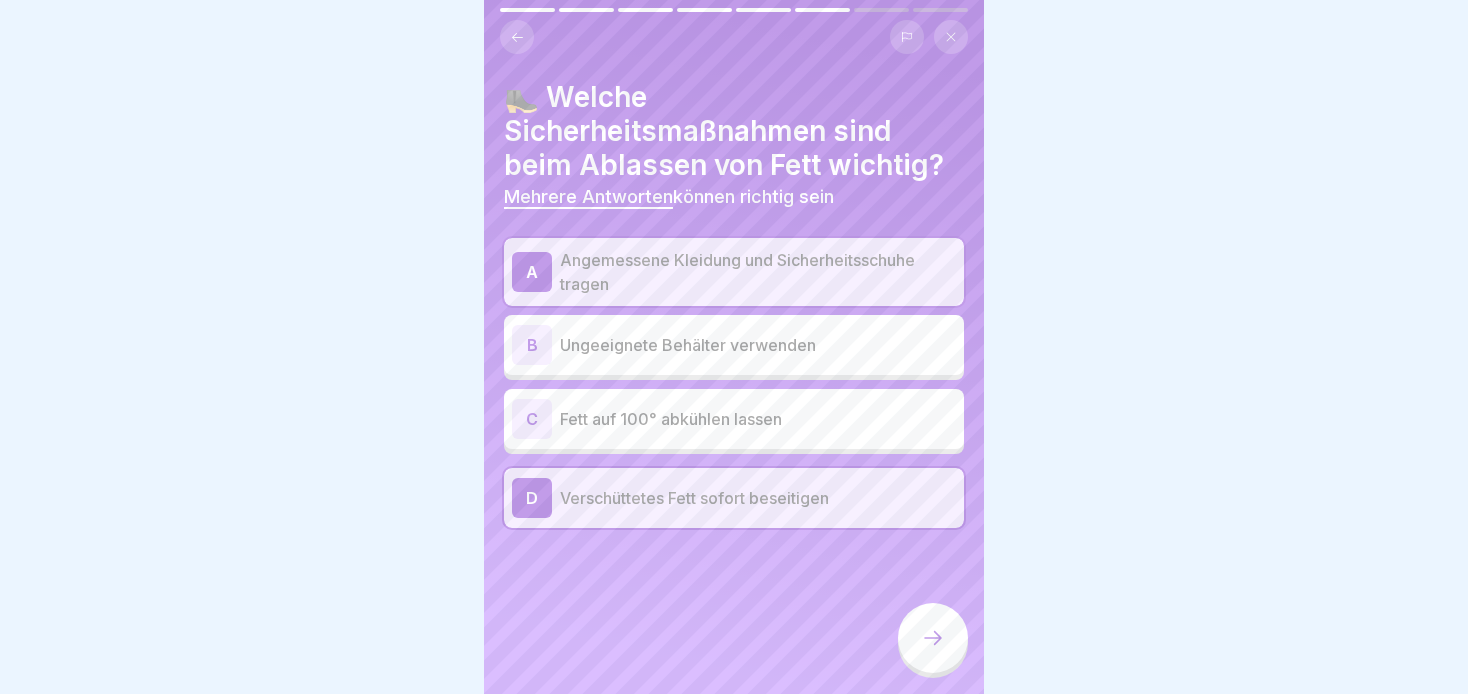 click 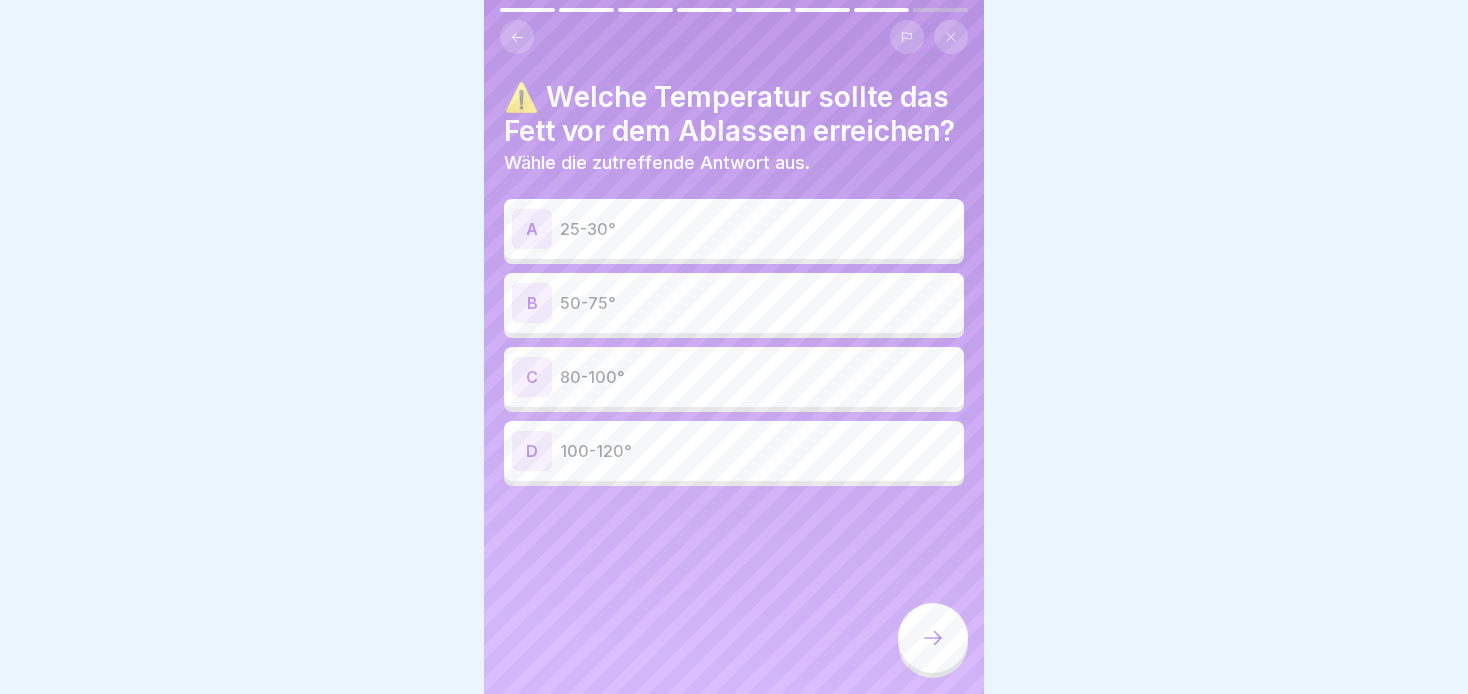 click on "50-75°" at bounding box center (758, 303) 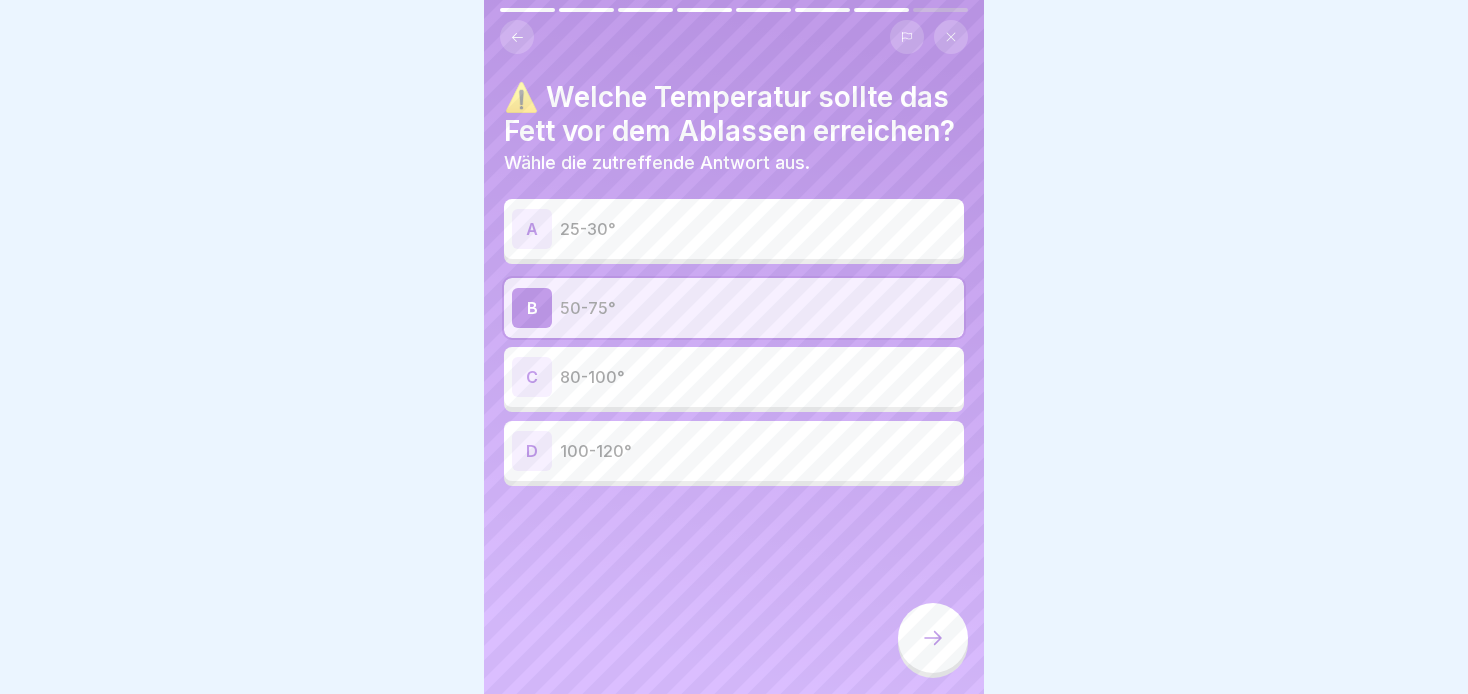 click at bounding box center [933, 638] 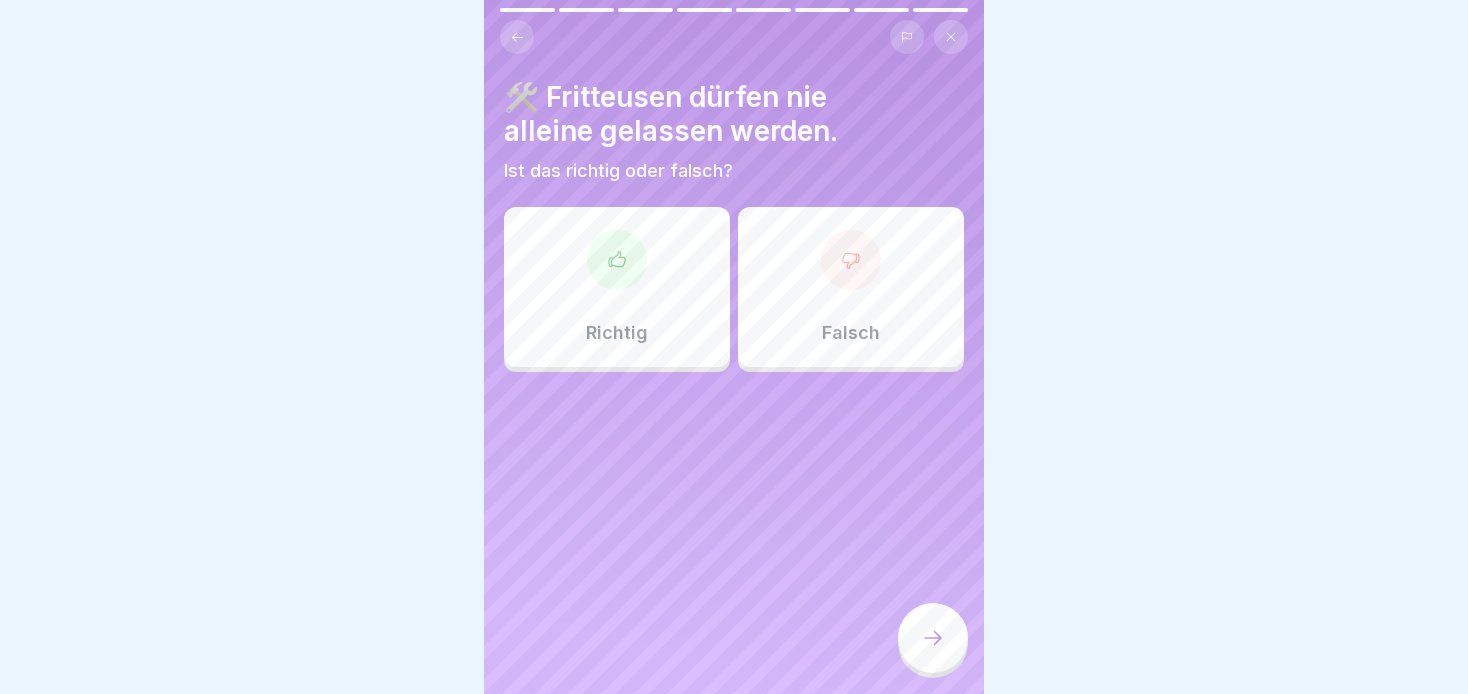 click on "Richtig" at bounding box center [617, 287] 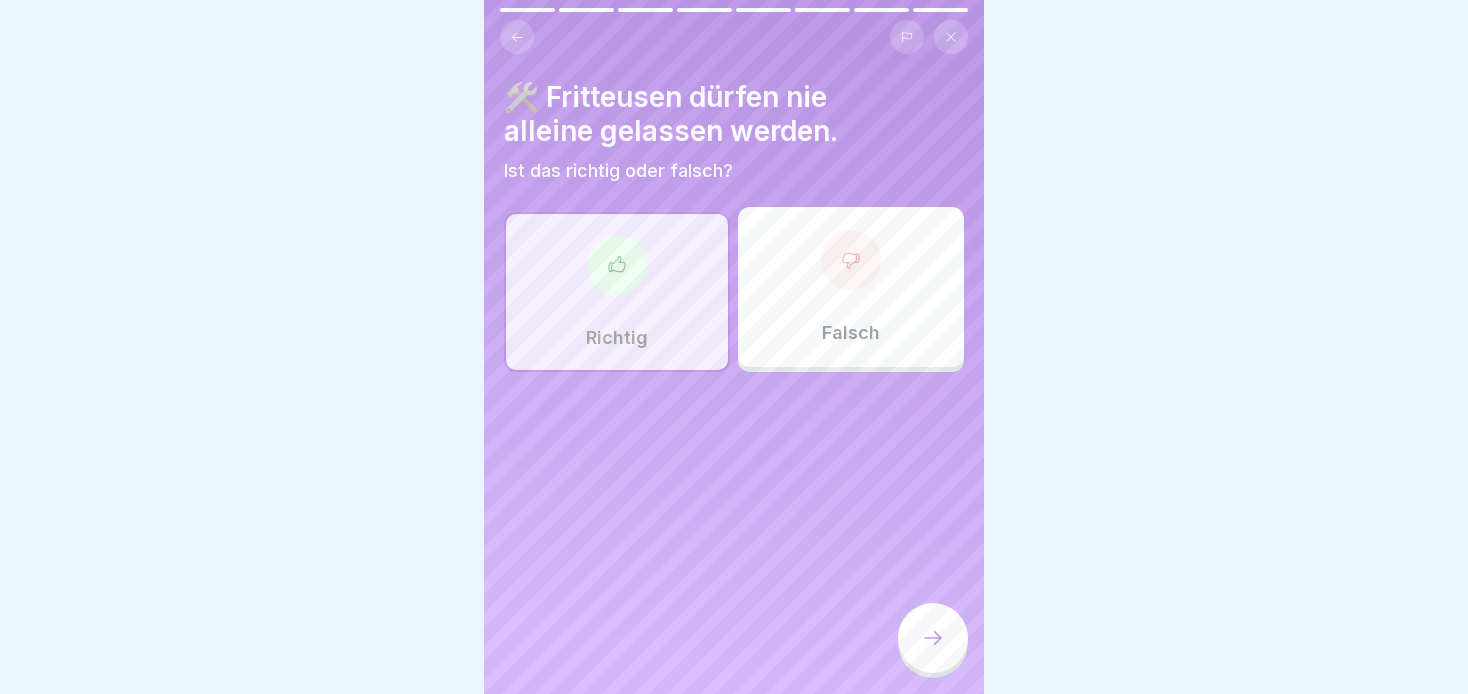 click 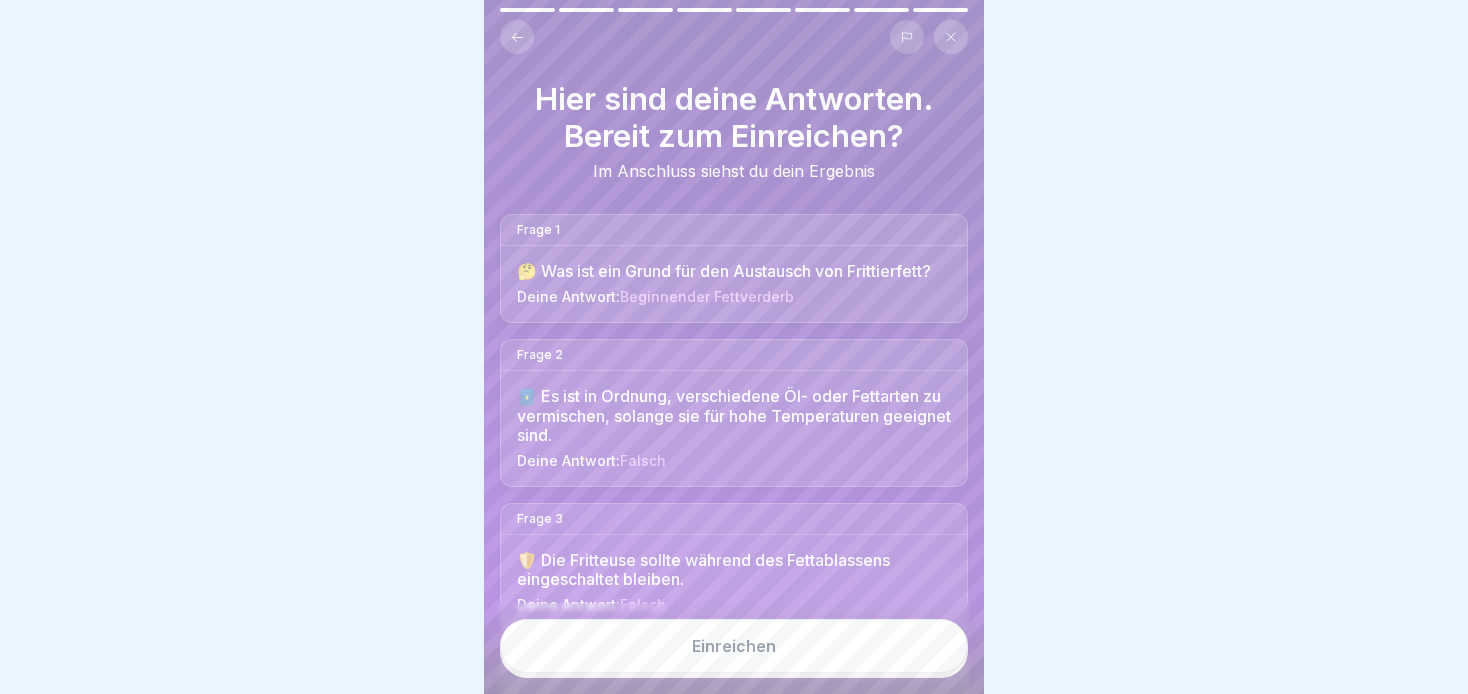 click on "Einreichen" at bounding box center [734, 646] 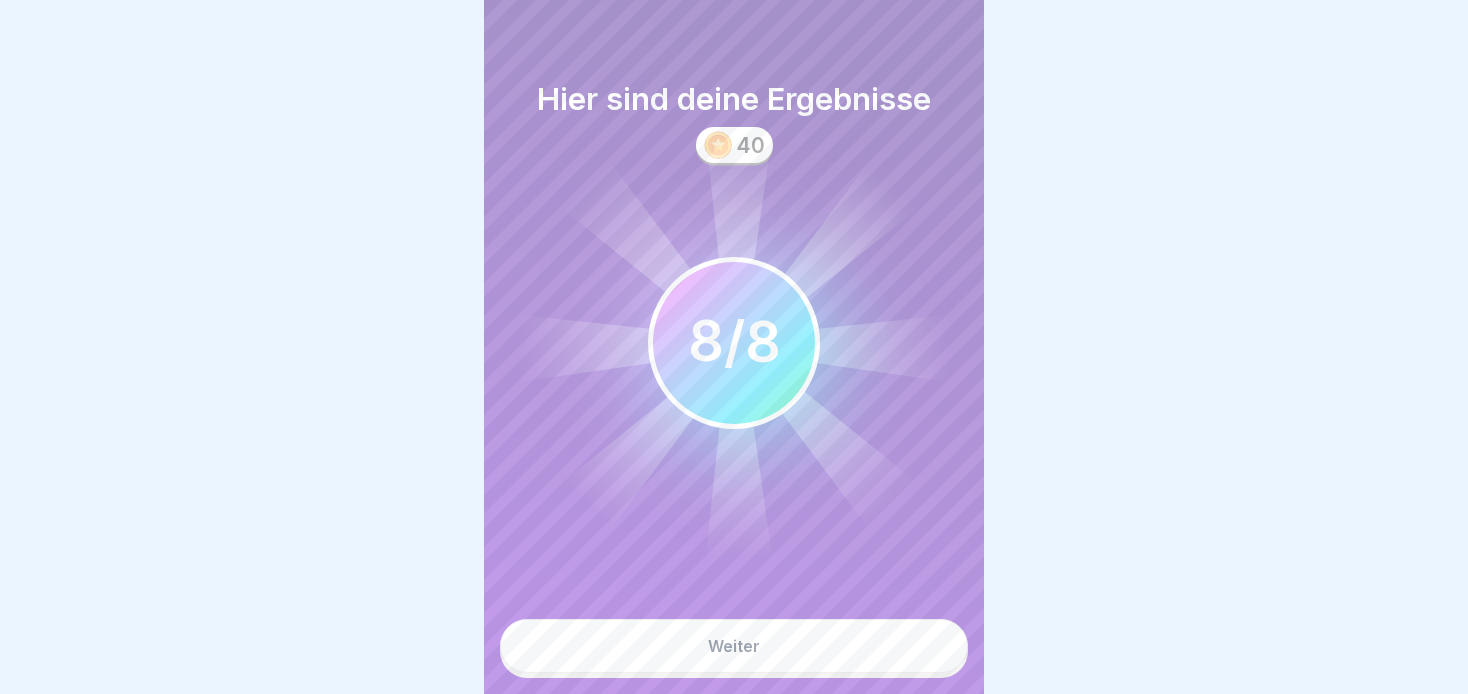 click on "Weiter" at bounding box center (734, 646) 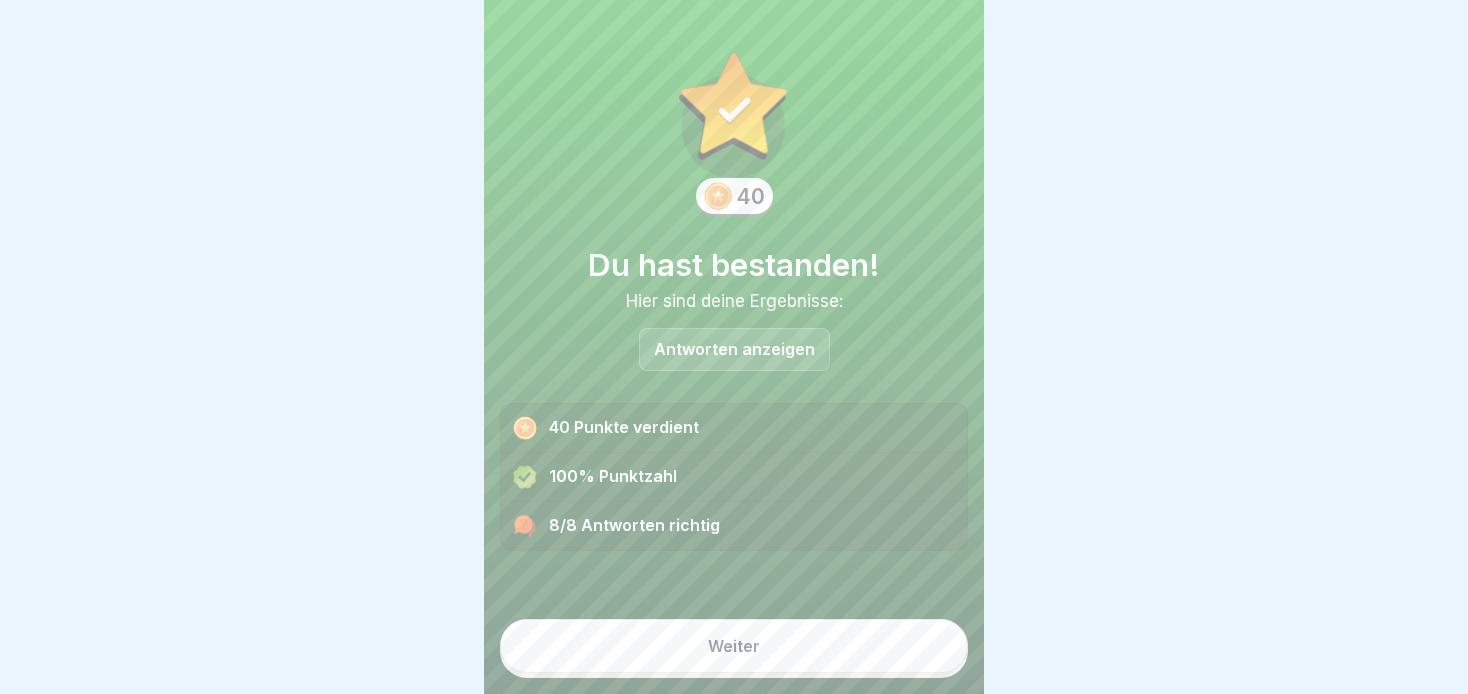 click on "Weiter" at bounding box center [734, 646] 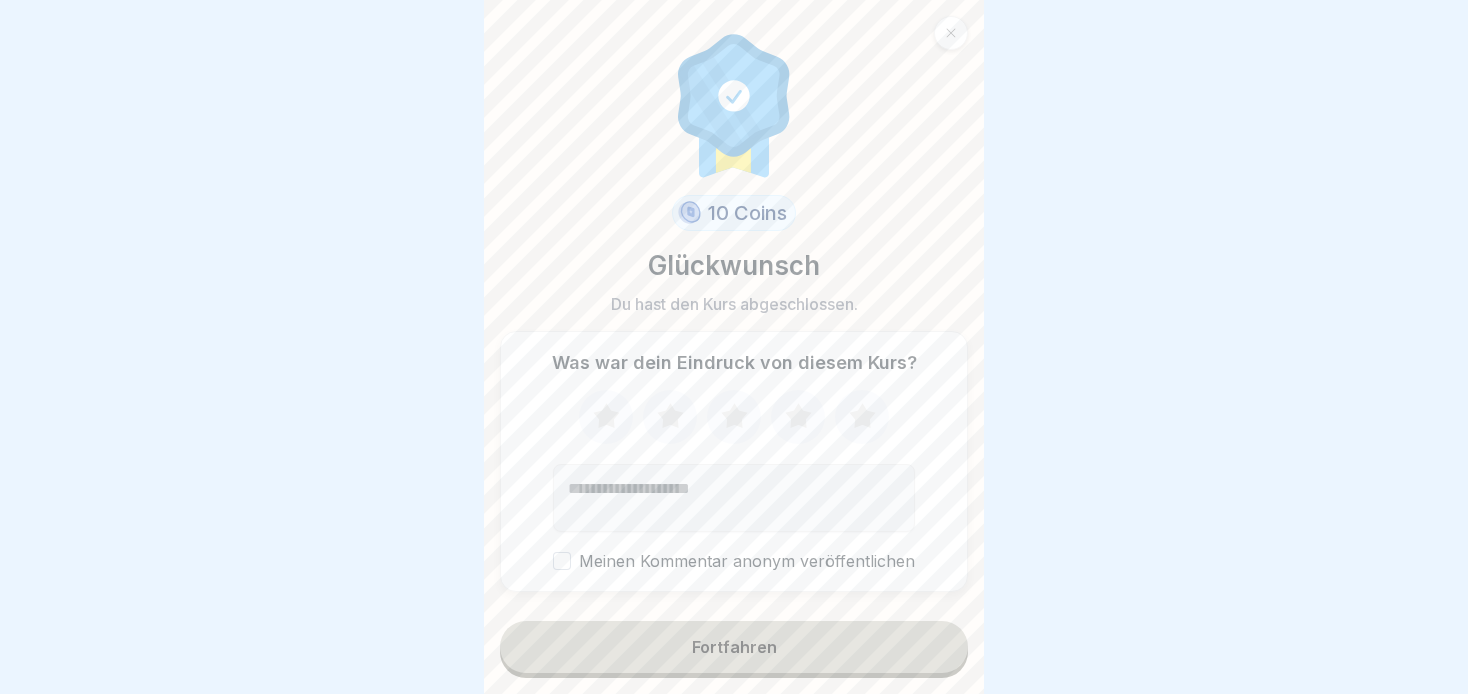 click on "Fortfahren" at bounding box center [734, 647] 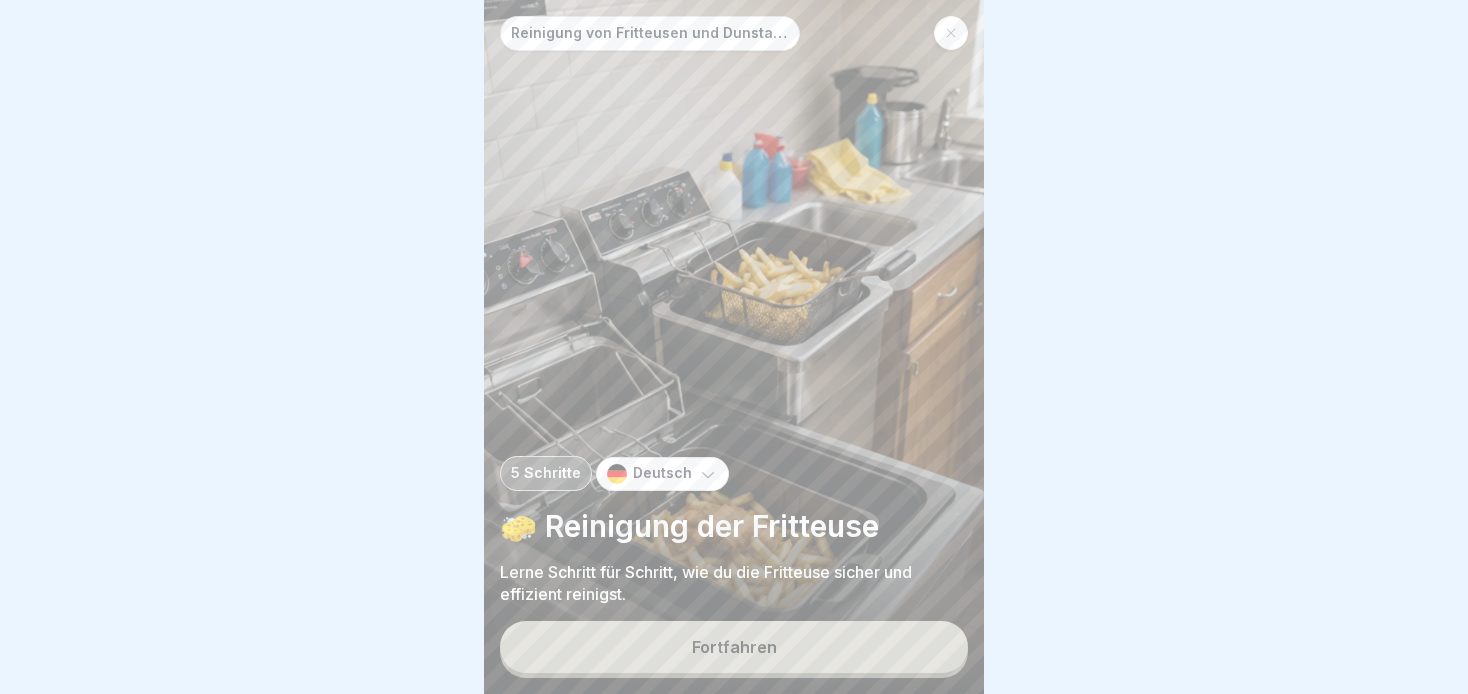 click on "Fortfahren" at bounding box center (734, 647) 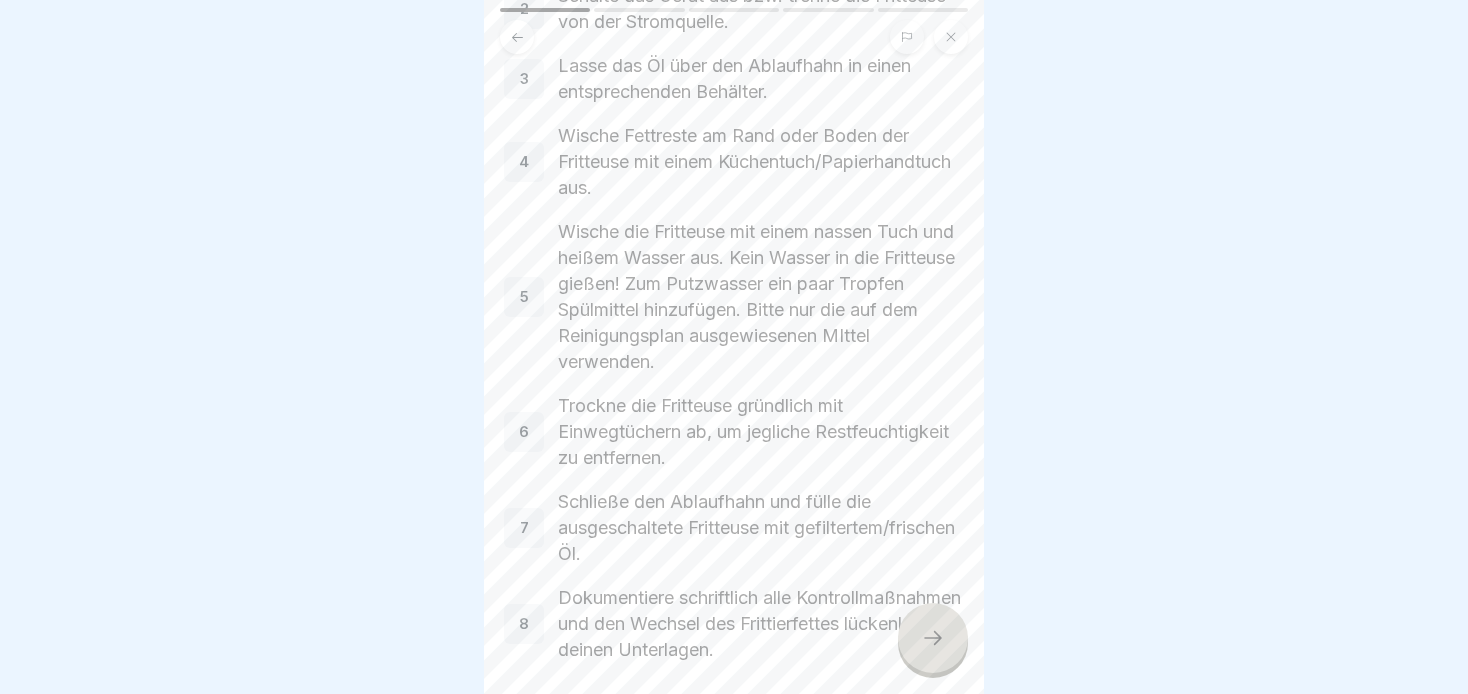 scroll, scrollTop: 376, scrollLeft: 0, axis: vertical 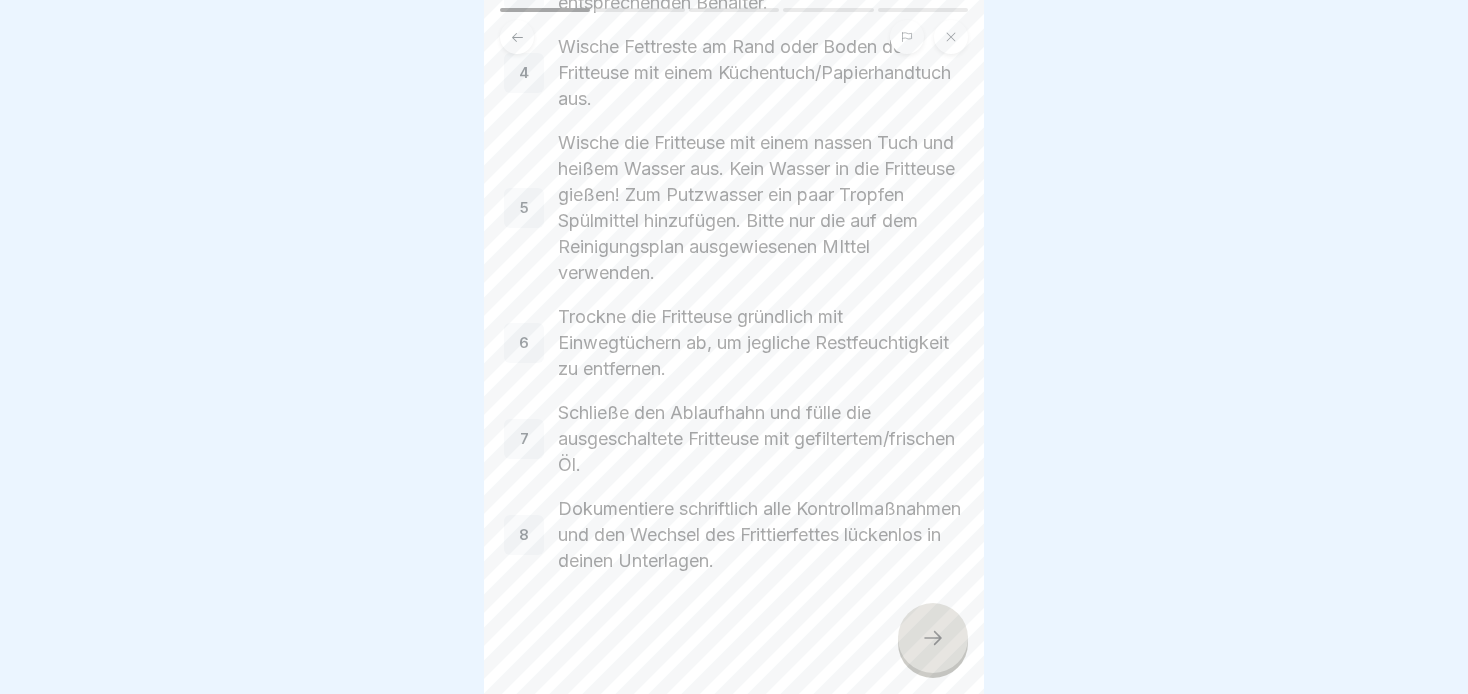 click 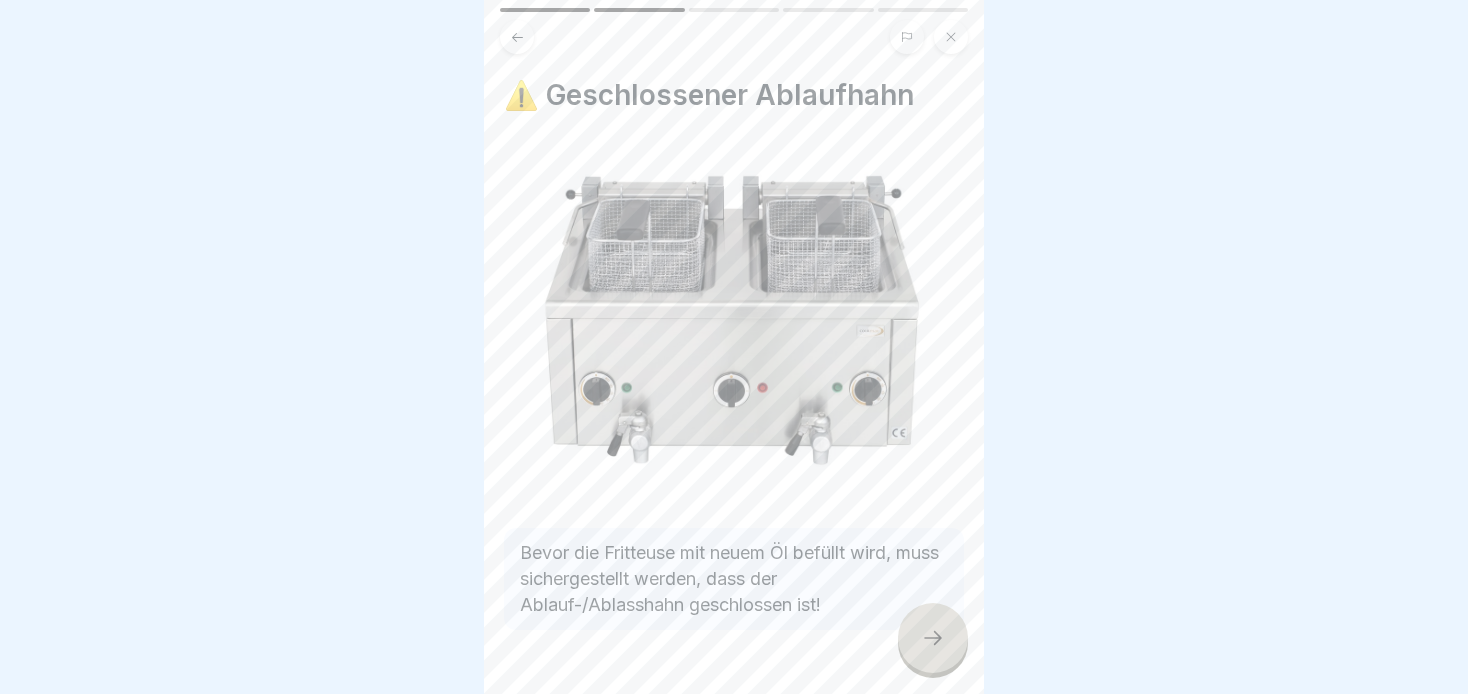scroll, scrollTop: 42, scrollLeft: 0, axis: vertical 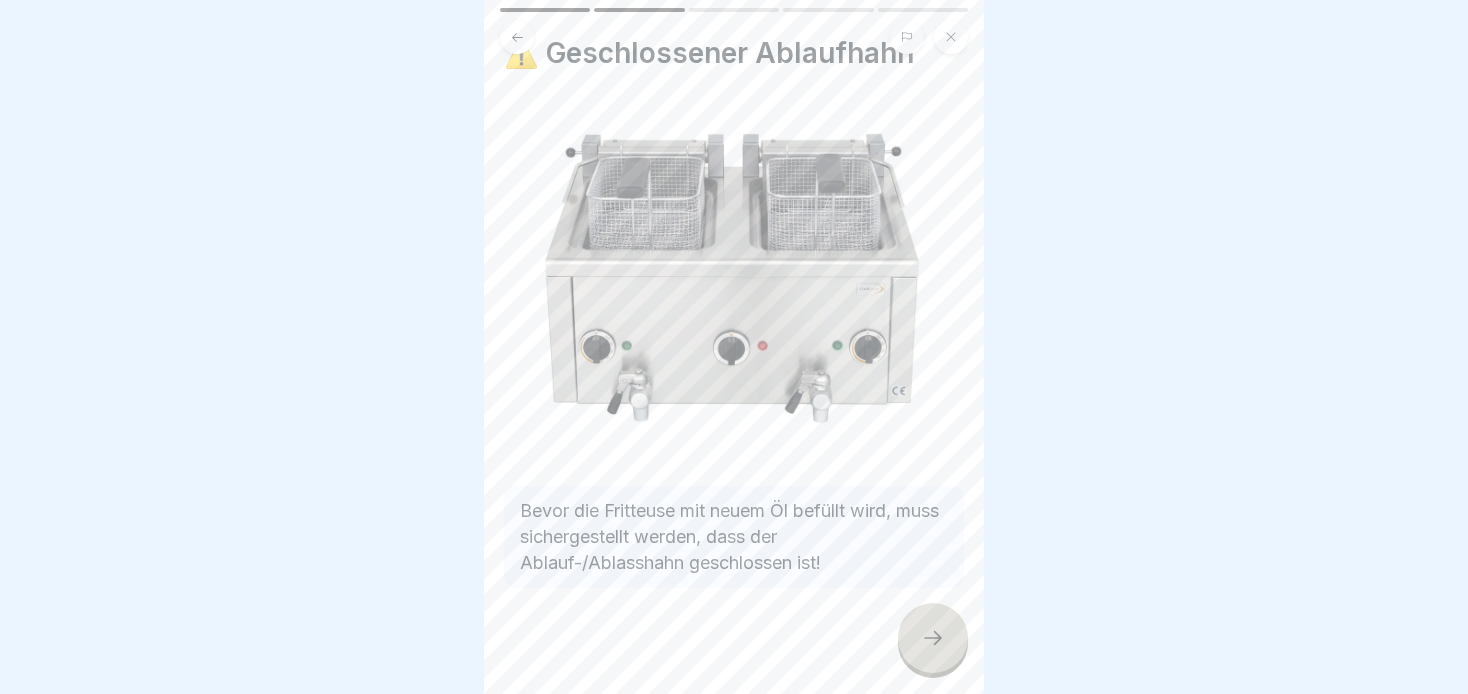 click 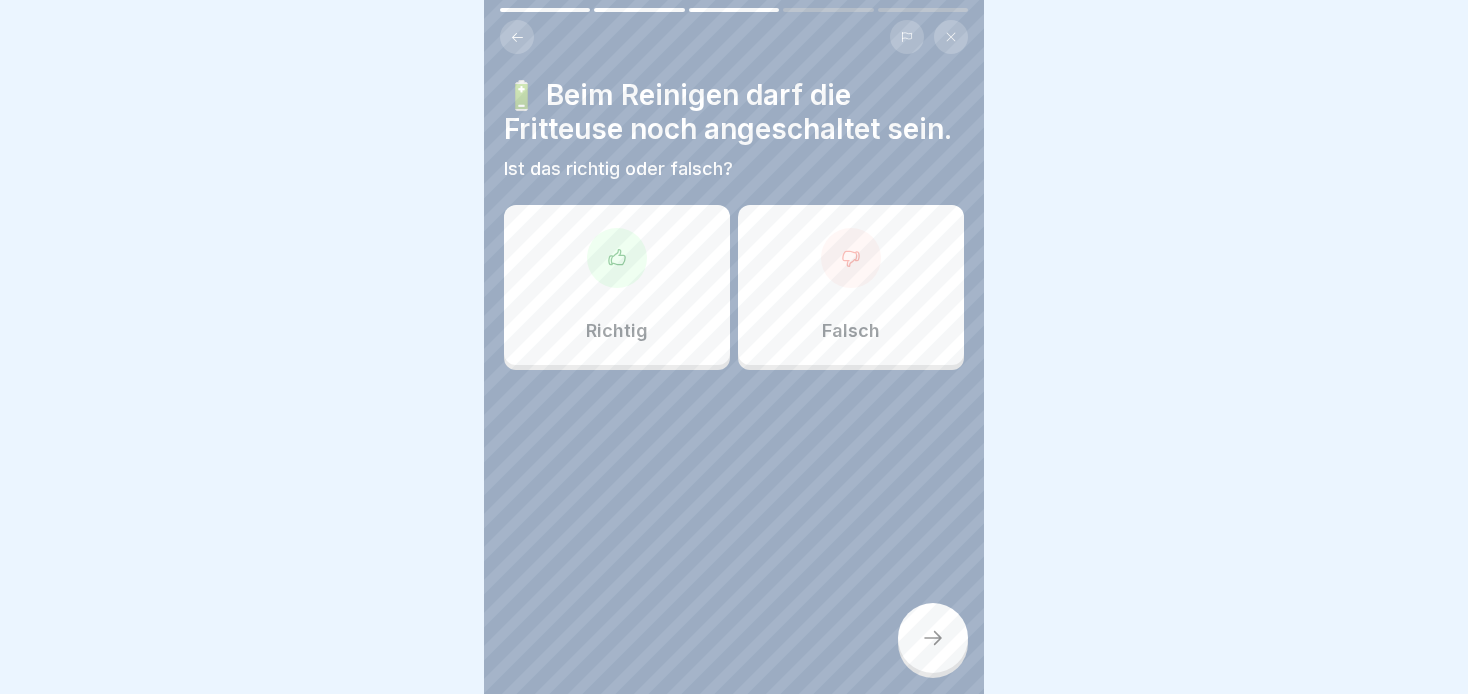 click on "Falsch" at bounding box center [851, 285] 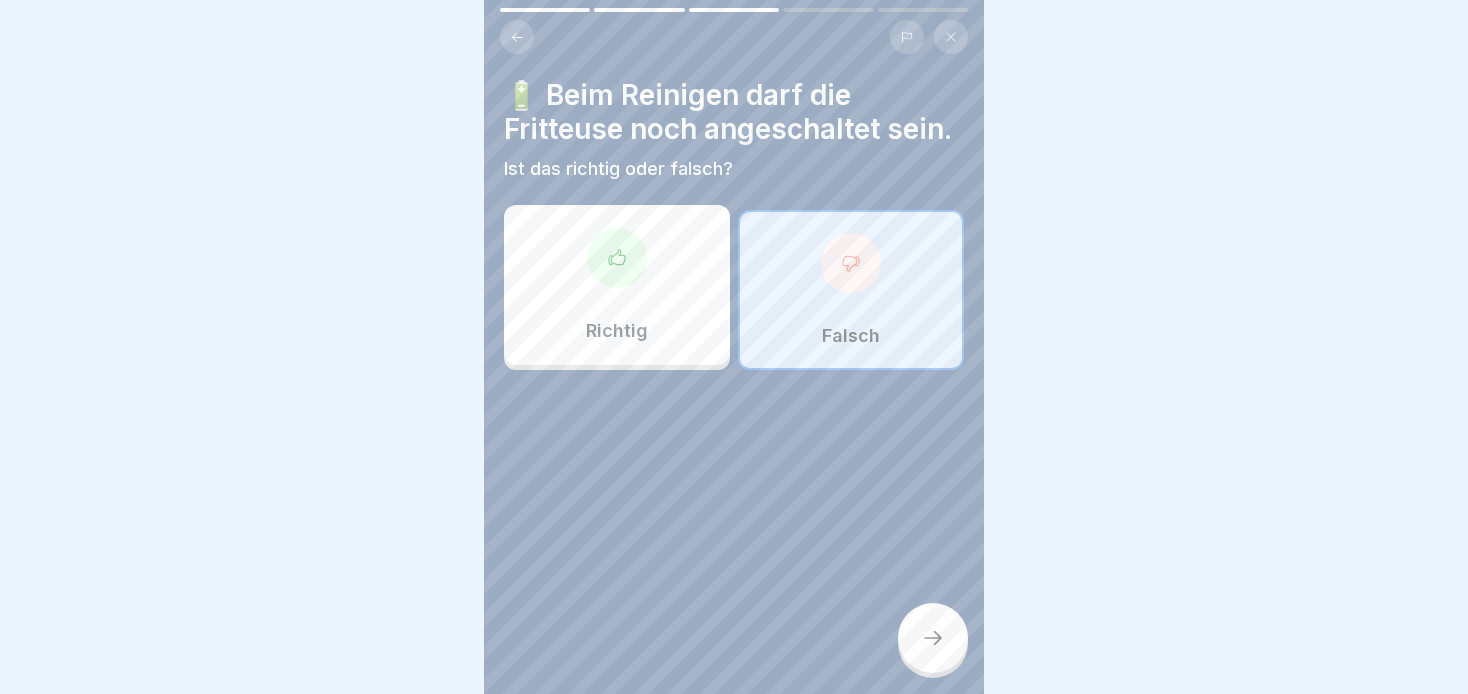 click at bounding box center (933, 638) 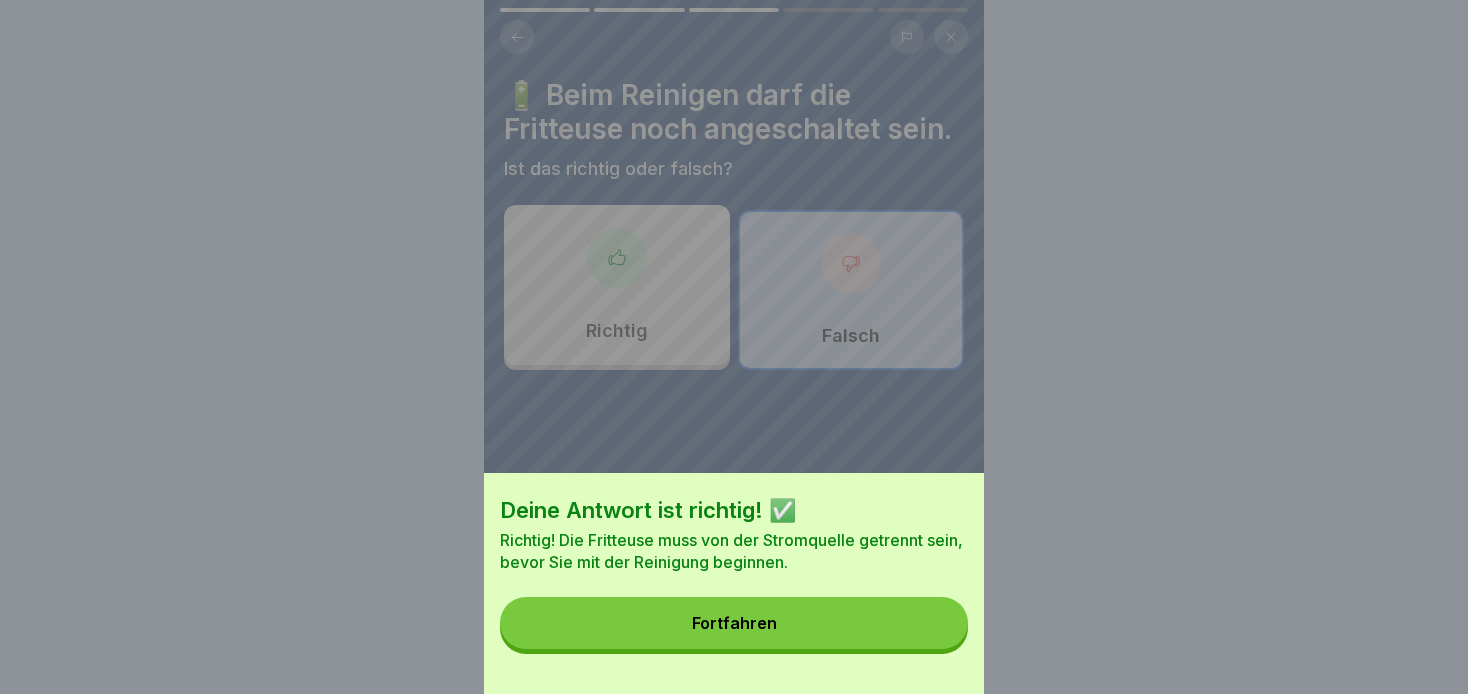 click on "Fortfahren" at bounding box center [734, 623] 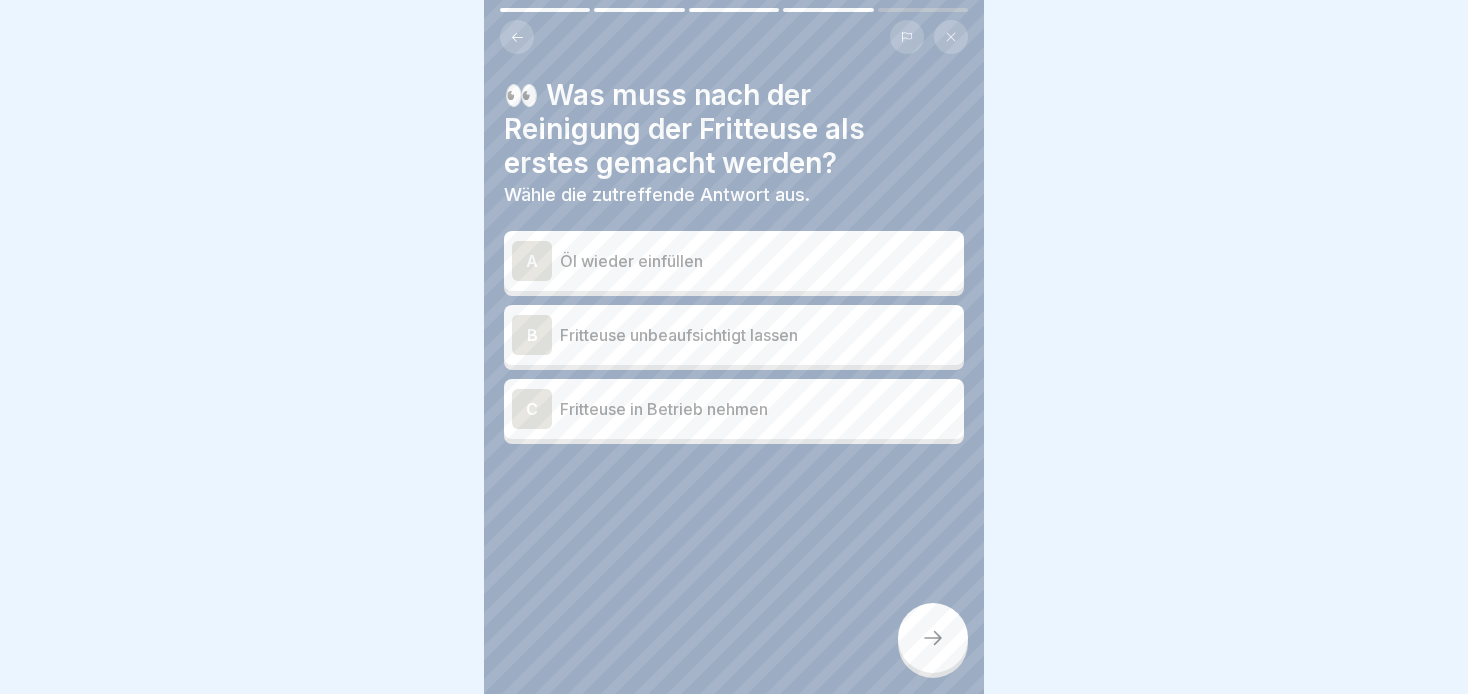 click on "Öl wieder einfüllen" at bounding box center (758, 261) 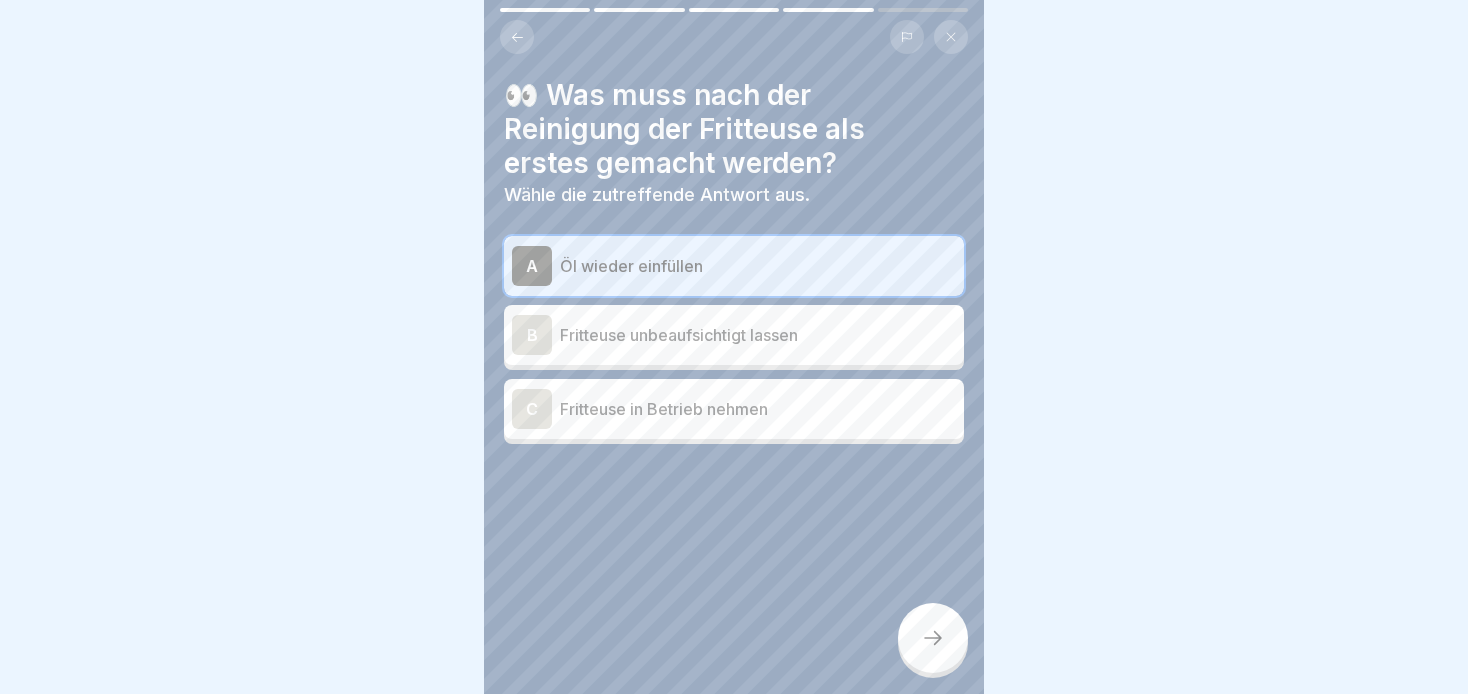 click at bounding box center [933, 638] 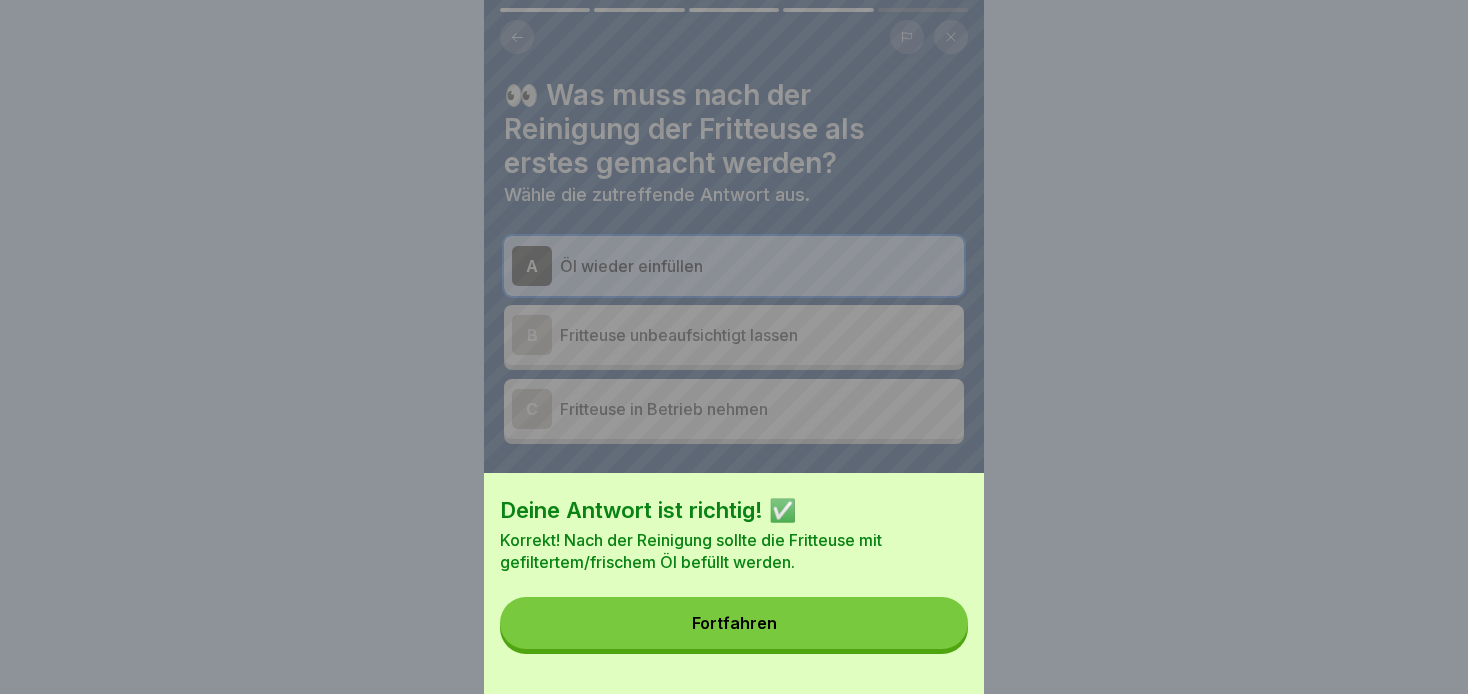 click on "Fortfahren" at bounding box center [734, 623] 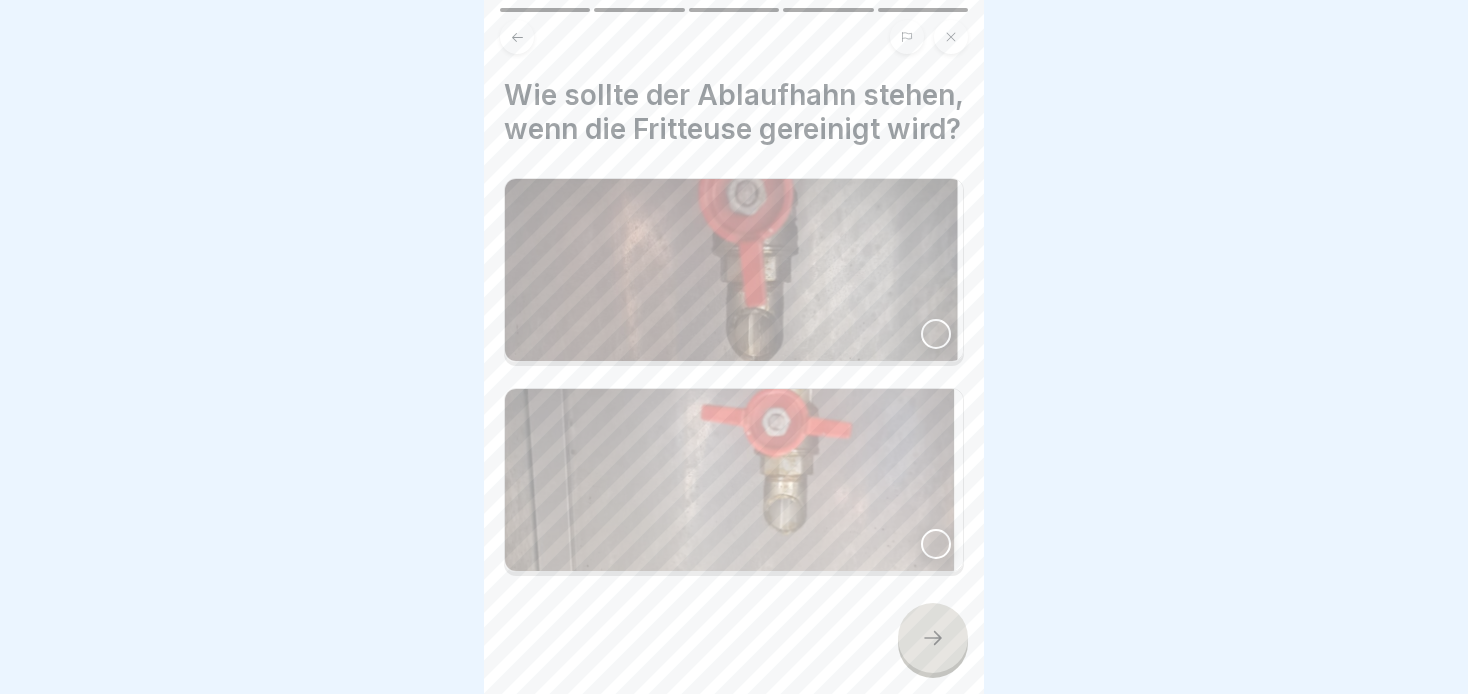 click at bounding box center (734, 270) 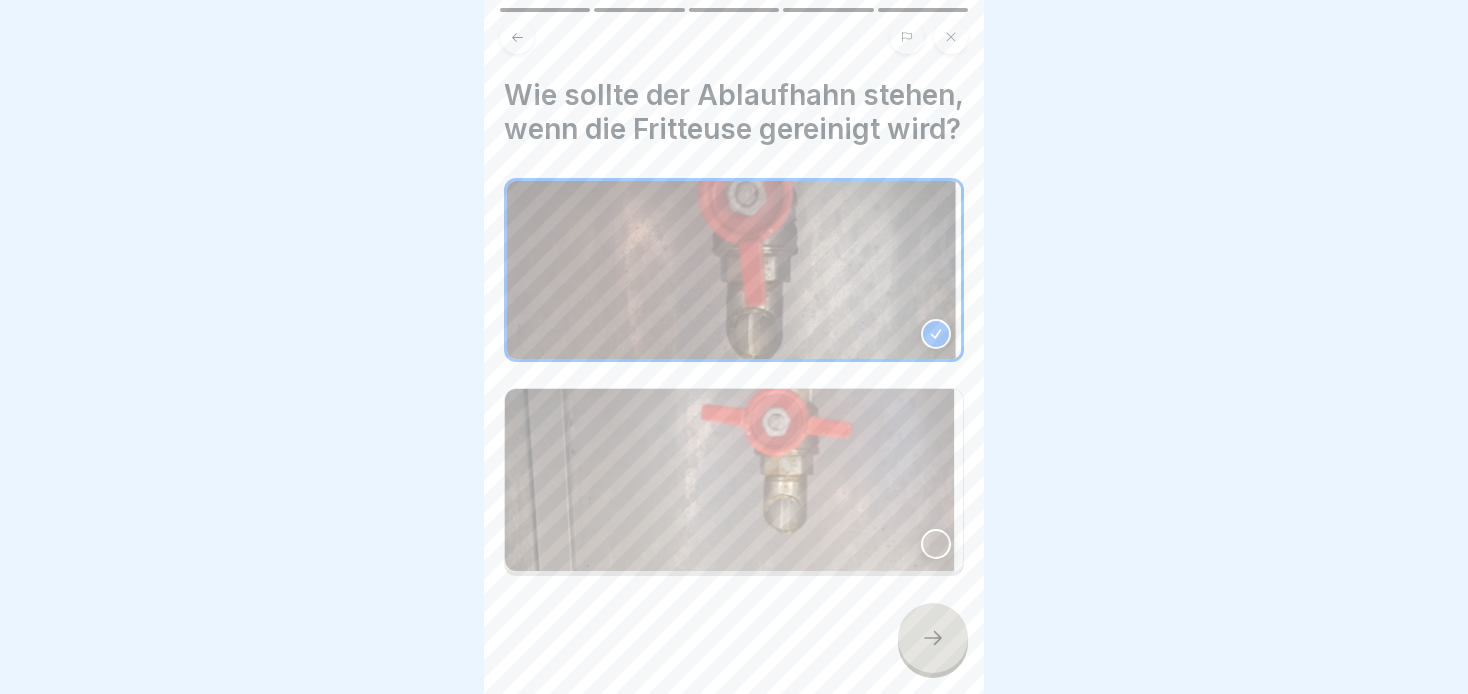 click at bounding box center [933, 638] 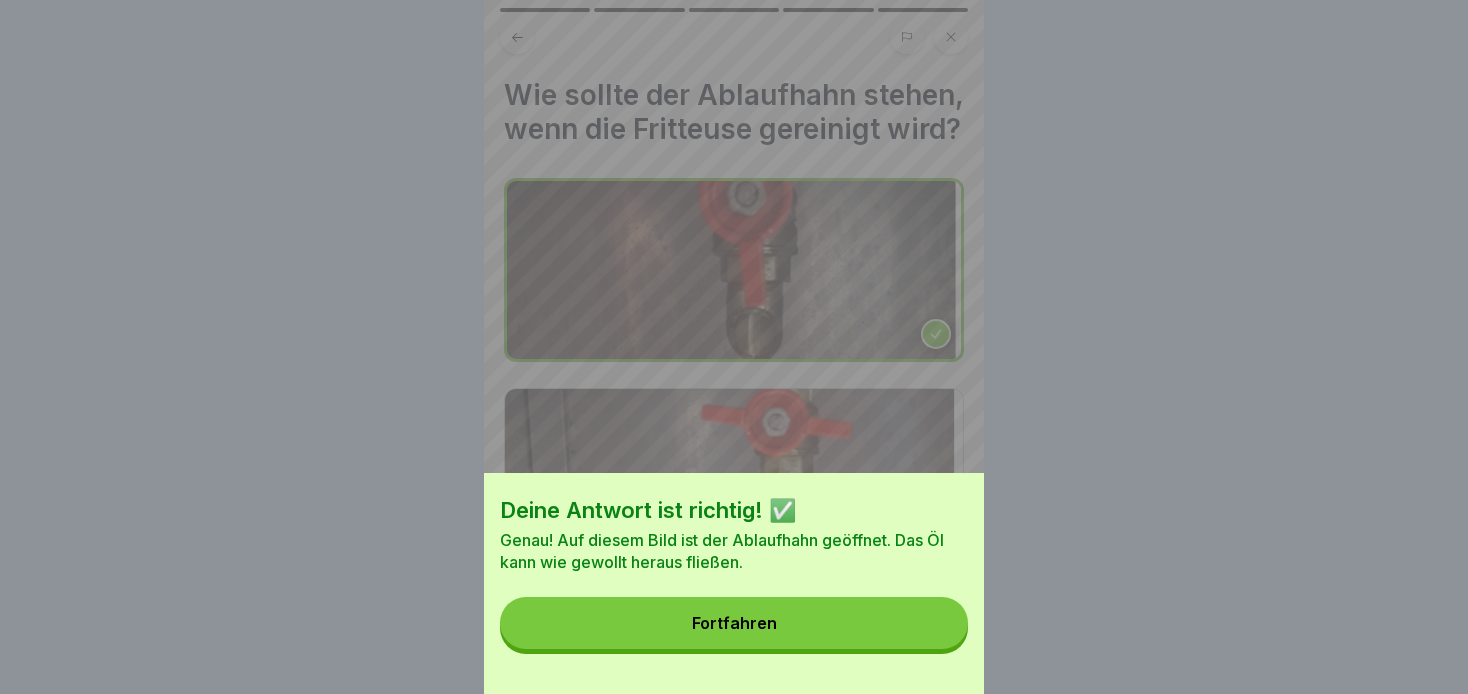 click on "Fortfahren" at bounding box center (734, 623) 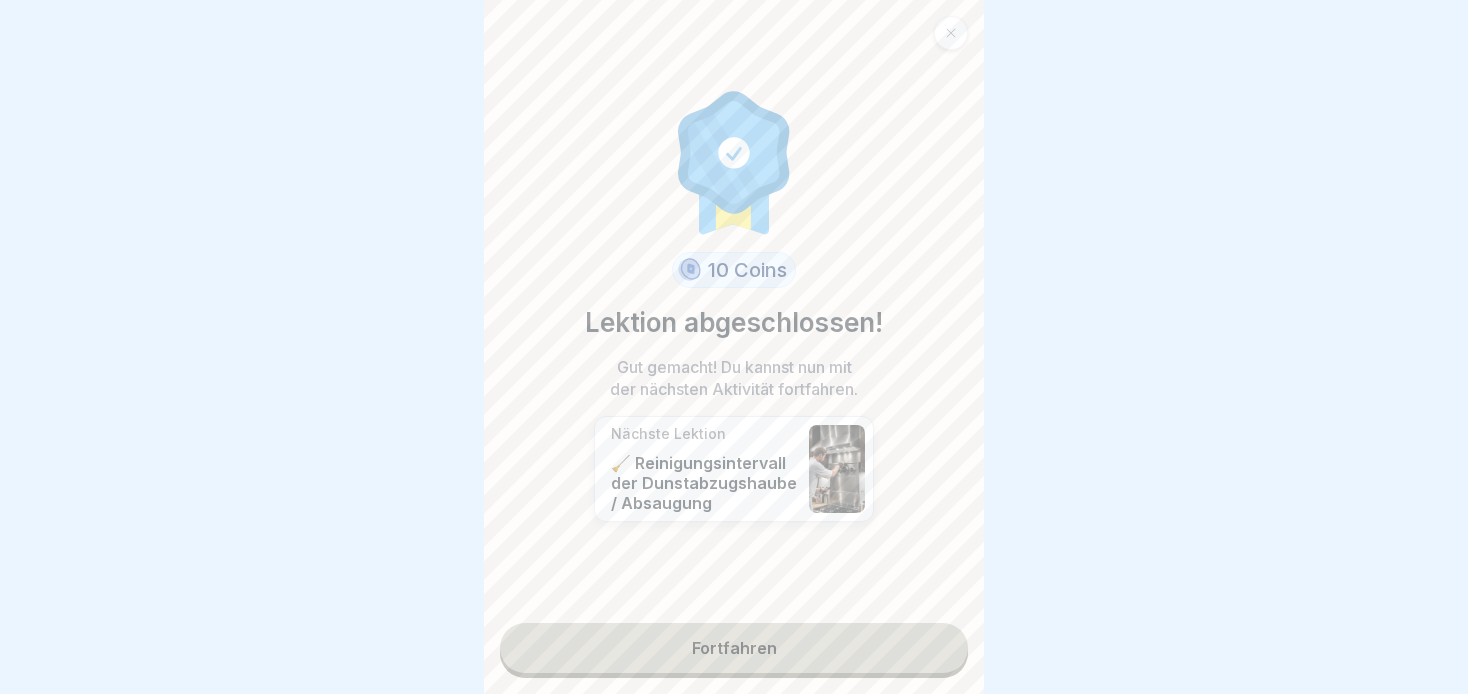 click on "Fortfahren" at bounding box center (734, 648) 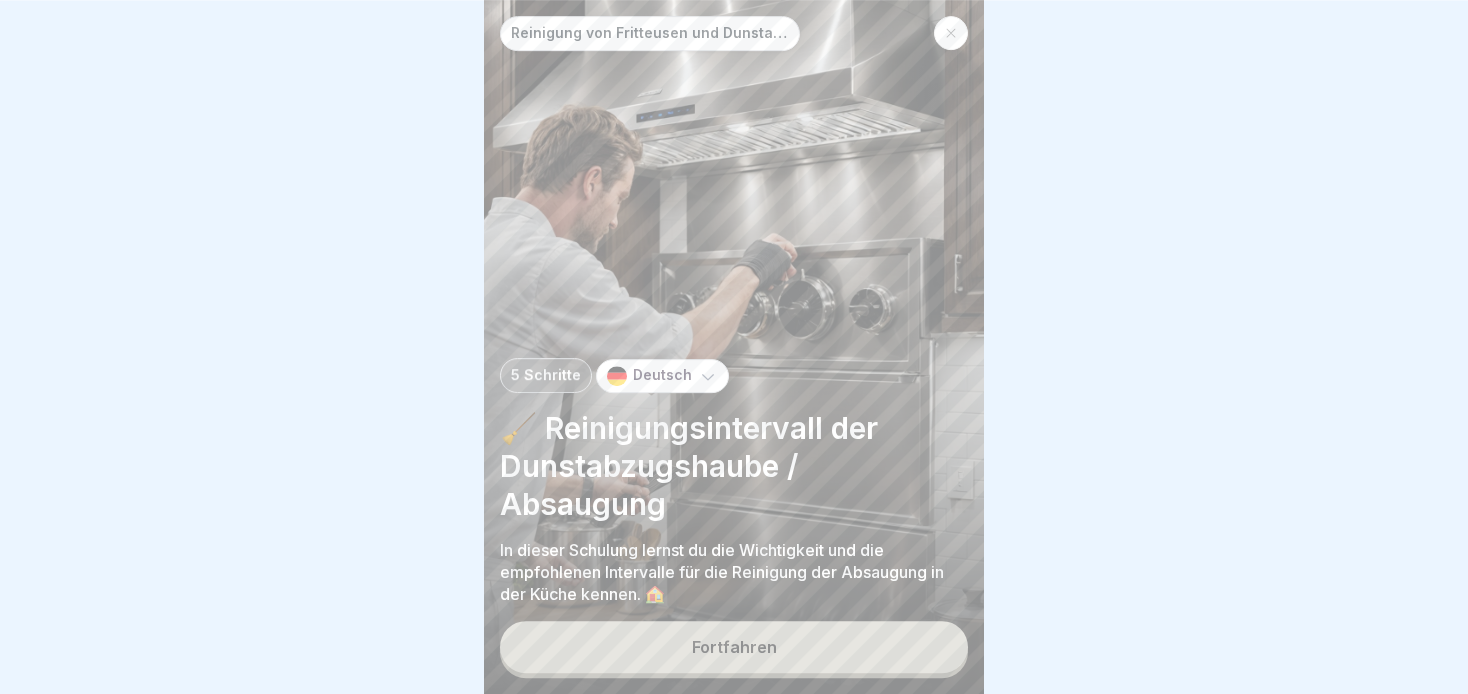 scroll, scrollTop: 16, scrollLeft: 0, axis: vertical 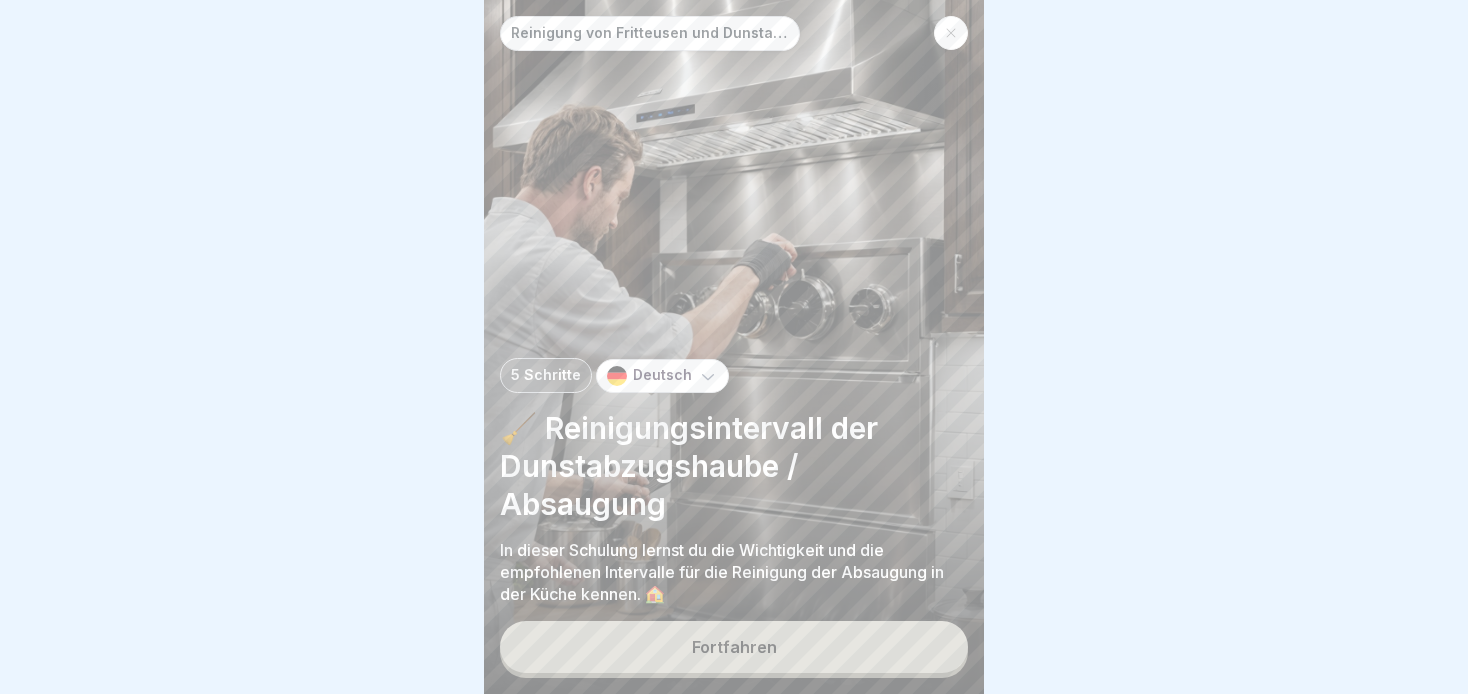 click on "Fortfahren" at bounding box center (734, 647) 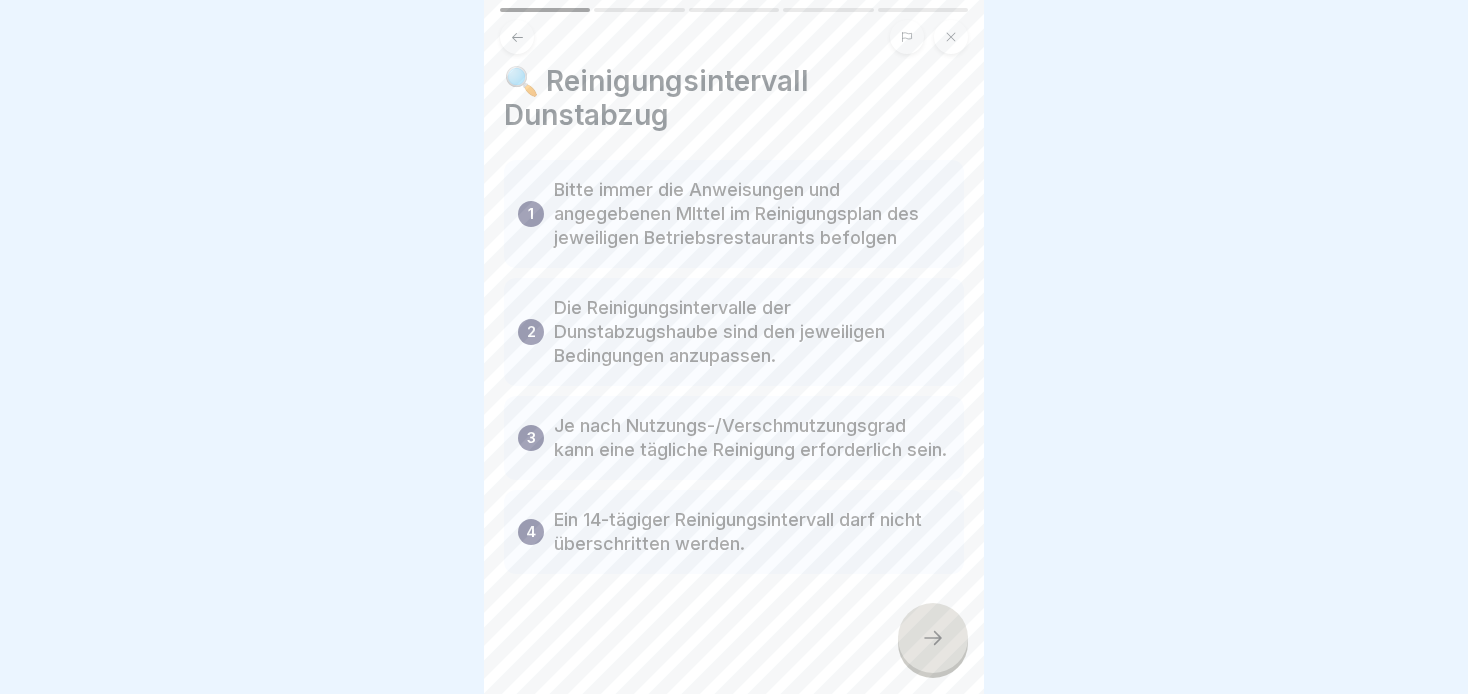 scroll, scrollTop: 0, scrollLeft: 0, axis: both 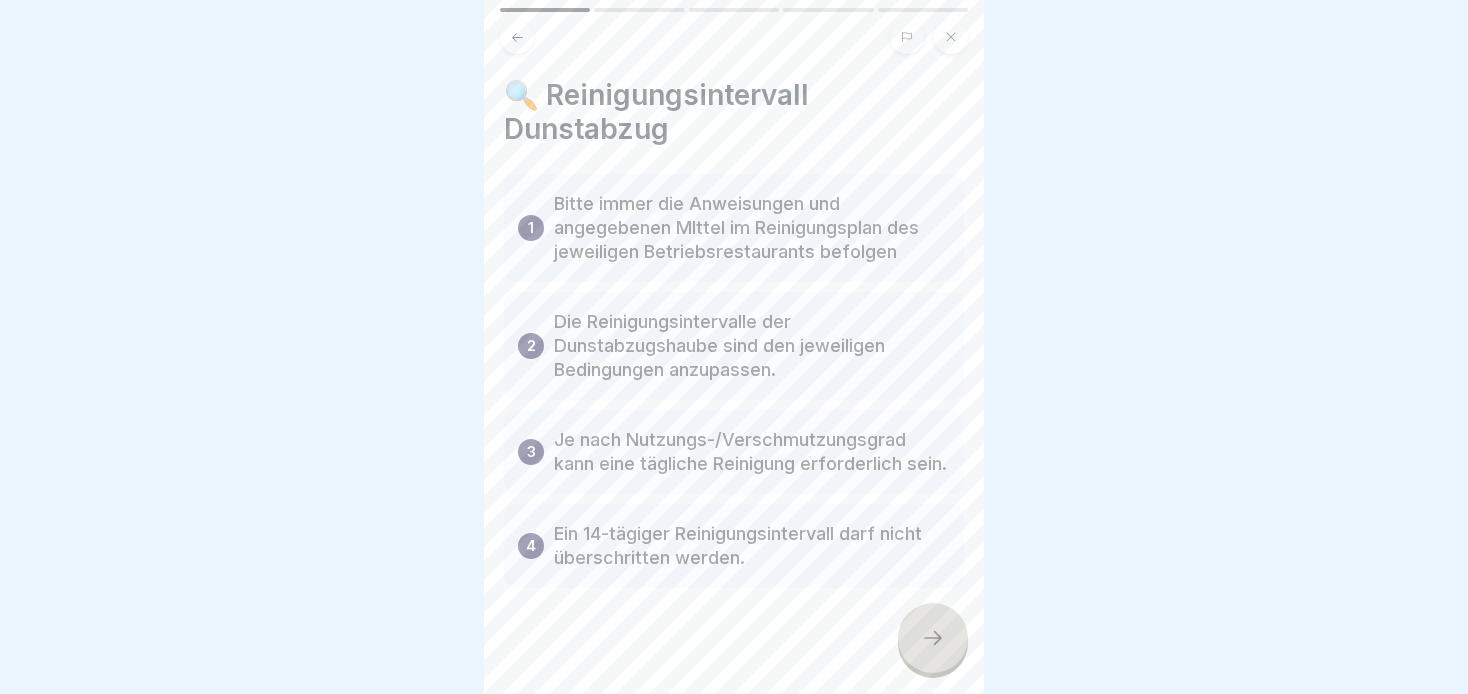 click at bounding box center [933, 638] 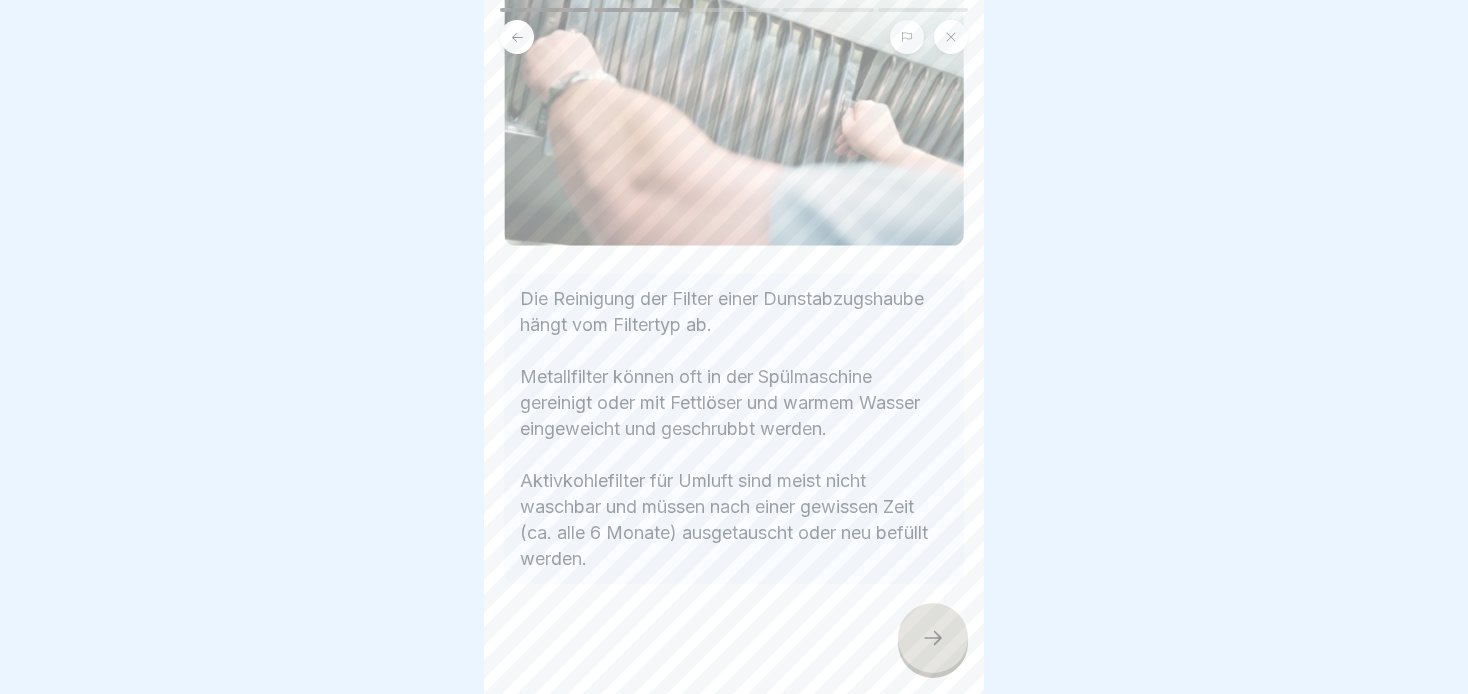 scroll, scrollTop: 254, scrollLeft: 0, axis: vertical 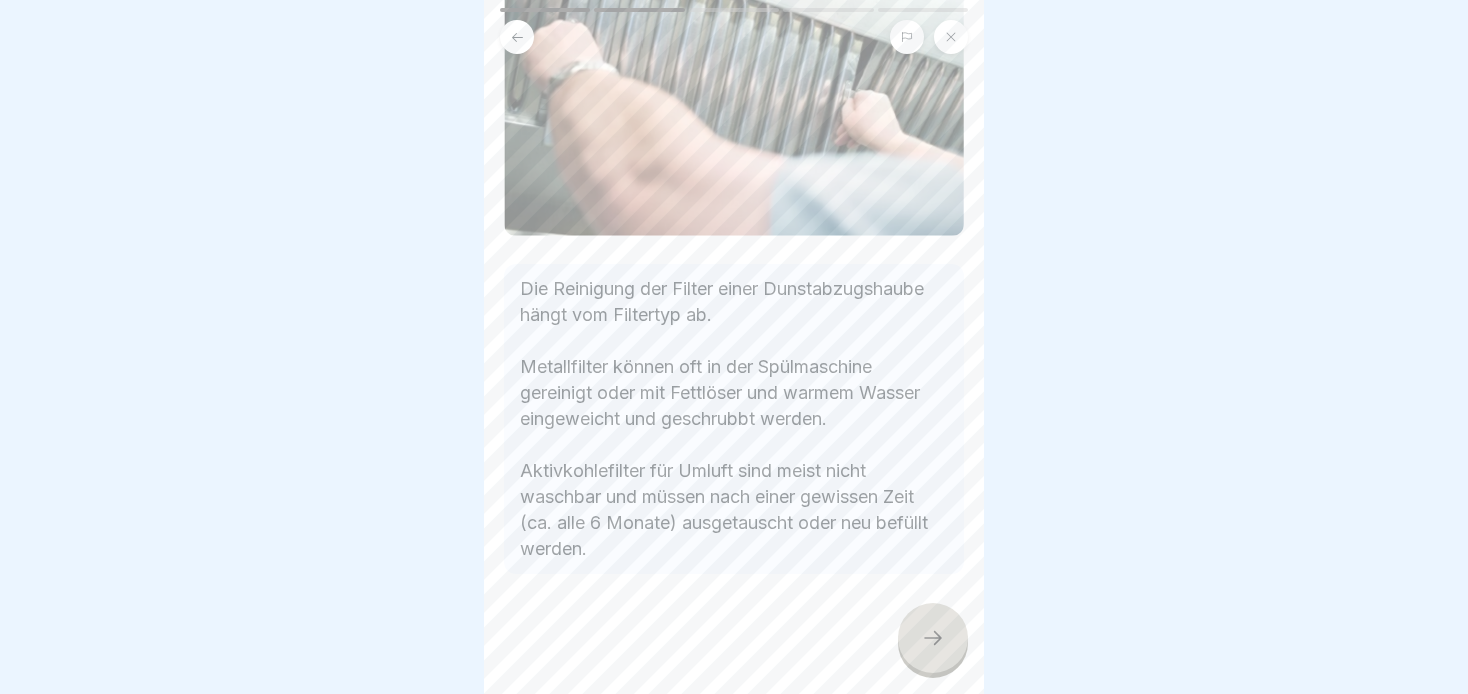 click at bounding box center (734, 634) 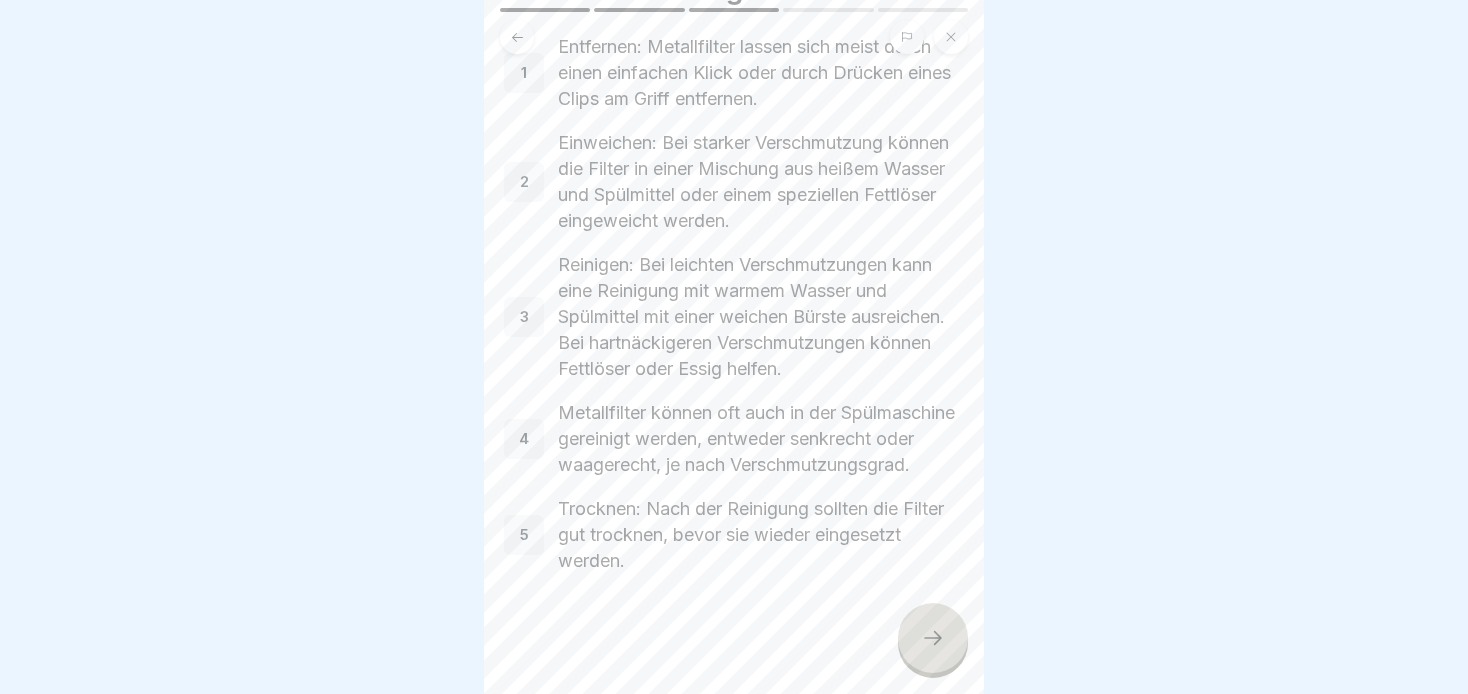scroll, scrollTop: 192, scrollLeft: 0, axis: vertical 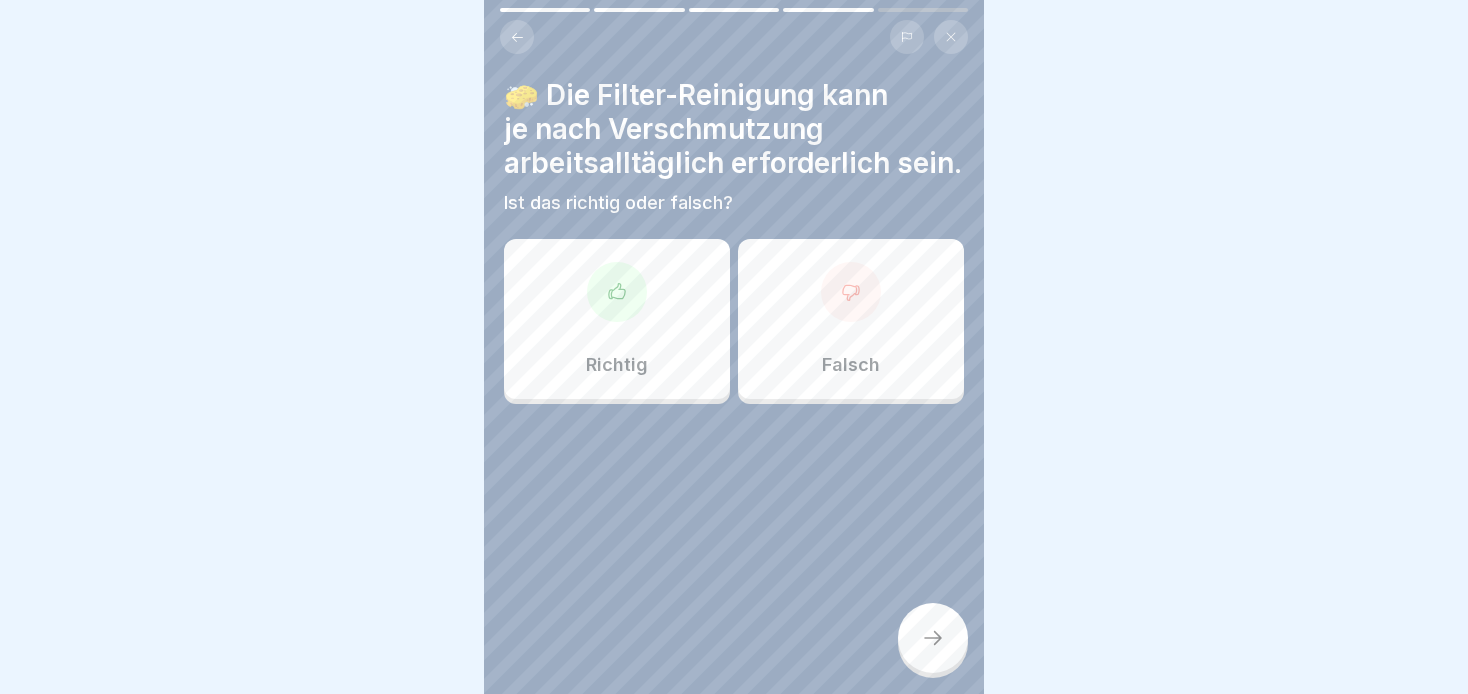 click on "Richtig" at bounding box center [617, 365] 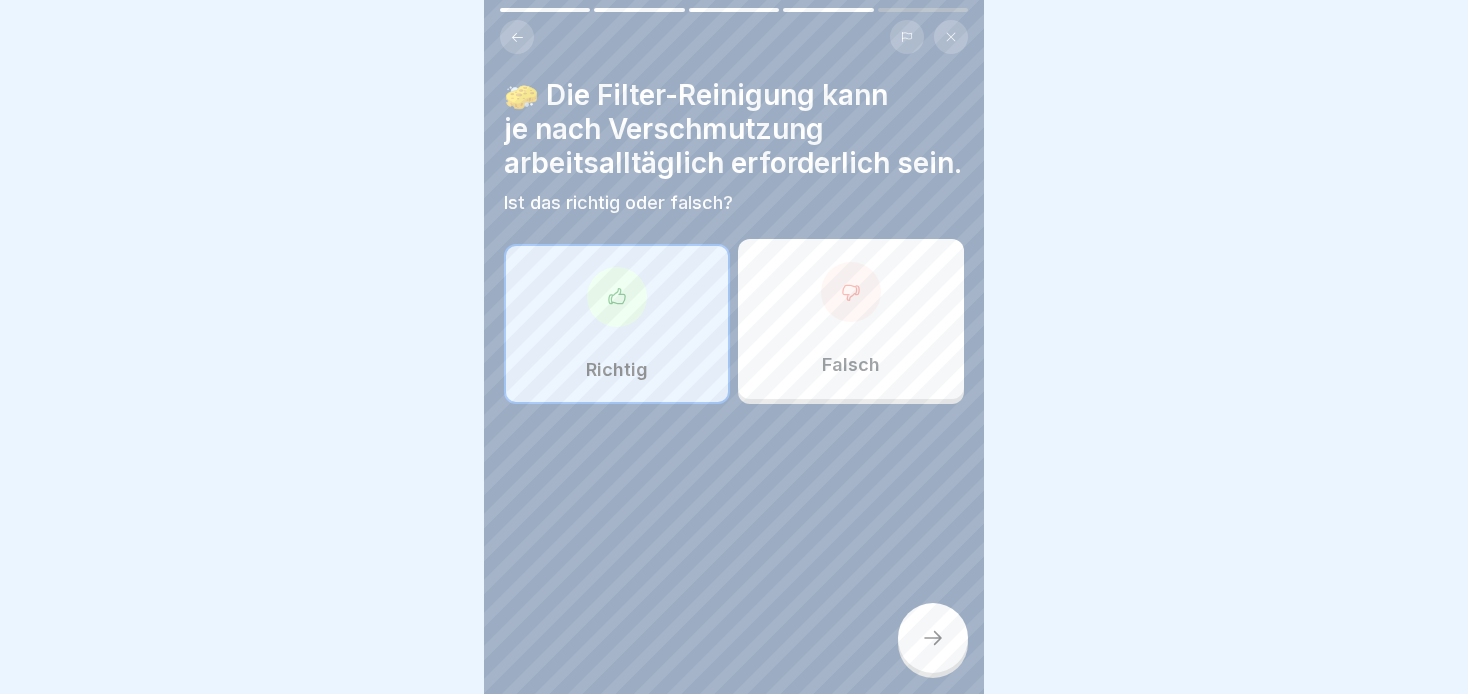 click 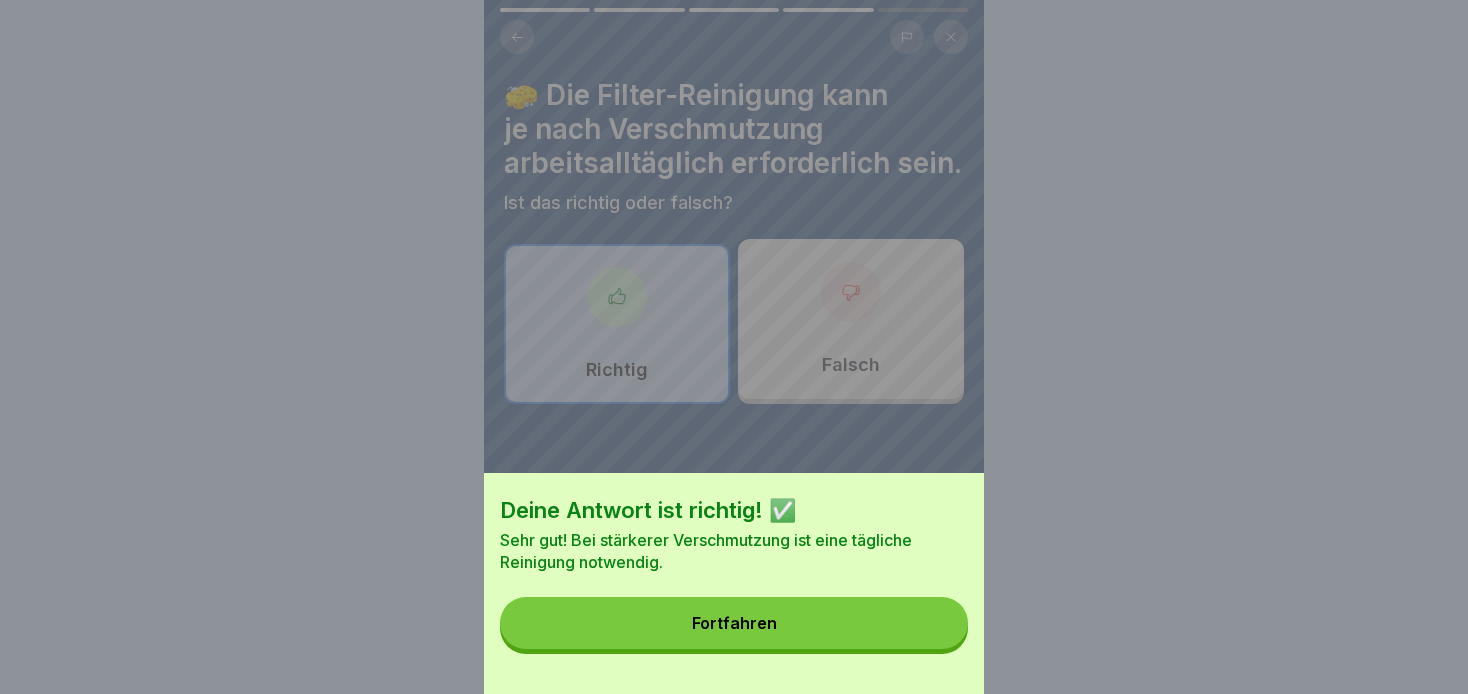 click on "Fortfahren" at bounding box center (734, 623) 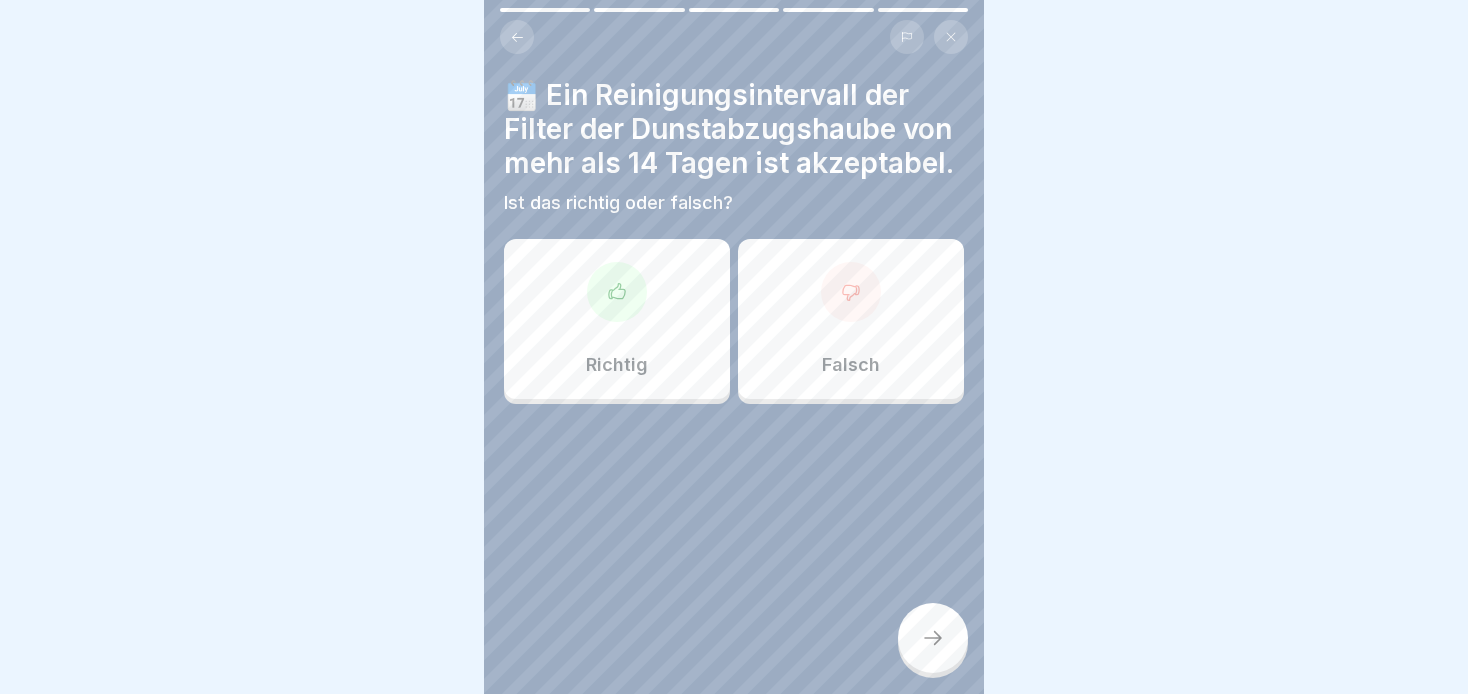 click 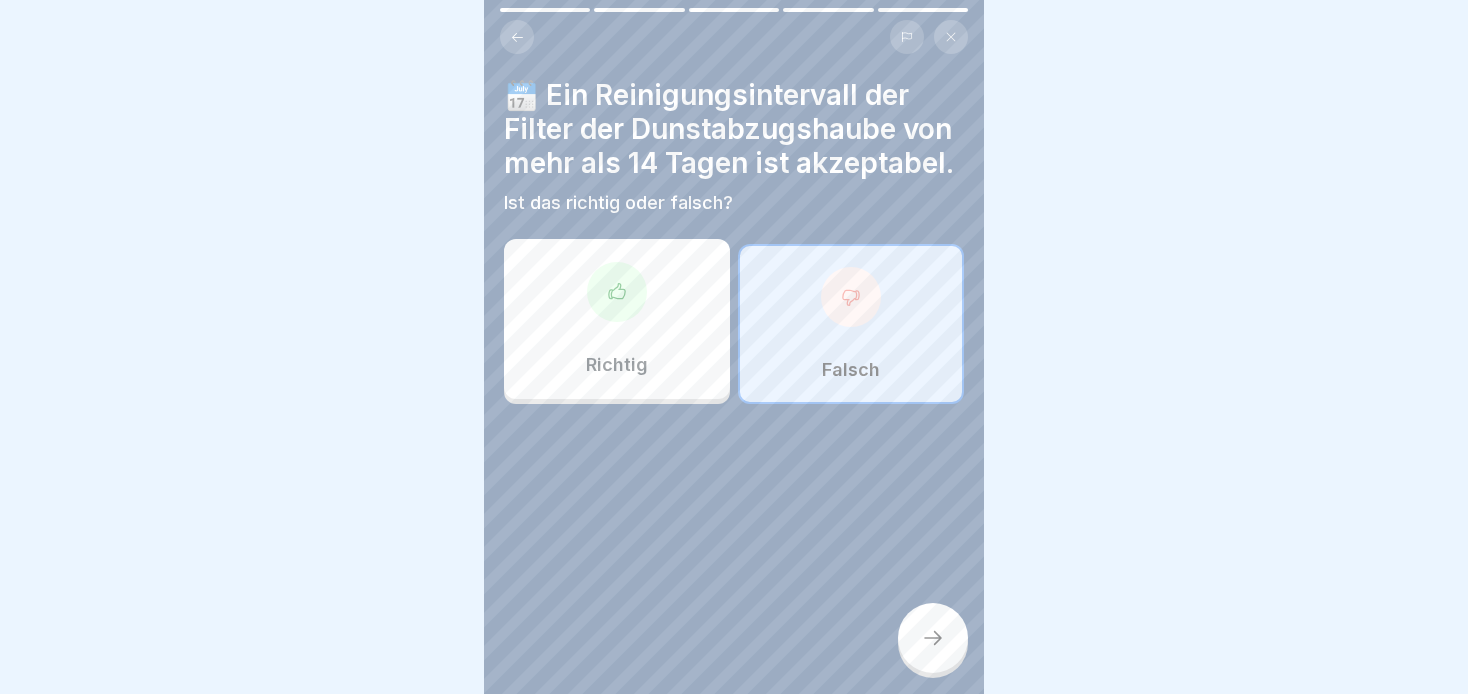 click on "🗓️ Ein Reinigungsintervall der Filter der Dunstabzugshaube von mehr als 14 Tagen ist akzeptabel. Ist das richtig oder falsch? Richtig Falsch" at bounding box center [734, 347] 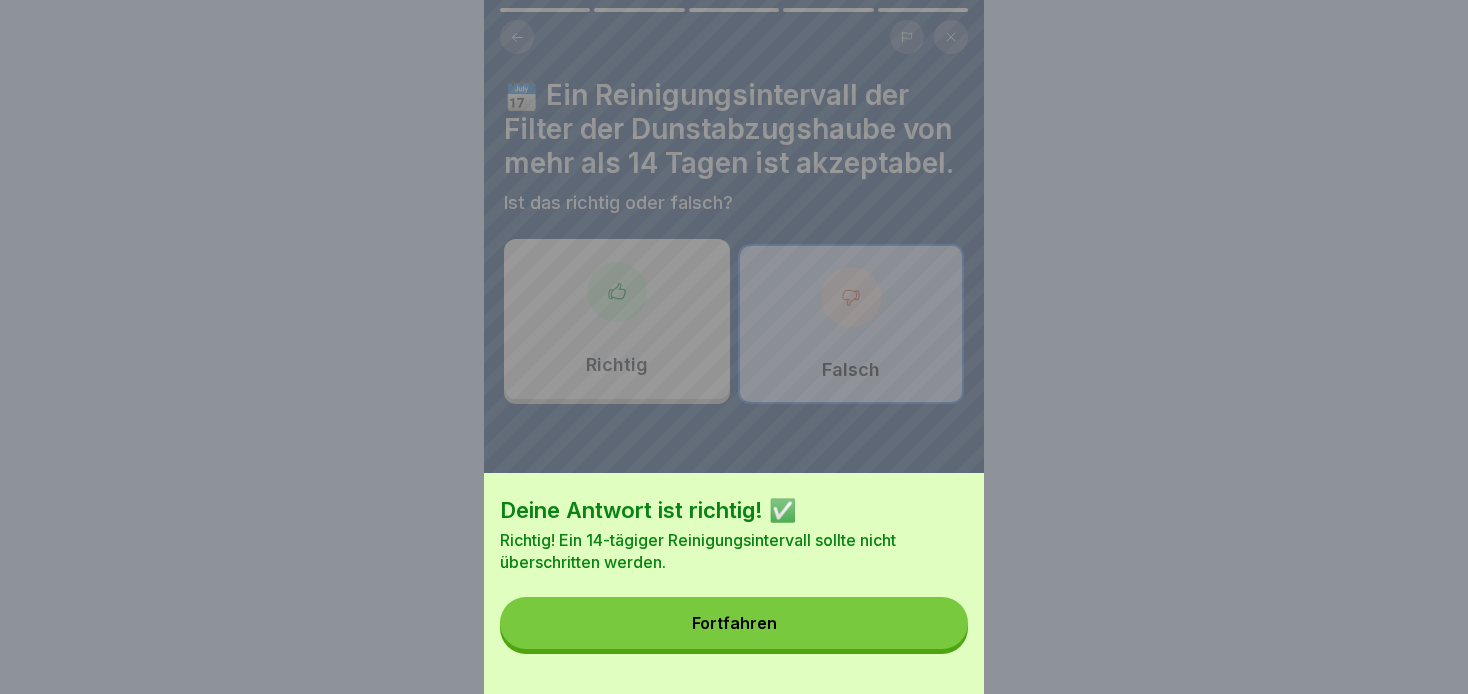 click on "Fortfahren" at bounding box center (734, 623) 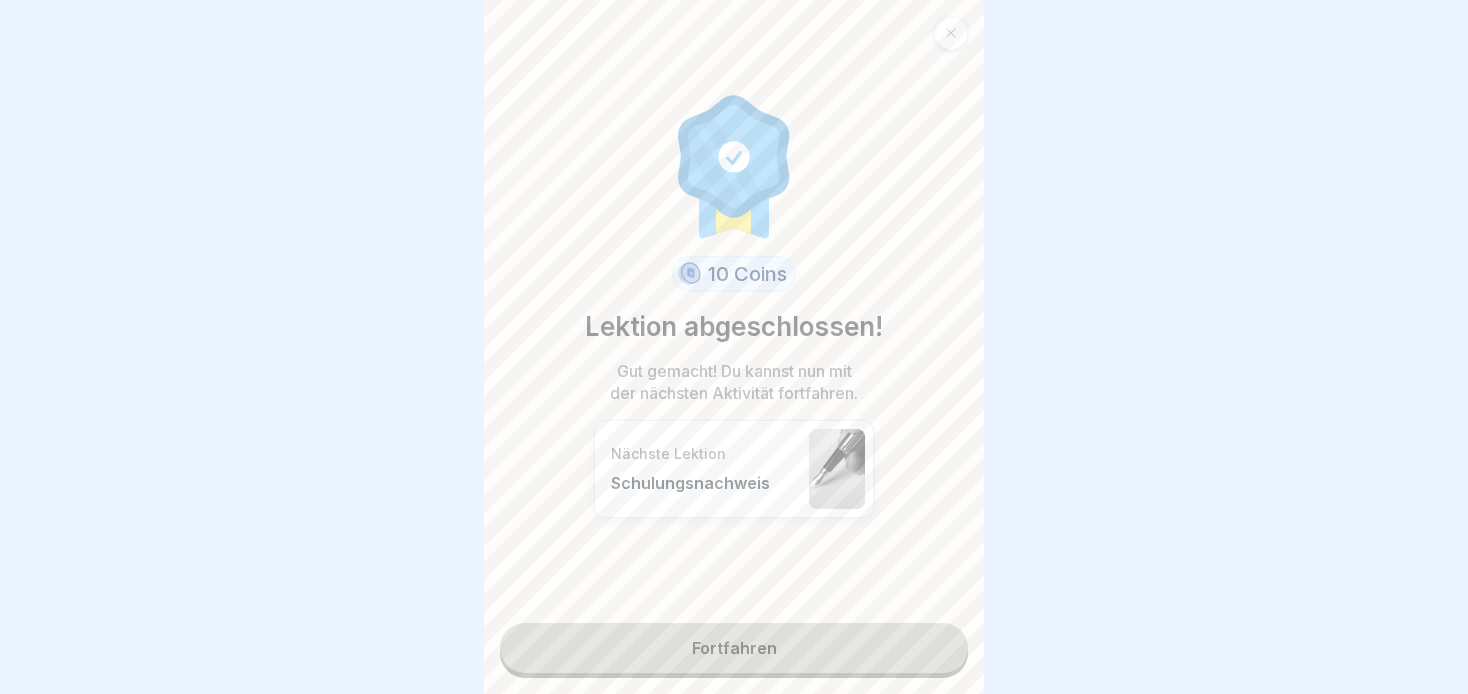 click on "Fortfahren" at bounding box center (734, 648) 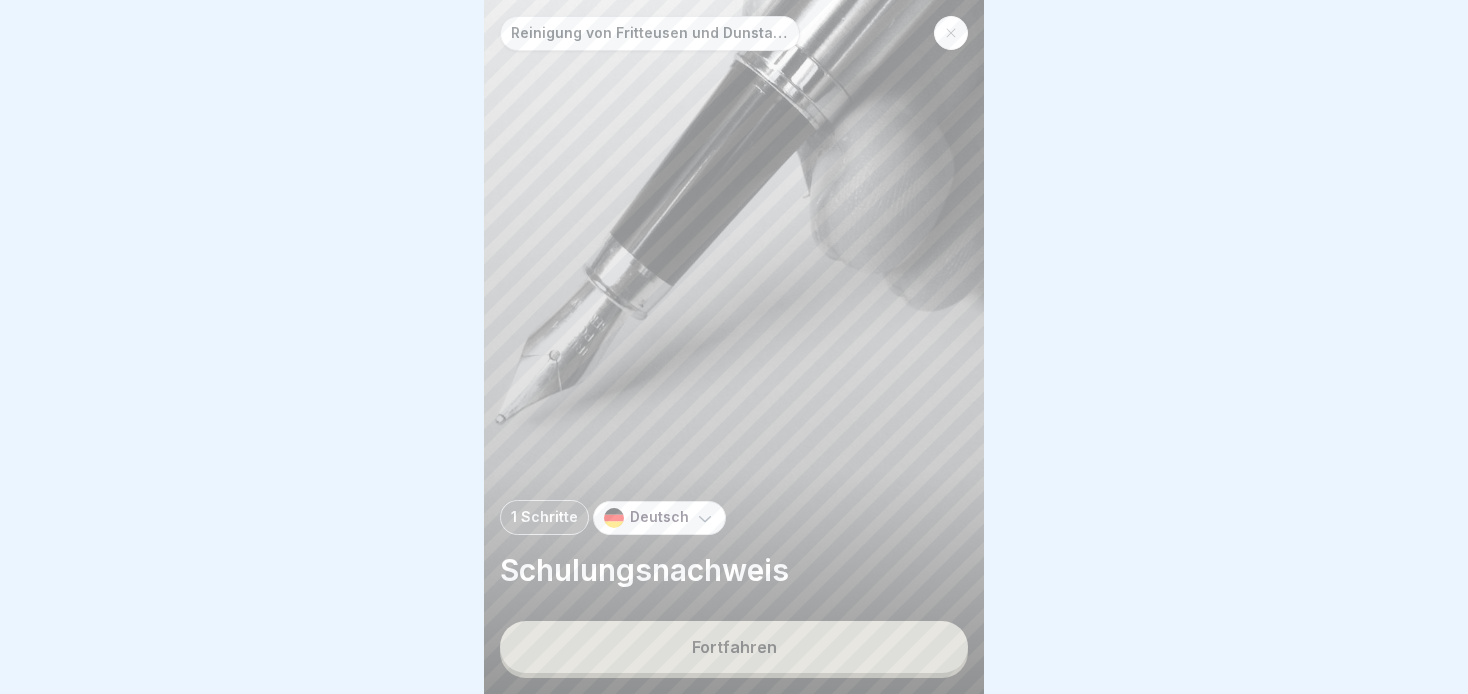 click on "Fortfahren" at bounding box center [734, 647] 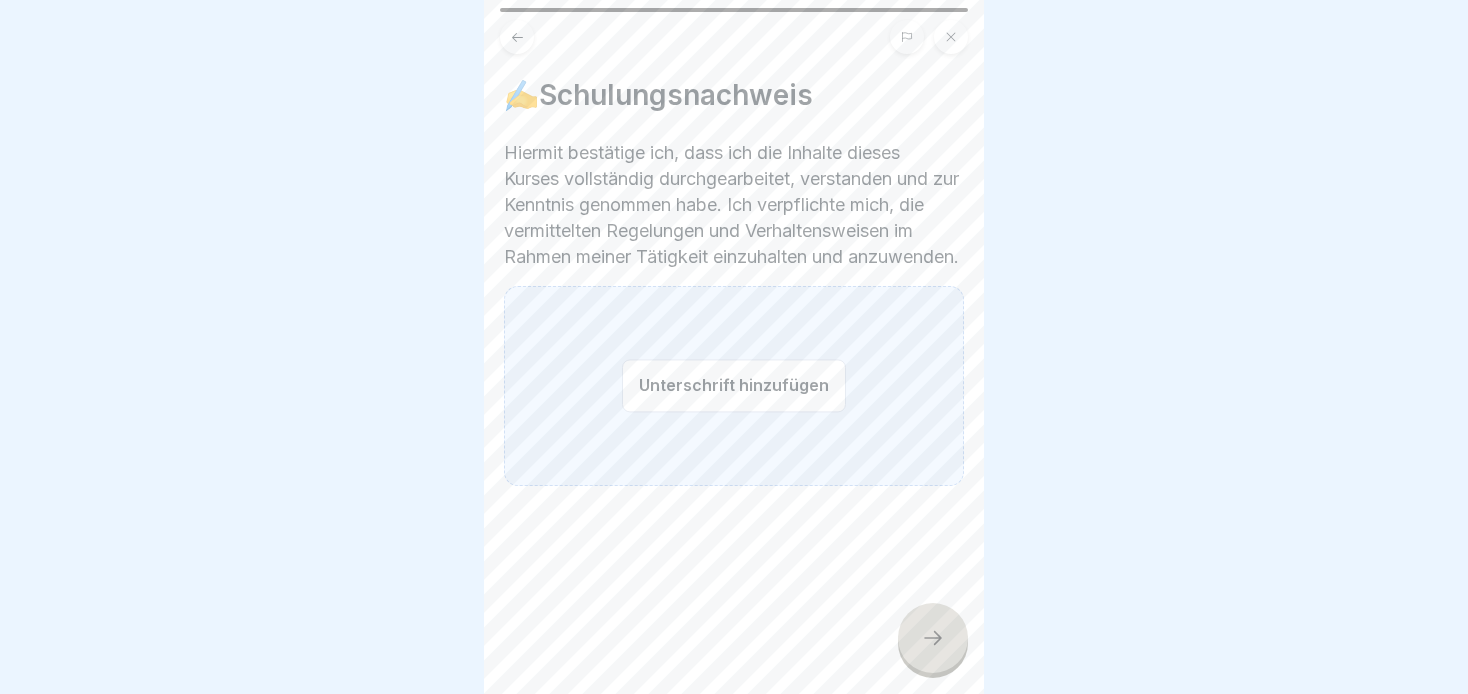 click on "Unterschrift hinzufügen" at bounding box center [734, 386] 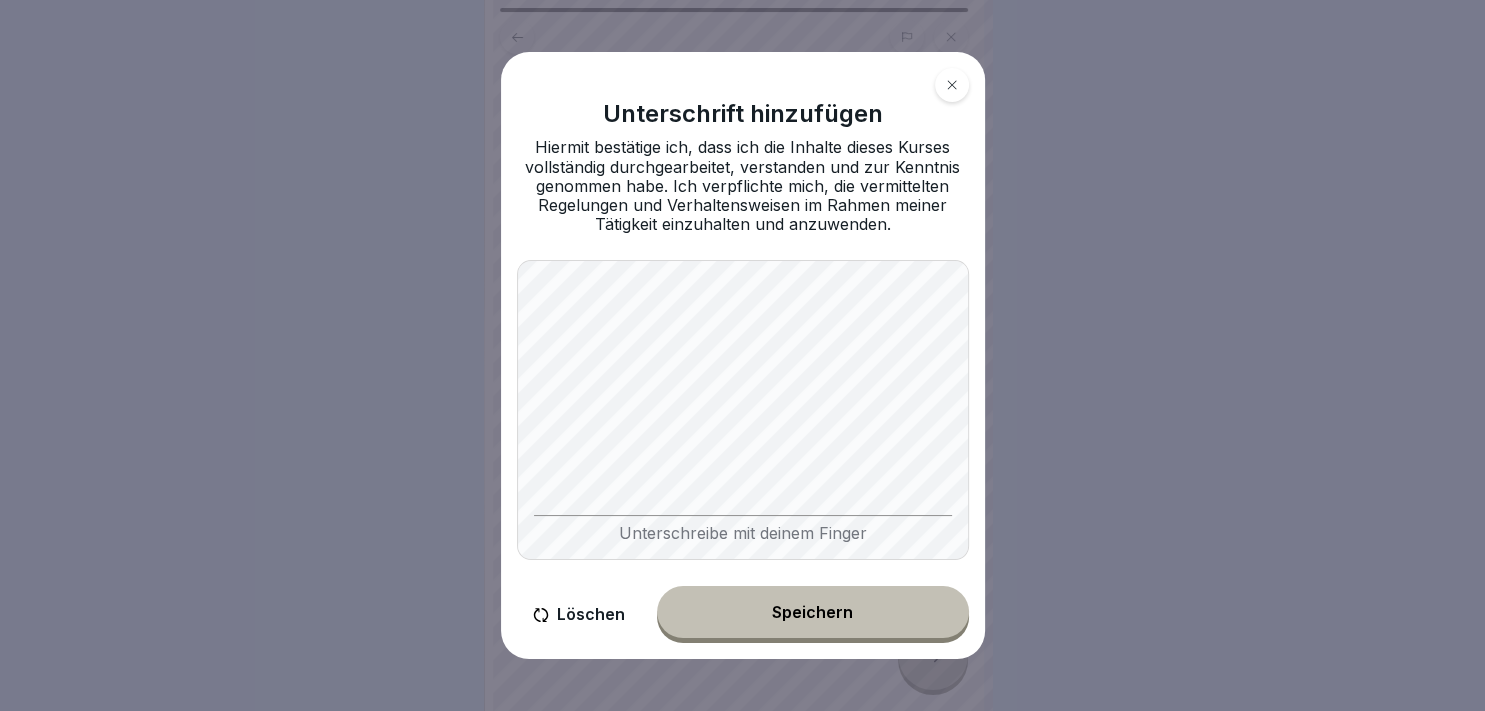 click on "Speichern" at bounding box center [813, 612] 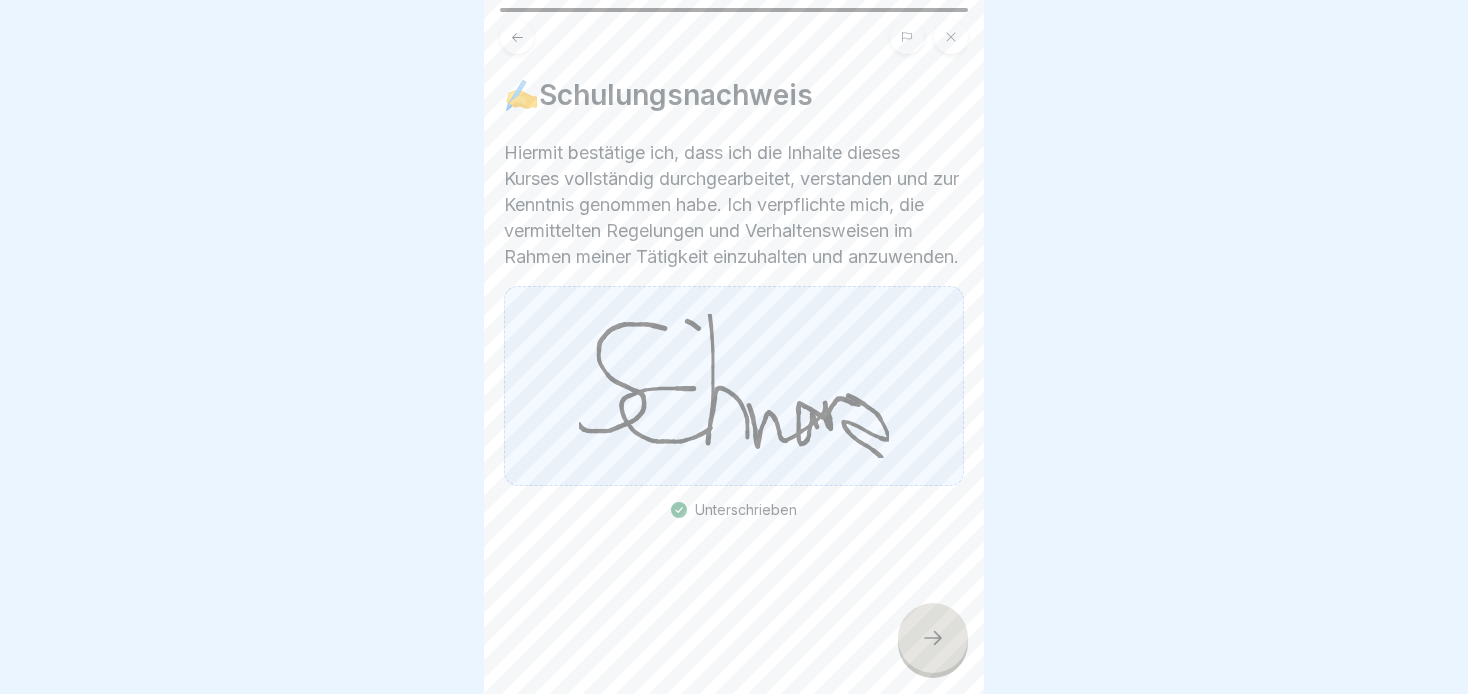 click at bounding box center (933, 638) 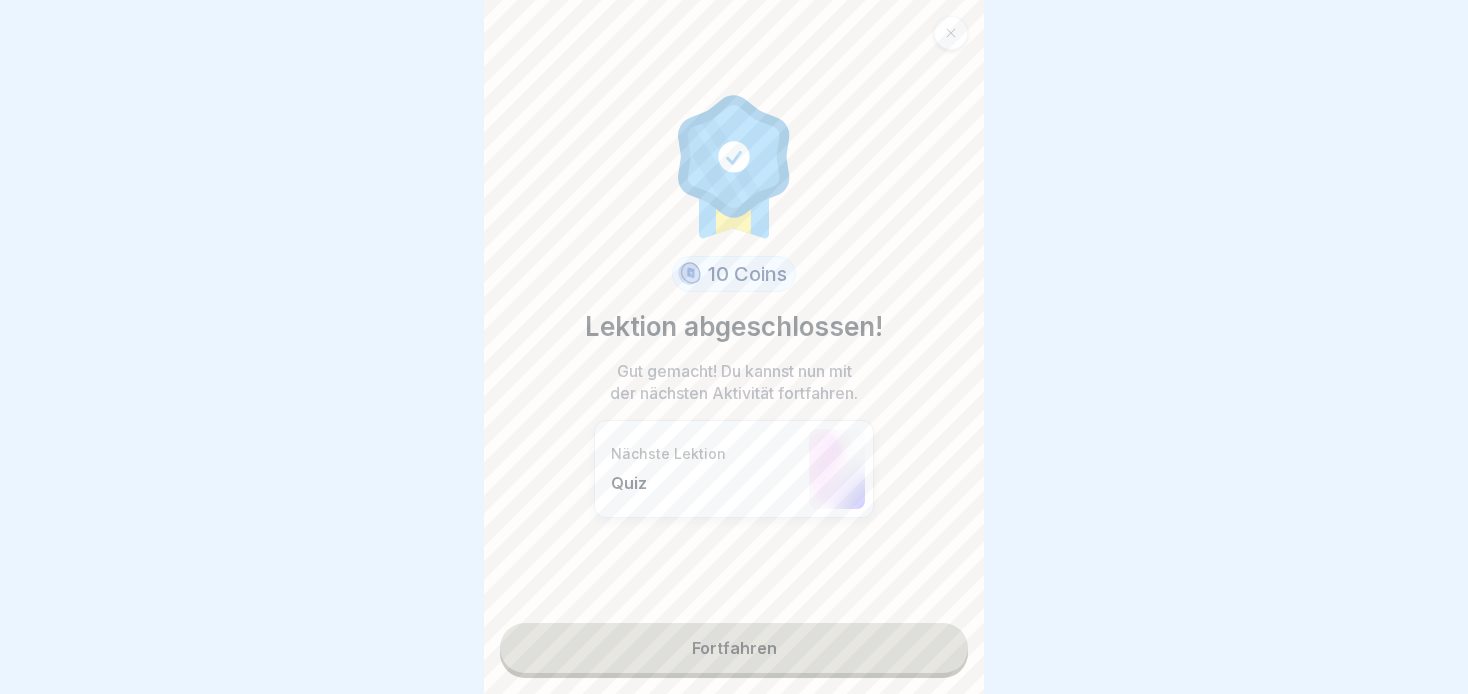 click on "Fortfahren" at bounding box center [734, 648] 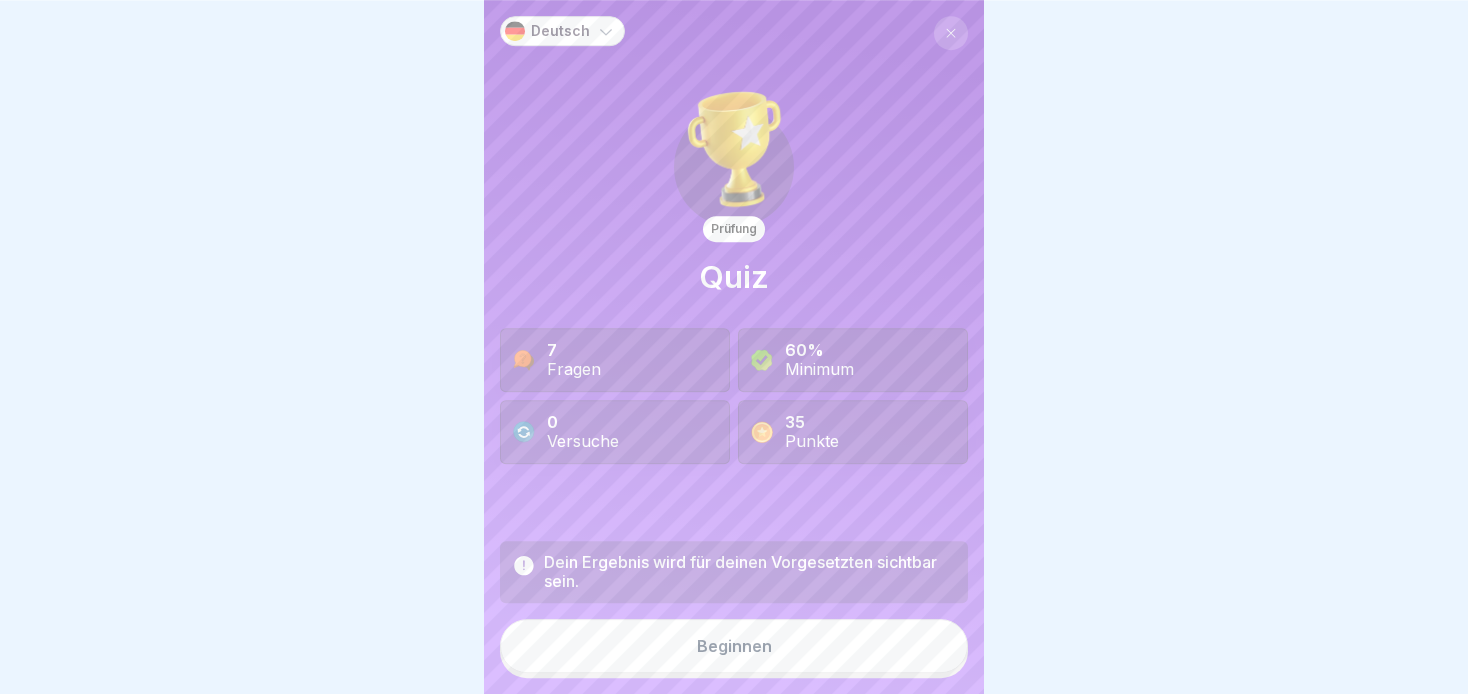 scroll, scrollTop: 16, scrollLeft: 0, axis: vertical 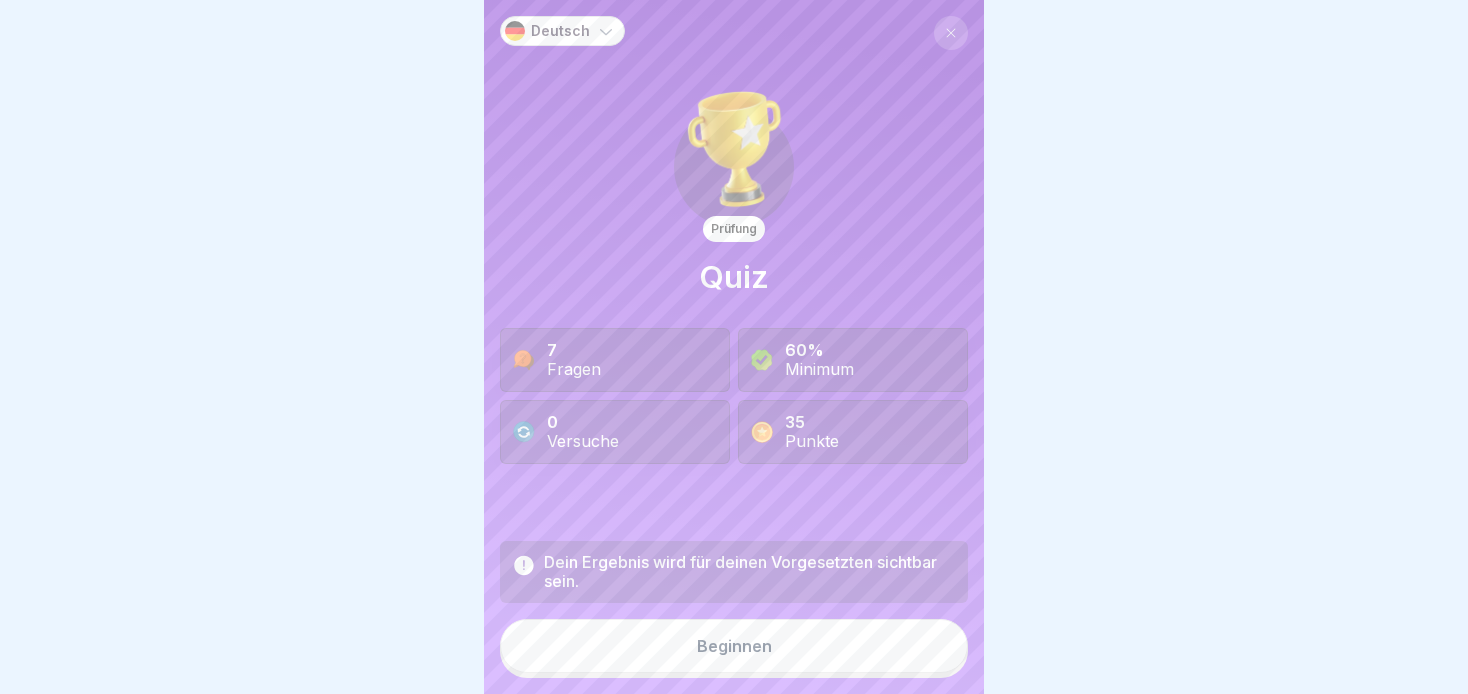 click on "Beginnen" at bounding box center [734, 646] 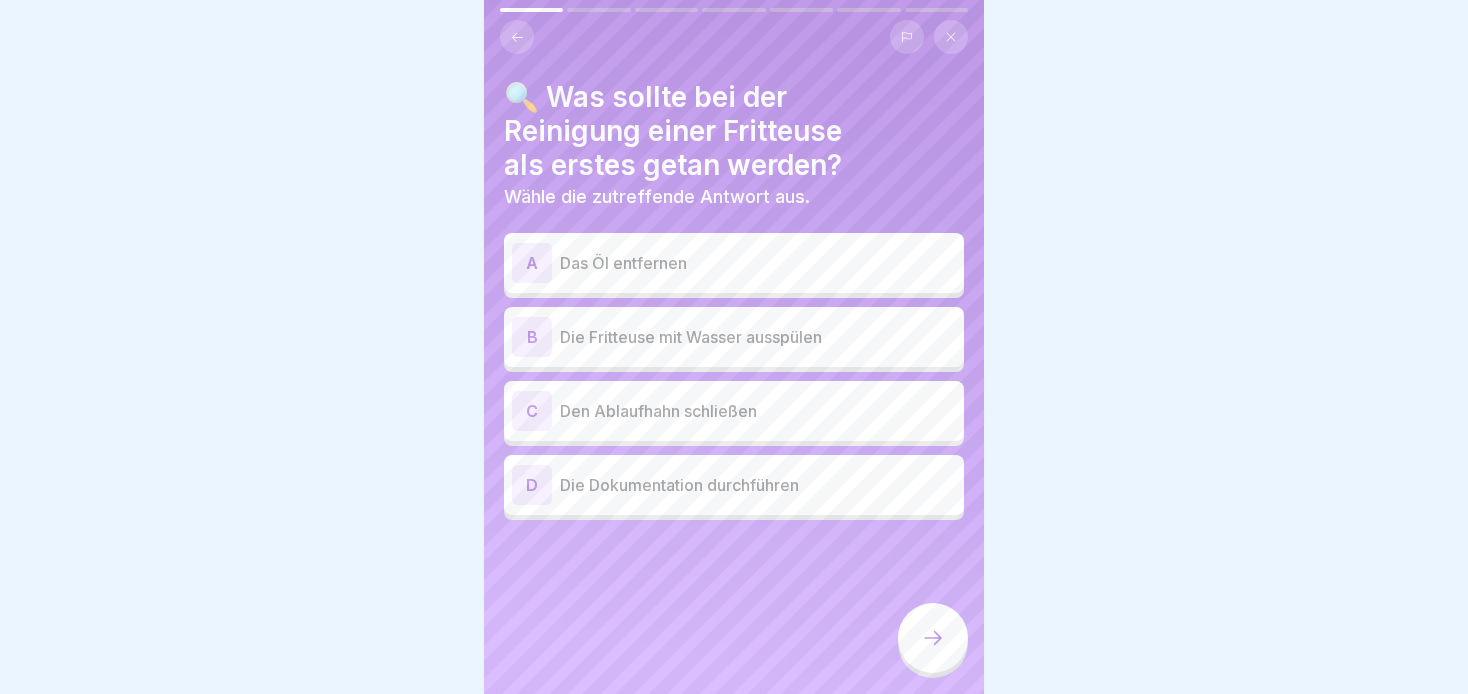 click on "A Das Öl entfernen" at bounding box center (734, 263) 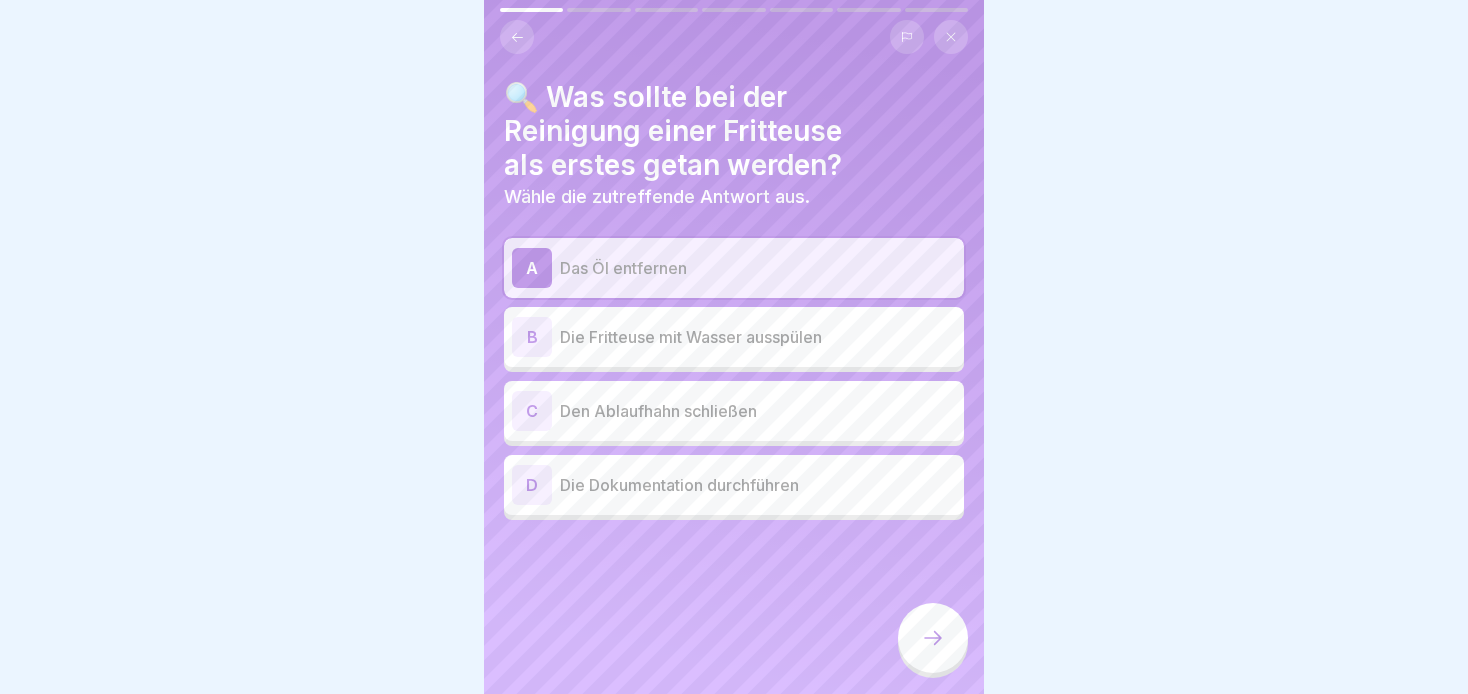 click 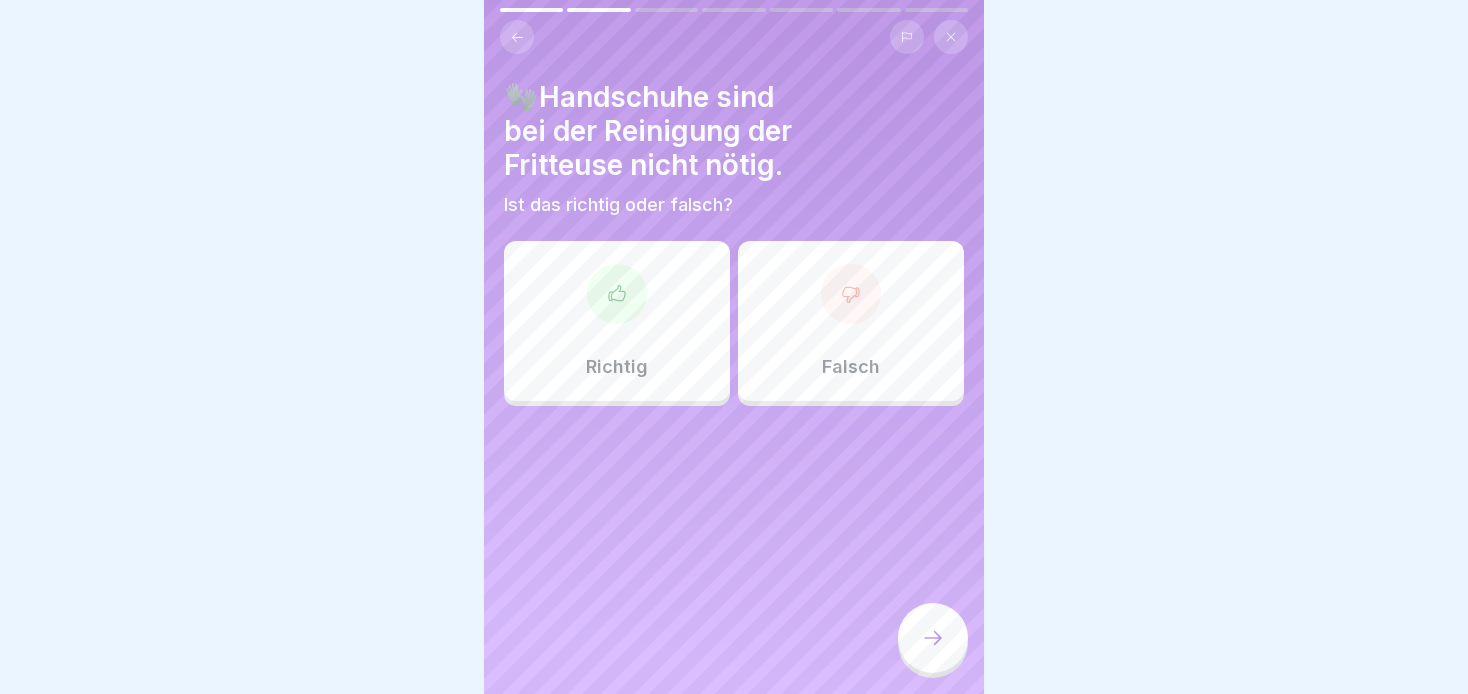 click at bounding box center [517, 37] 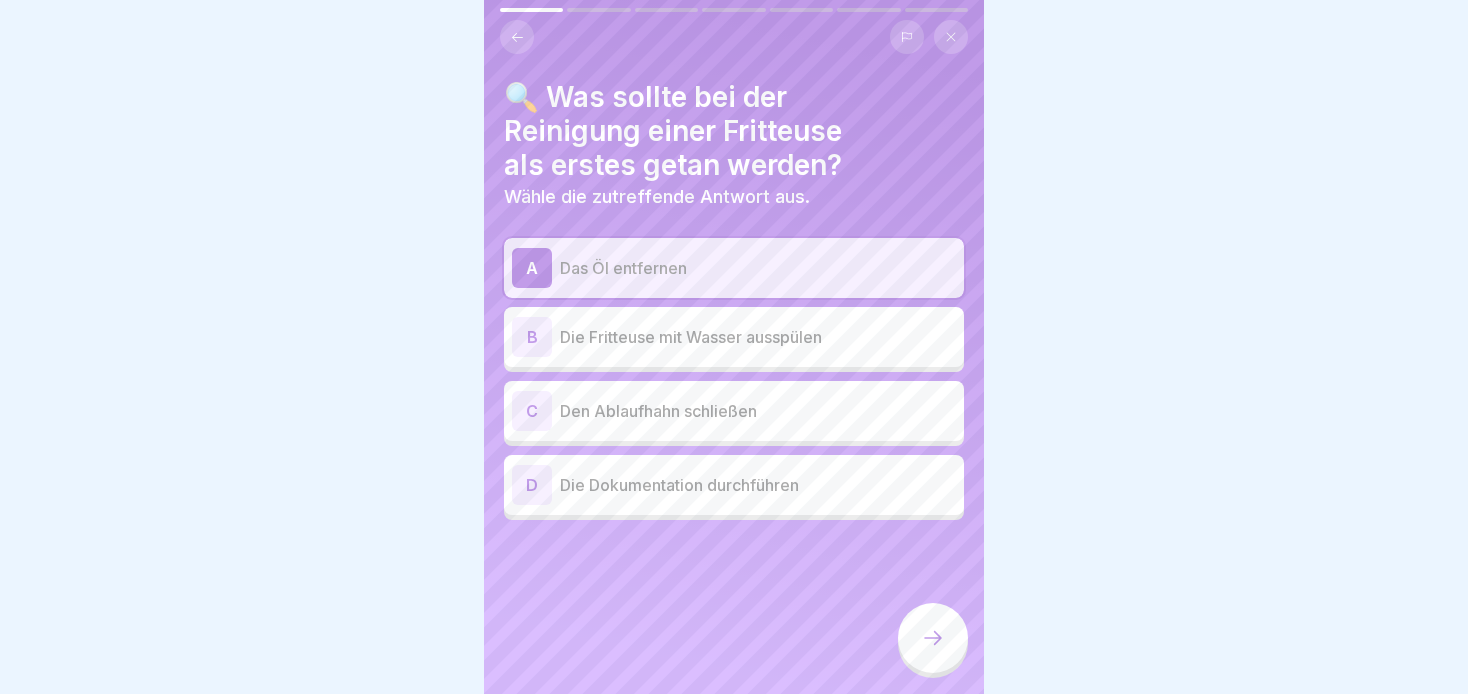 click at bounding box center (933, 638) 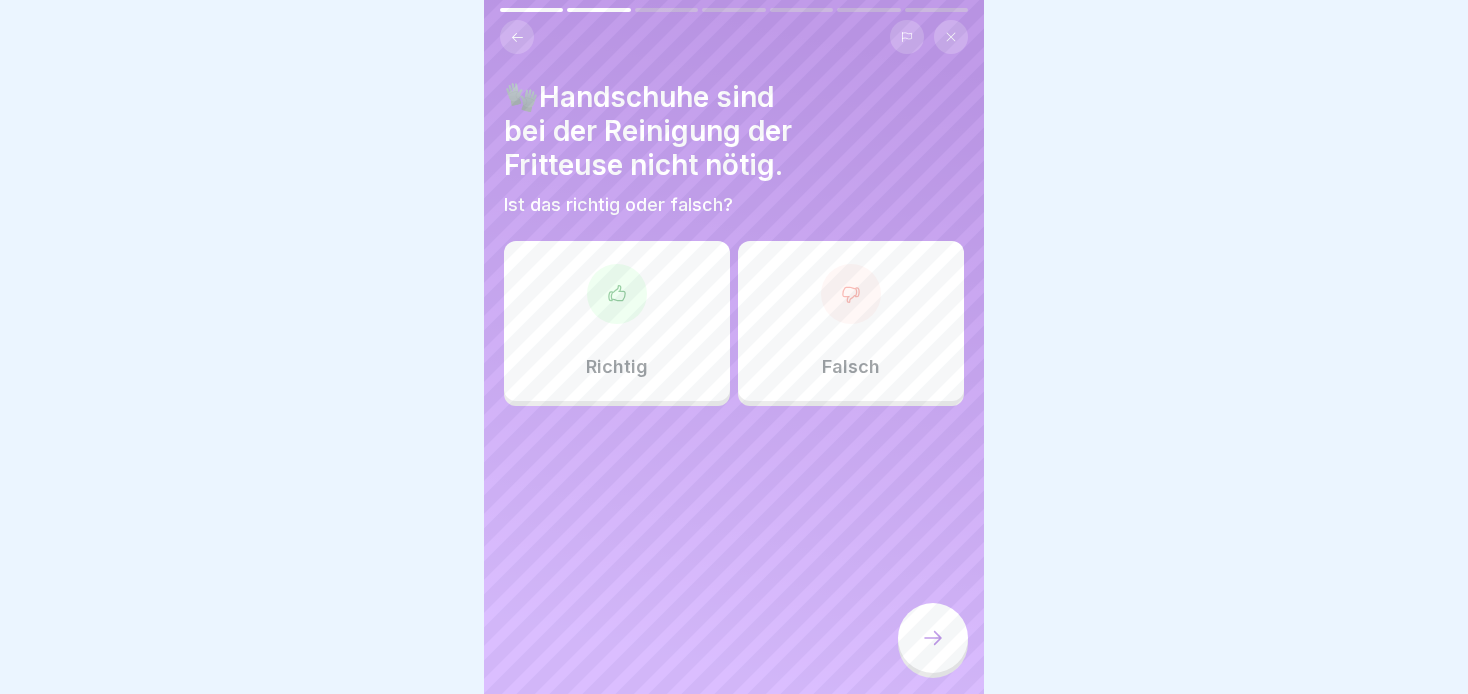 click on "🧤Handschuhe sind bei der Reinigung der Fritteuse nicht nötig. Ist das richtig oder falsch? Richtig Falsch" at bounding box center (734, 347) 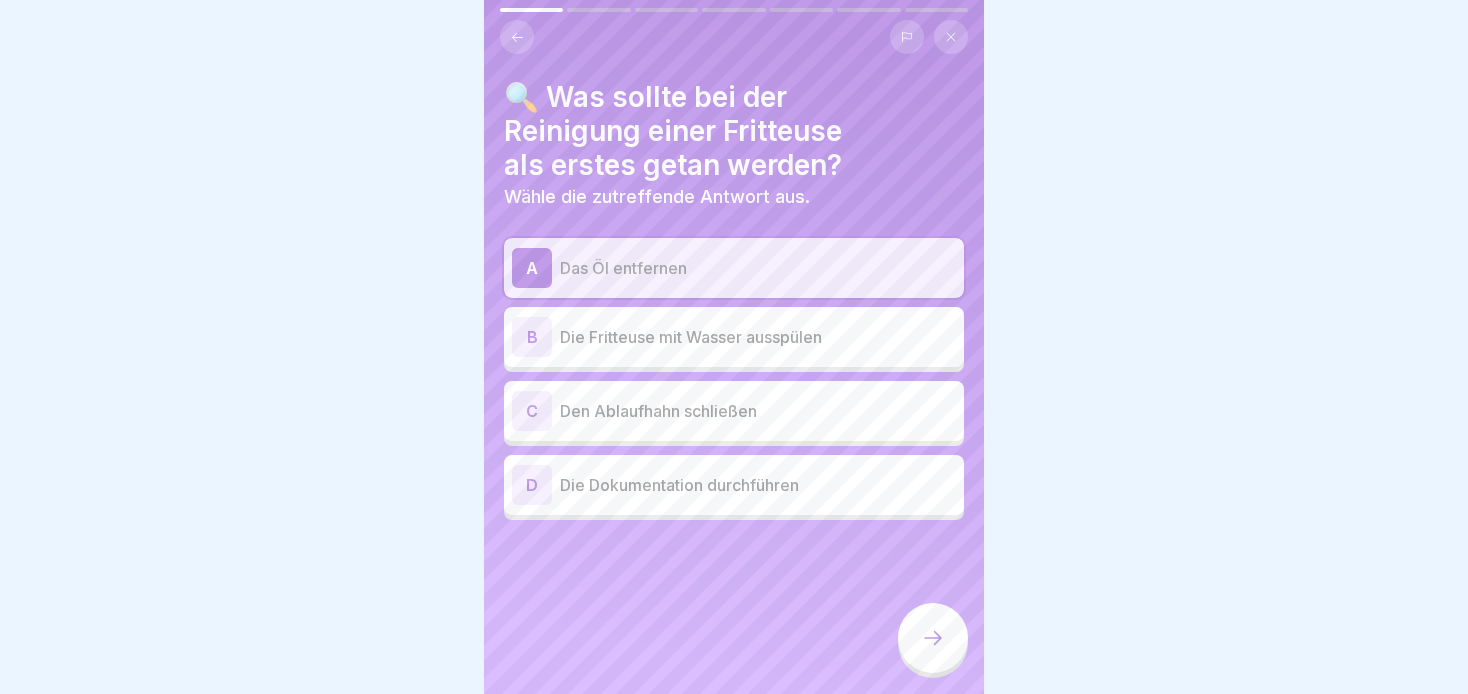 click at bounding box center [933, 638] 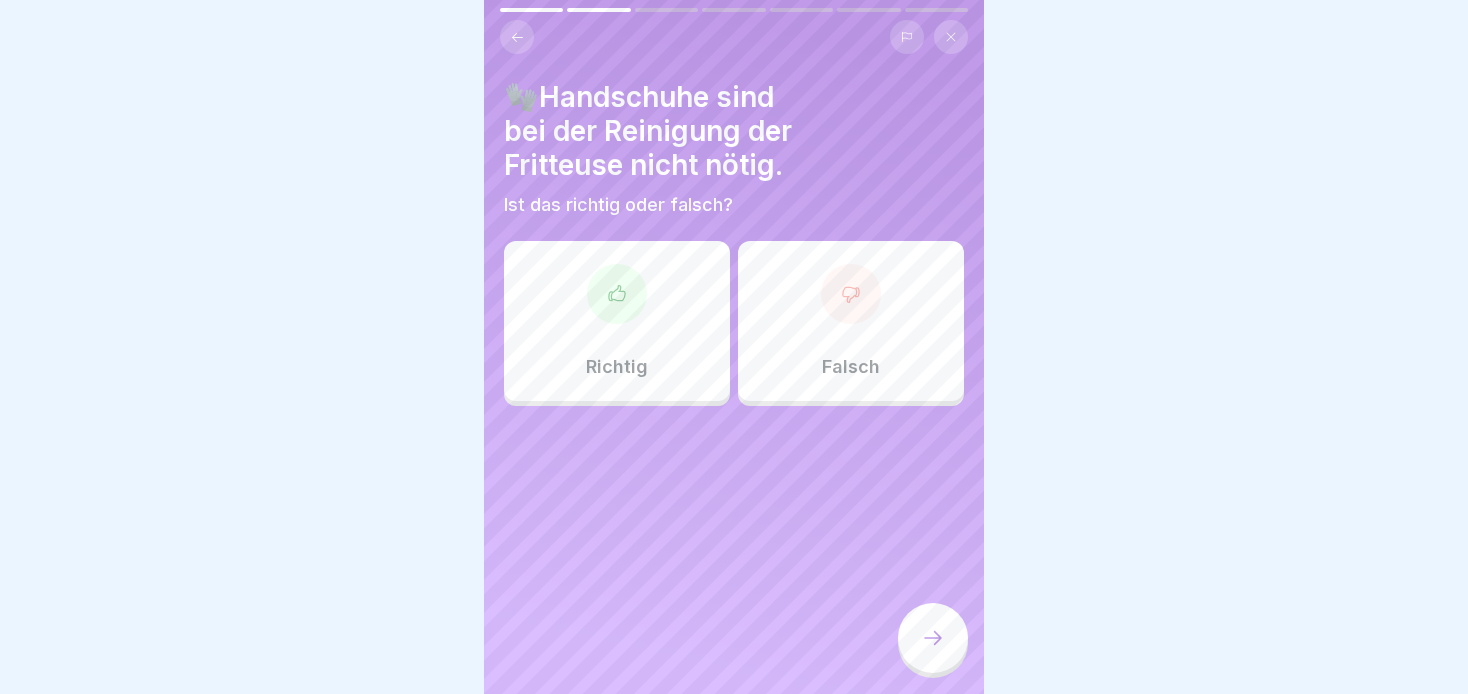 click on "Falsch" at bounding box center [851, 321] 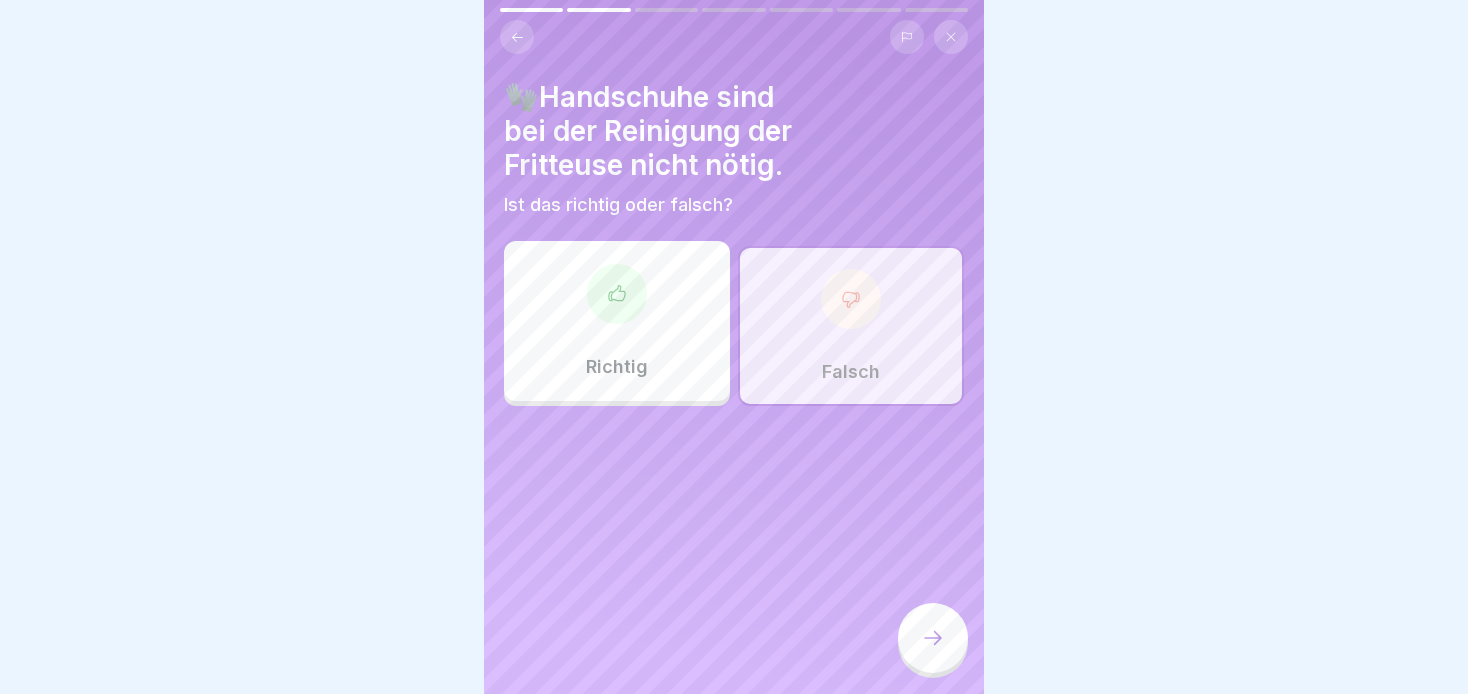 click 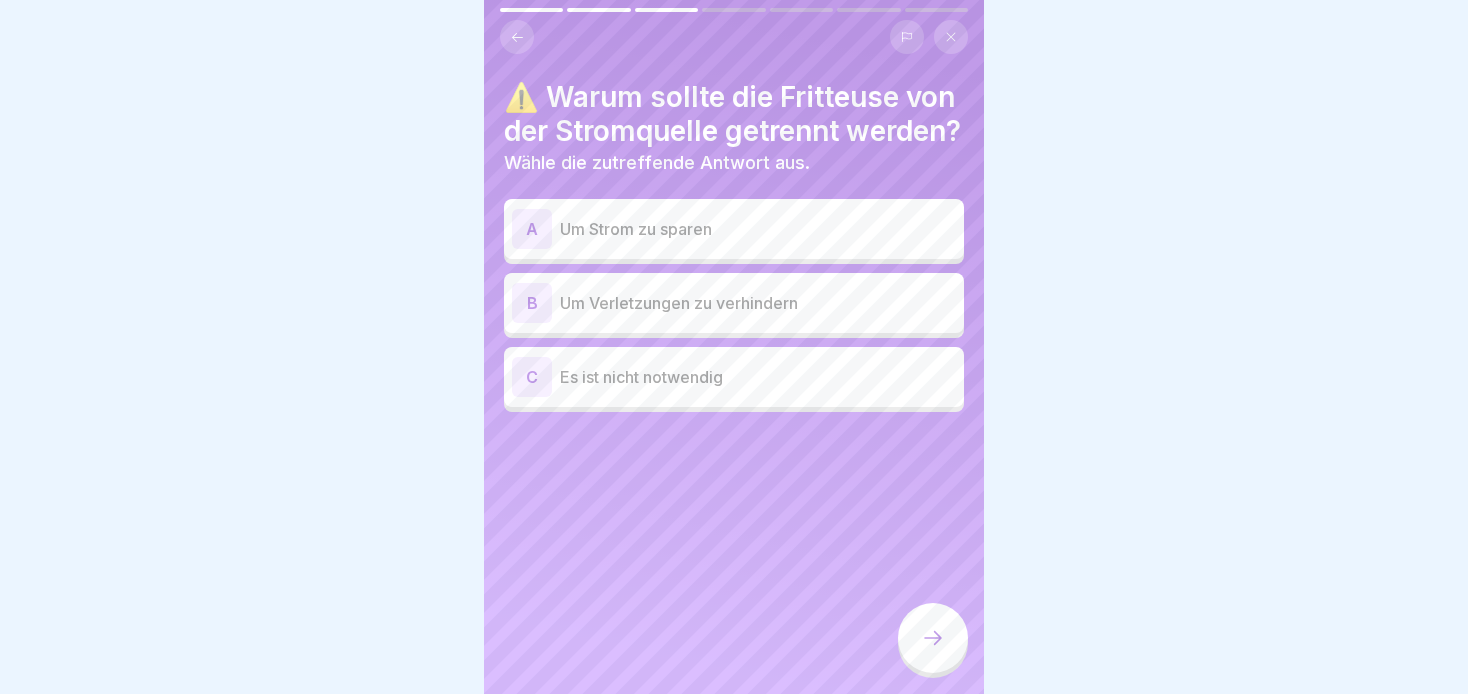 click on "B Um Verletzungen zu verhindern" at bounding box center [734, 303] 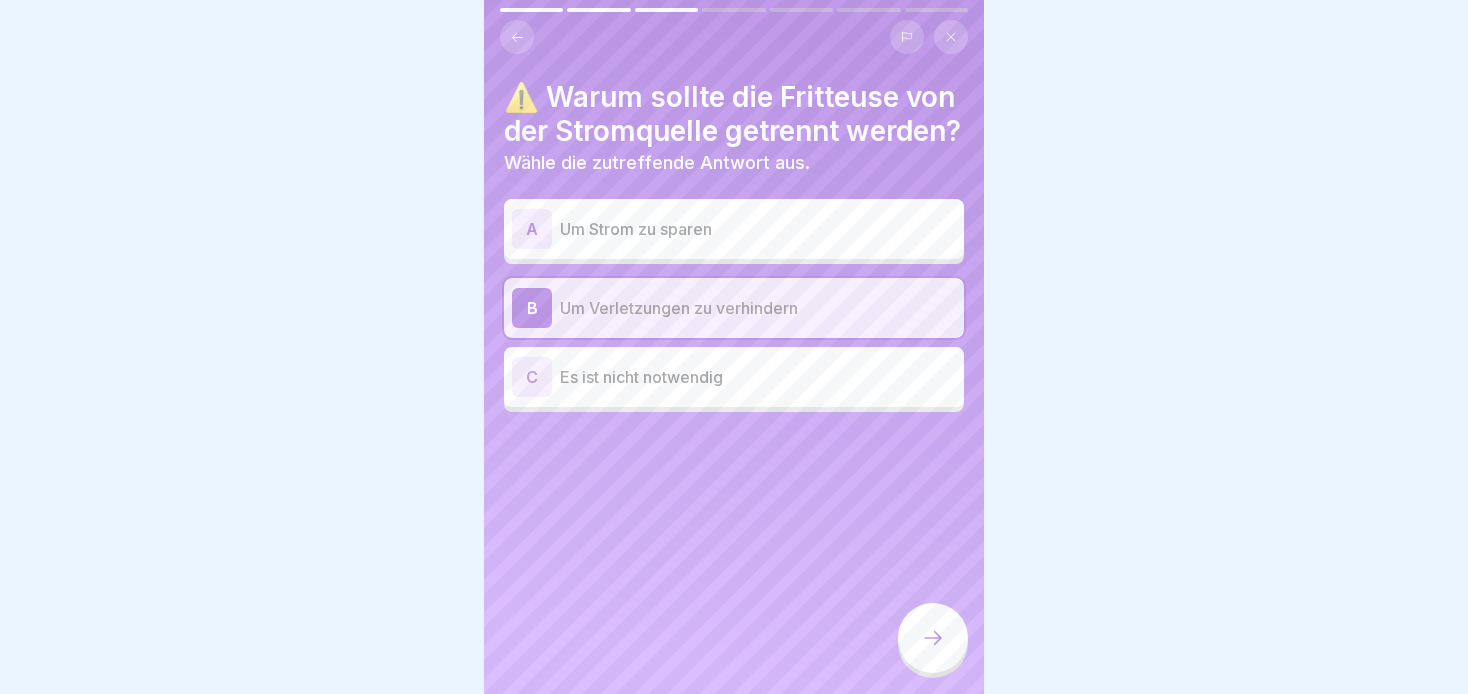 click at bounding box center [933, 638] 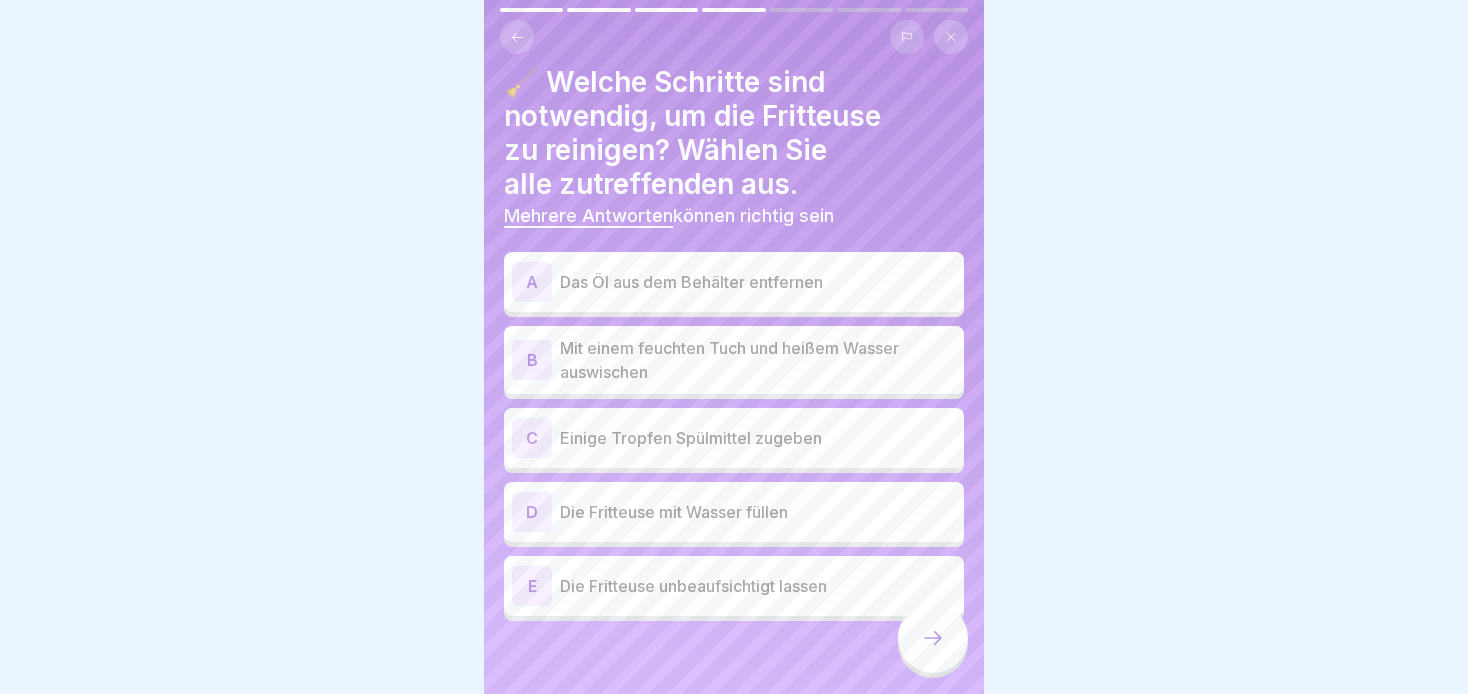 scroll, scrollTop: 22, scrollLeft: 0, axis: vertical 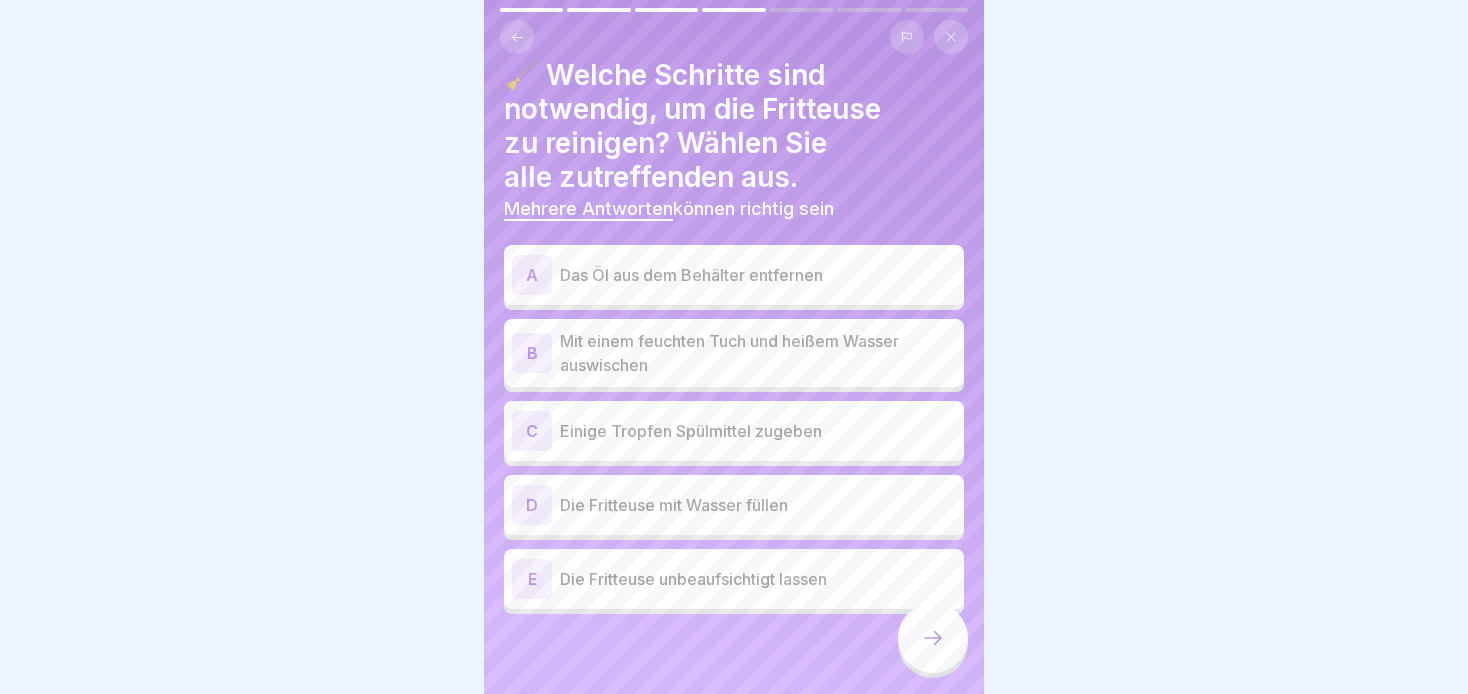 click on "A Das Öl aus dem Behälter entfernen" at bounding box center [734, 275] 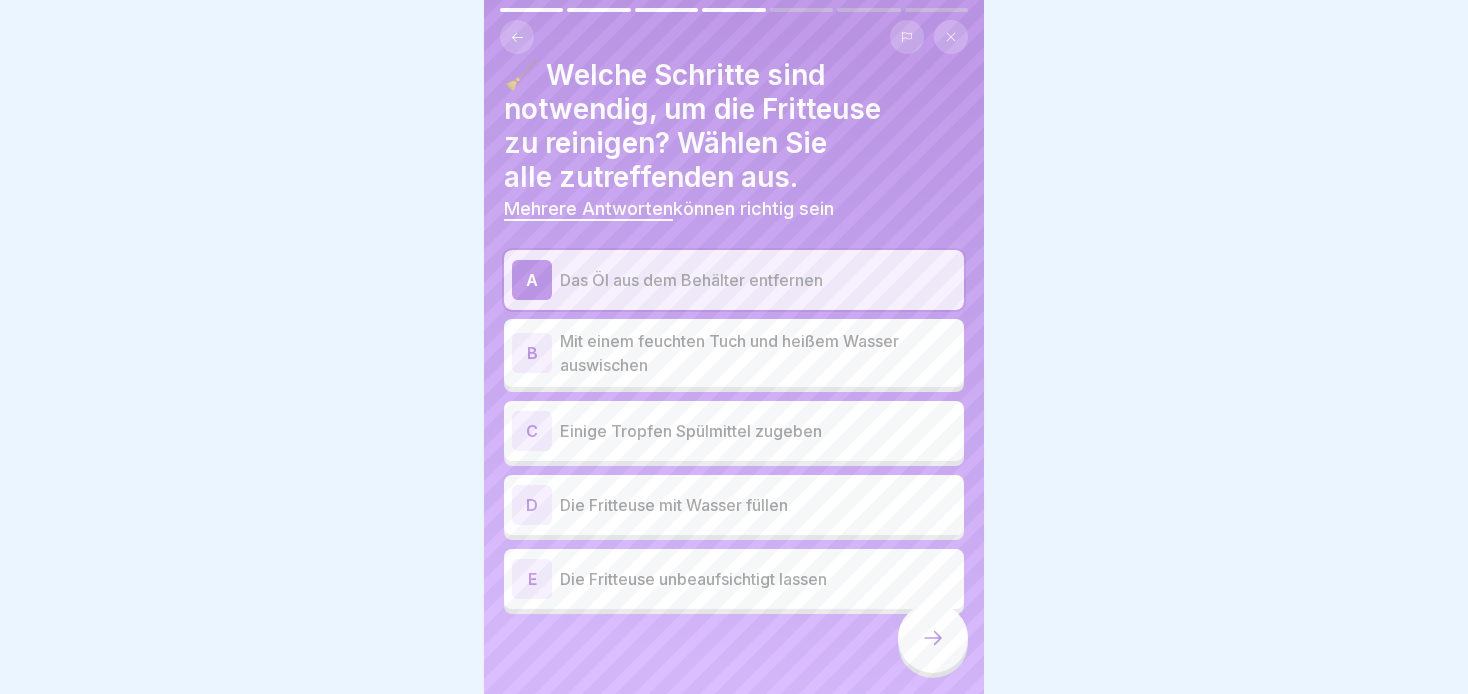 click on "B Mit einem feuchten Tuch und heißem Wasser auswischen" at bounding box center (734, 353) 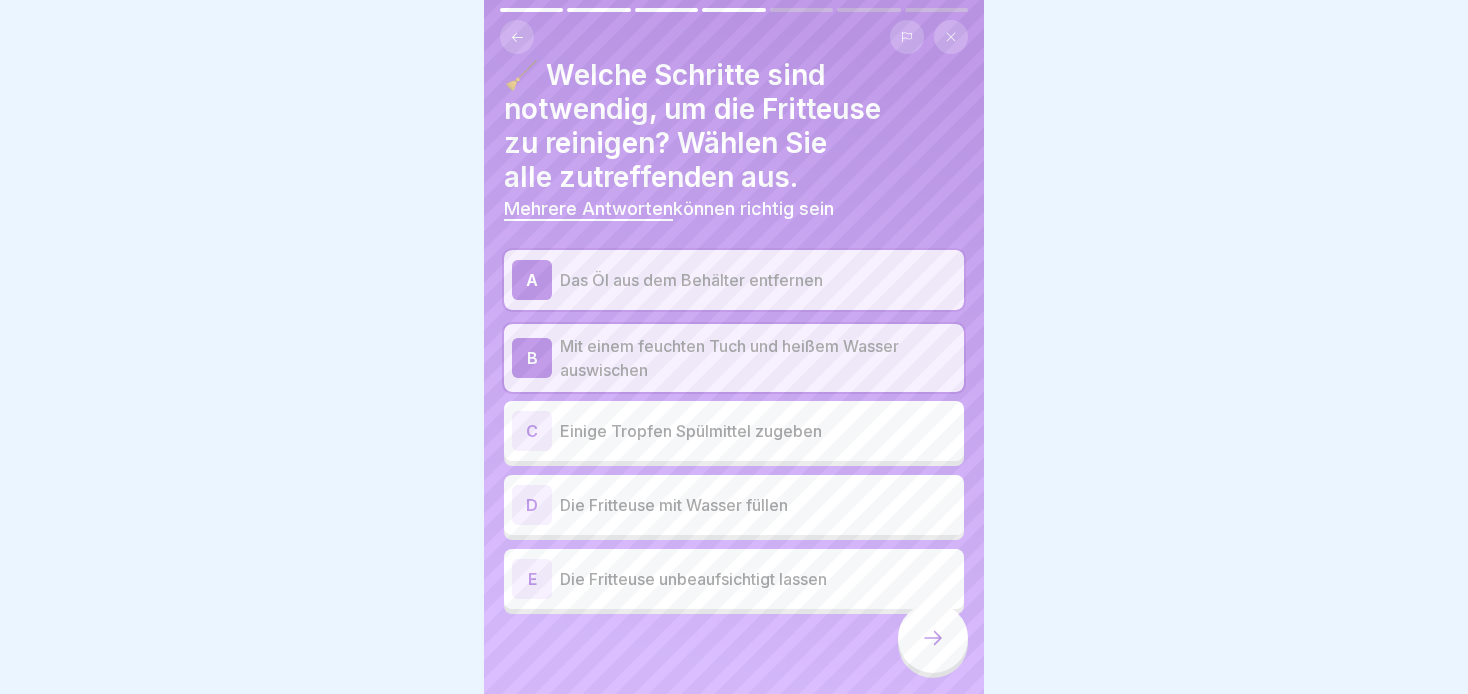 click on "Einige Tropfen Spülmittel zugeben" at bounding box center (758, 431) 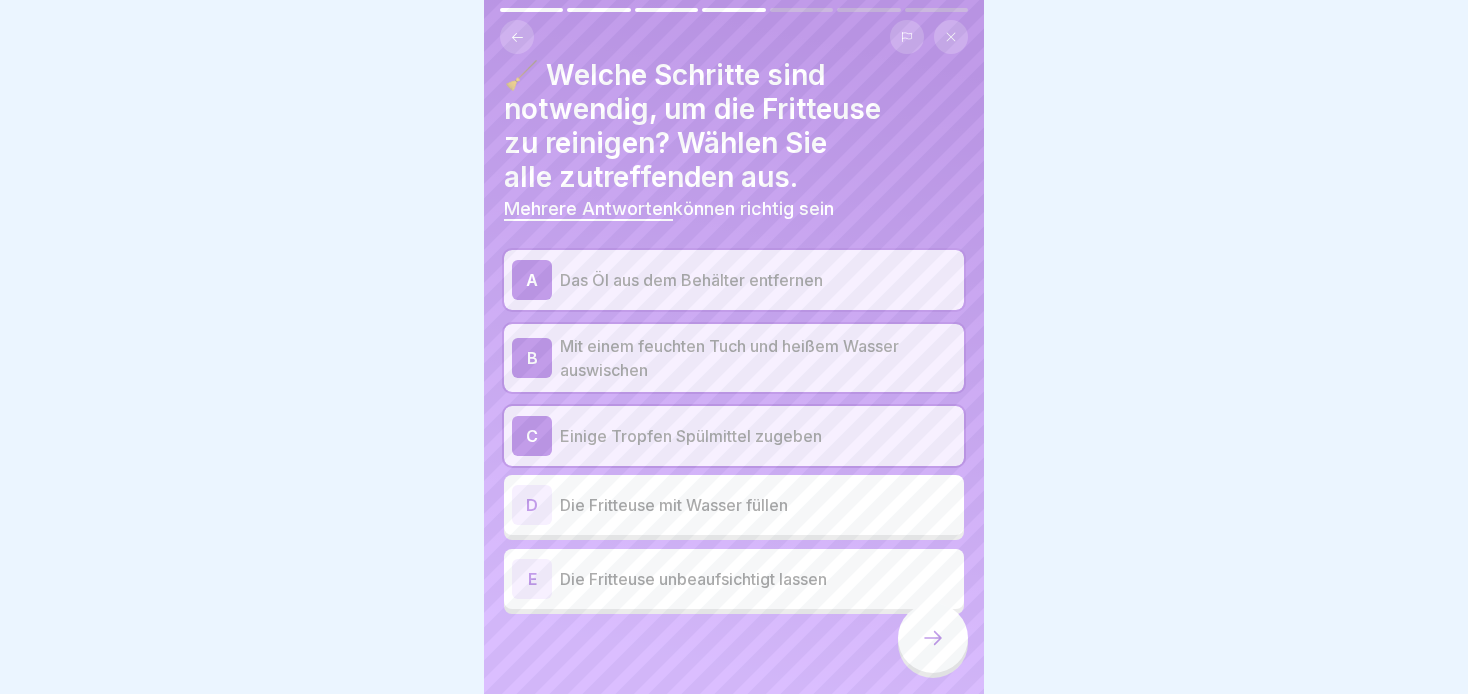click at bounding box center (933, 638) 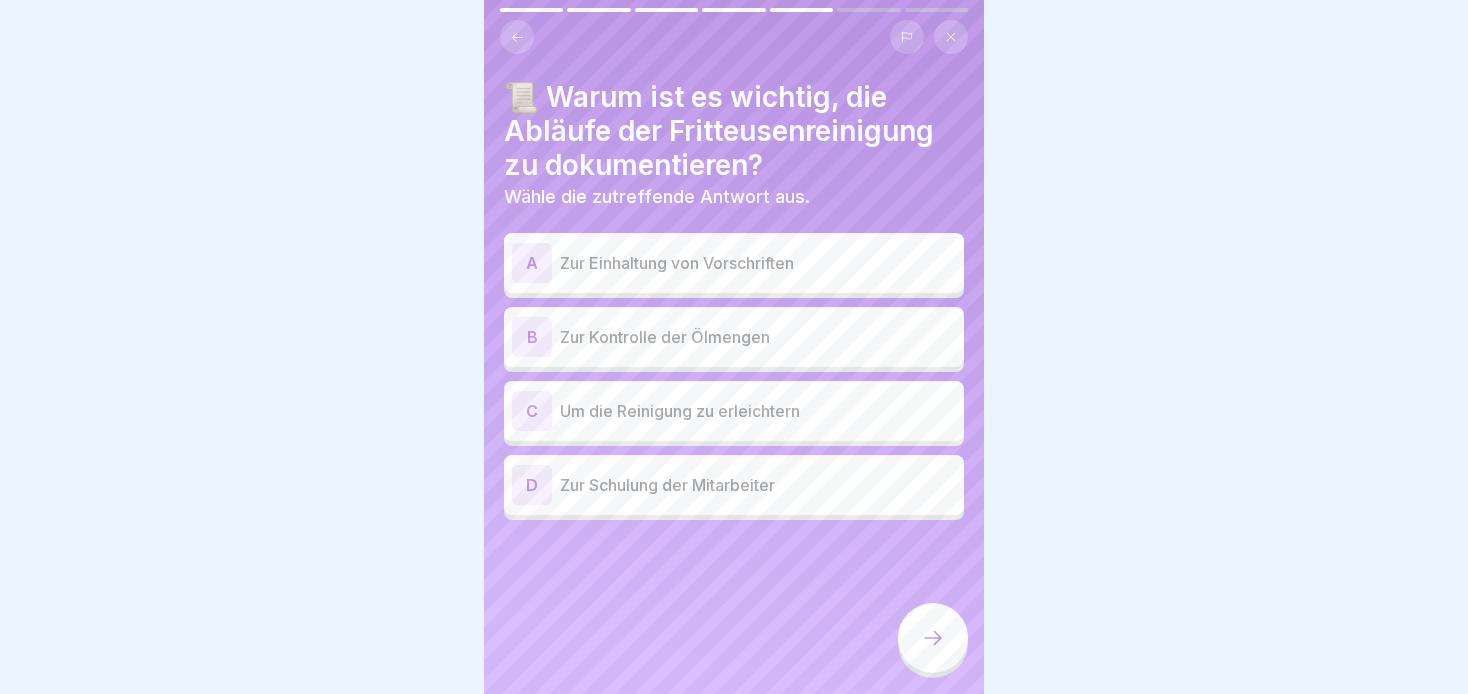 scroll, scrollTop: 0, scrollLeft: 0, axis: both 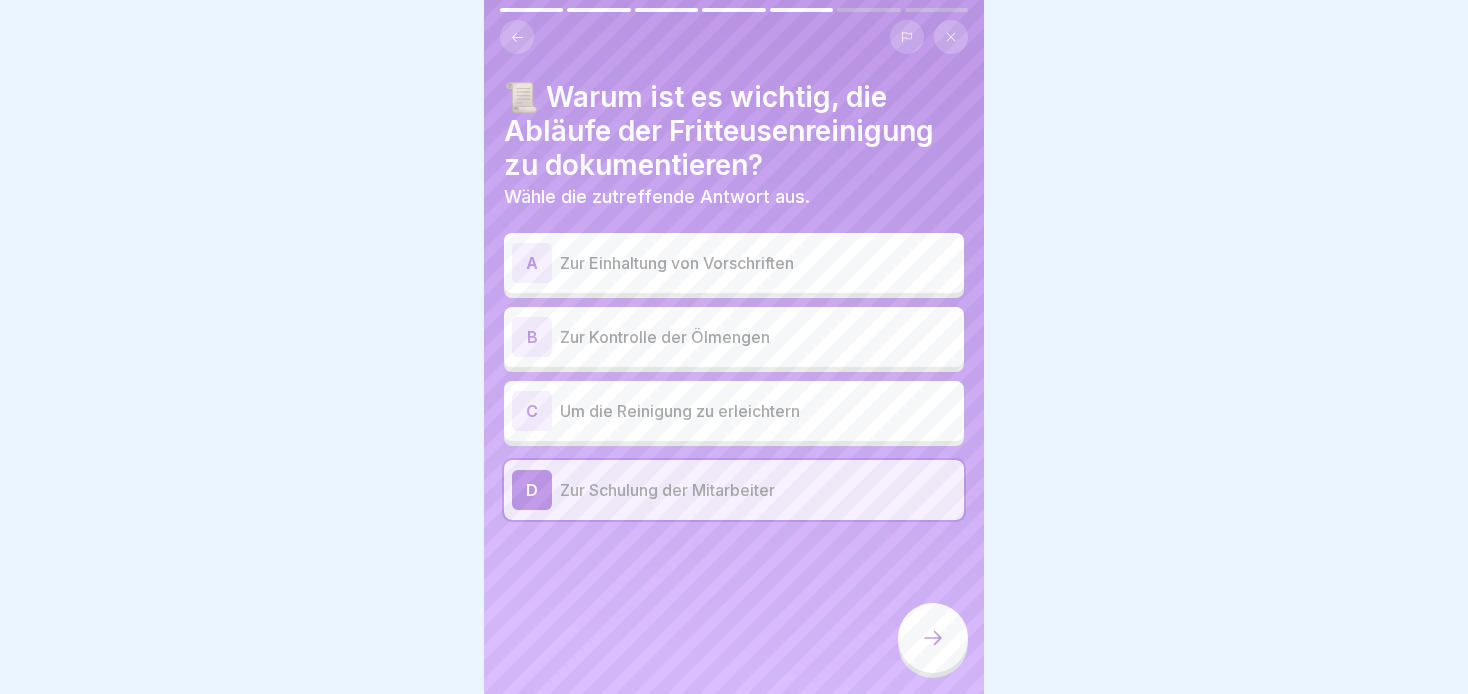 click at bounding box center (933, 638) 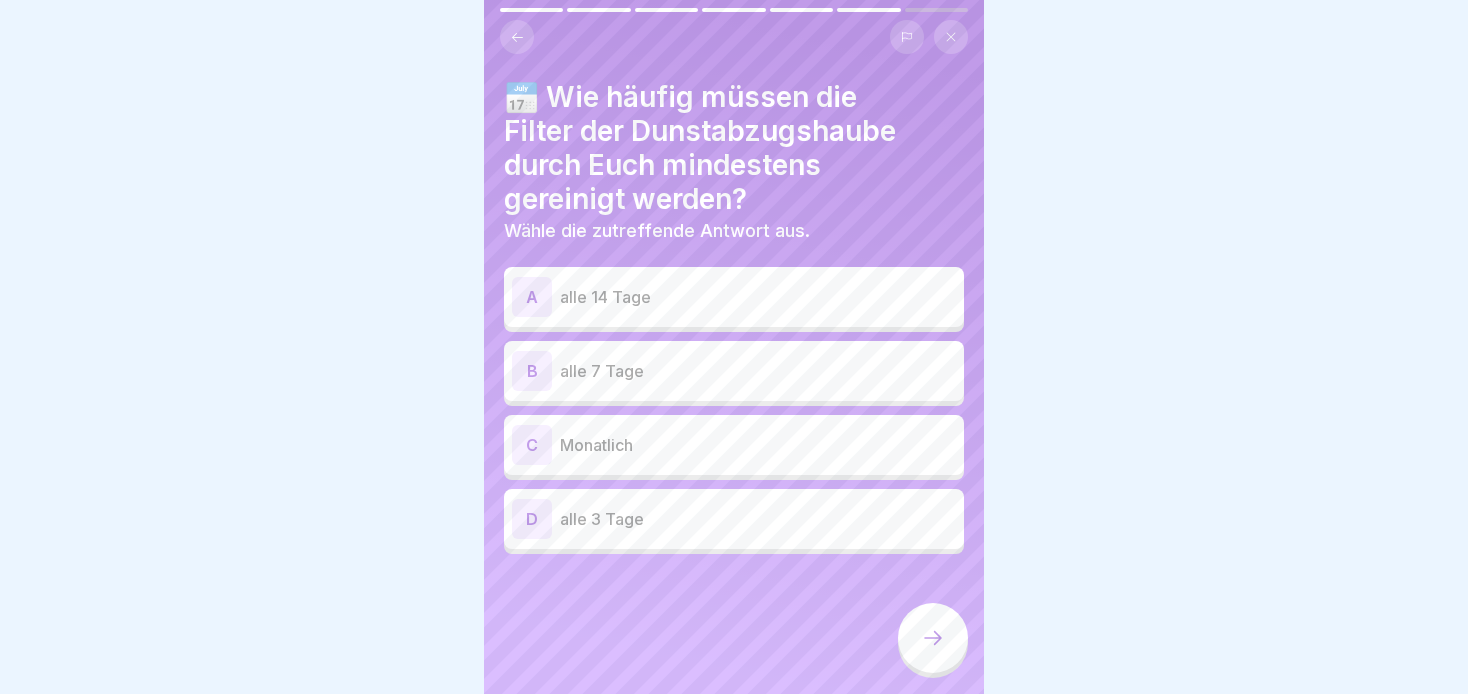 click on "alle 14 Tage" at bounding box center [758, 297] 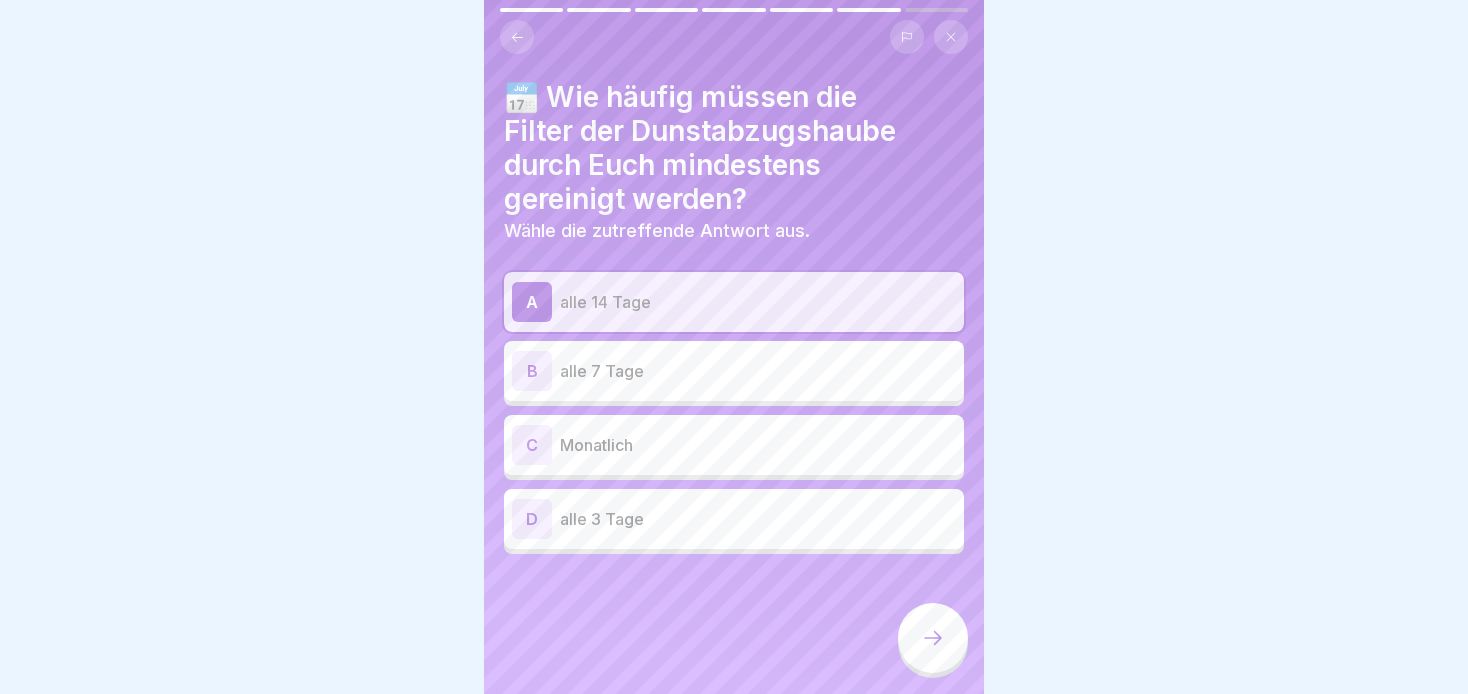 click at bounding box center [933, 638] 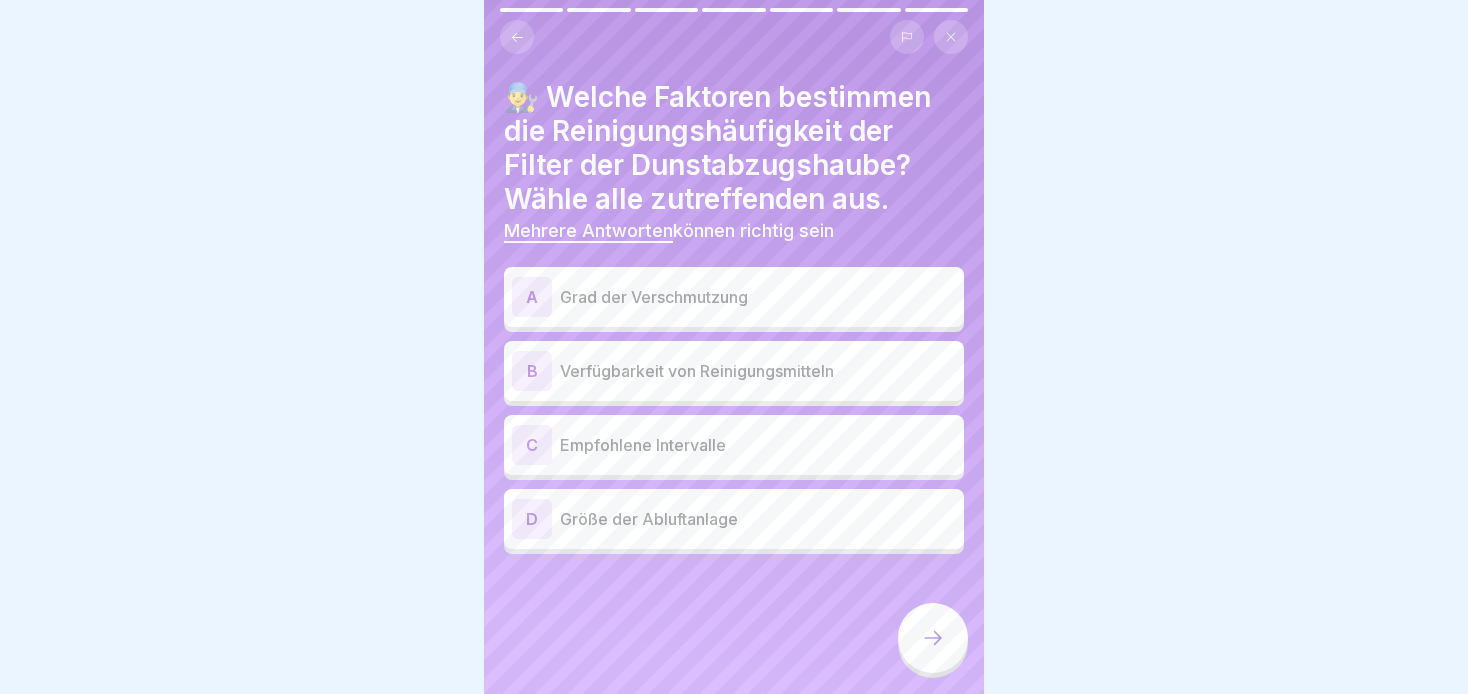 click on "A Grad der Verschmutzung" at bounding box center (734, 297) 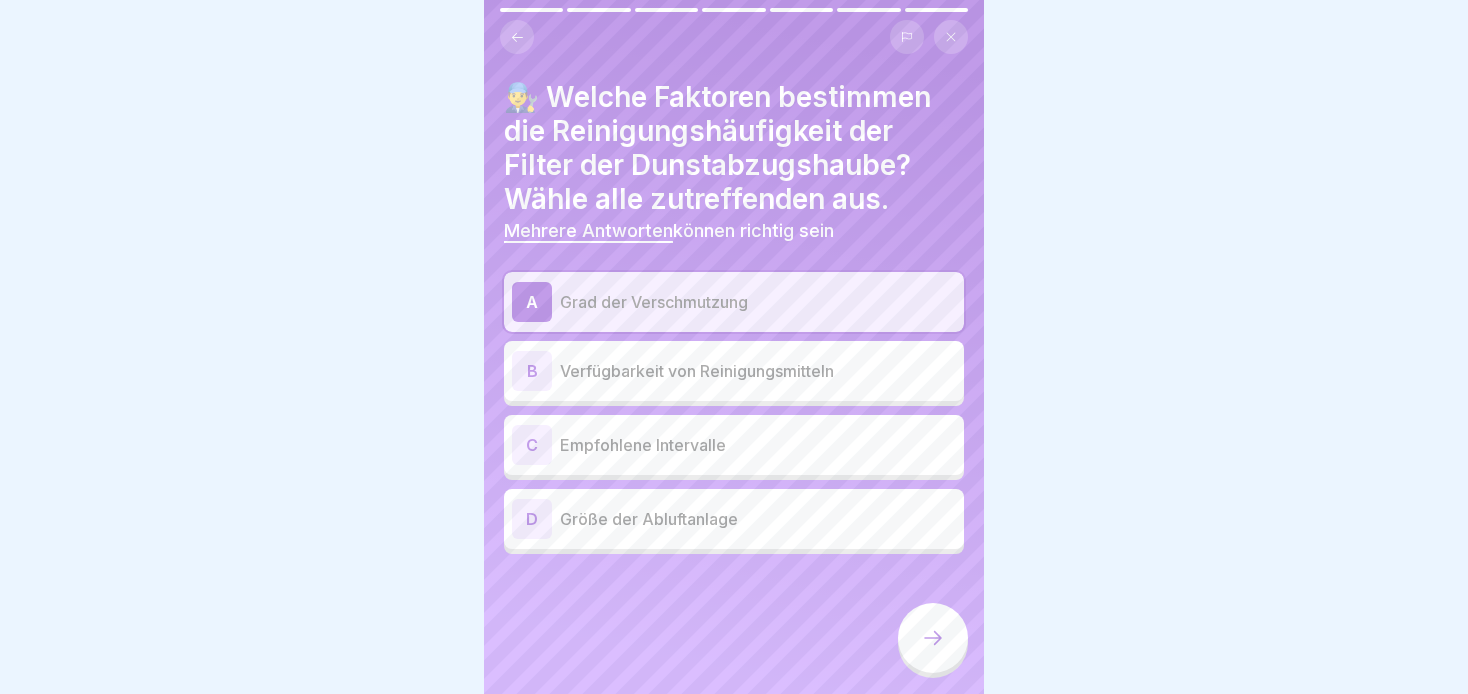 click on "C Empfohlene Intervalle" at bounding box center (734, 445) 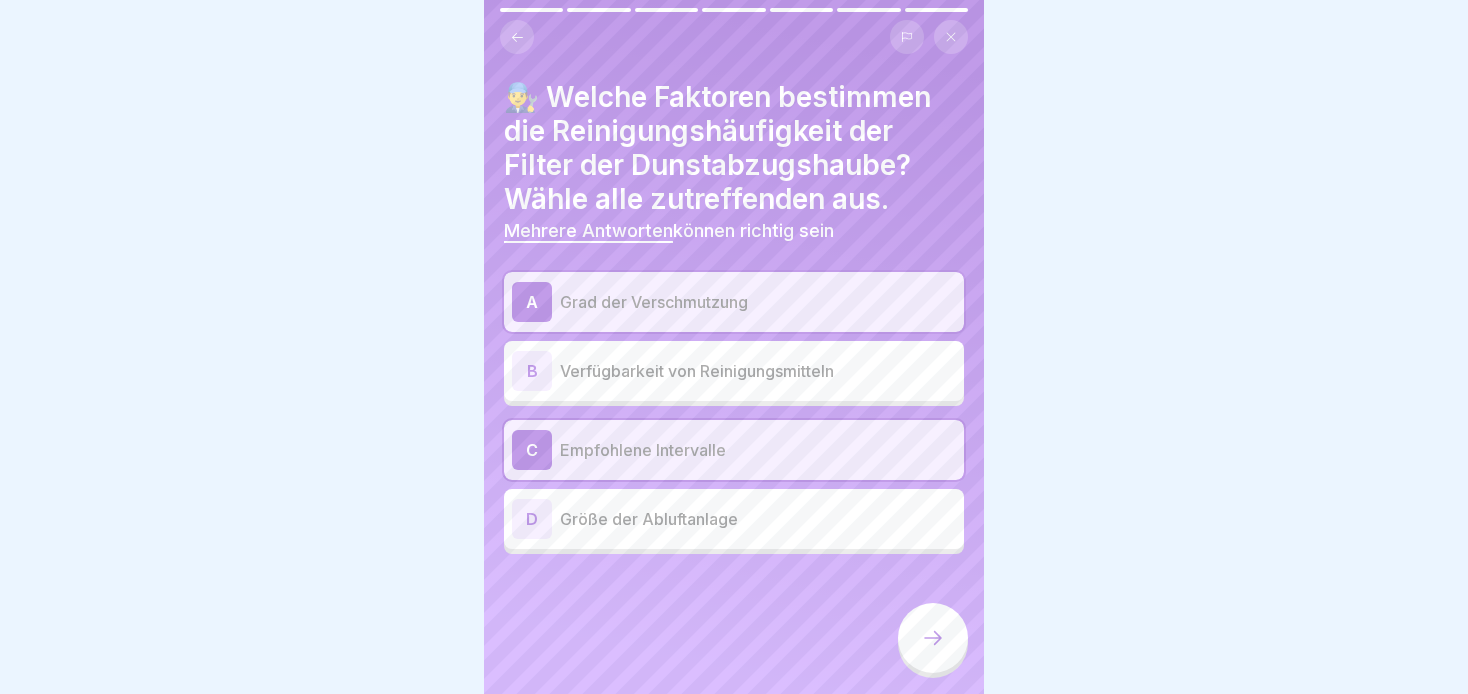 click 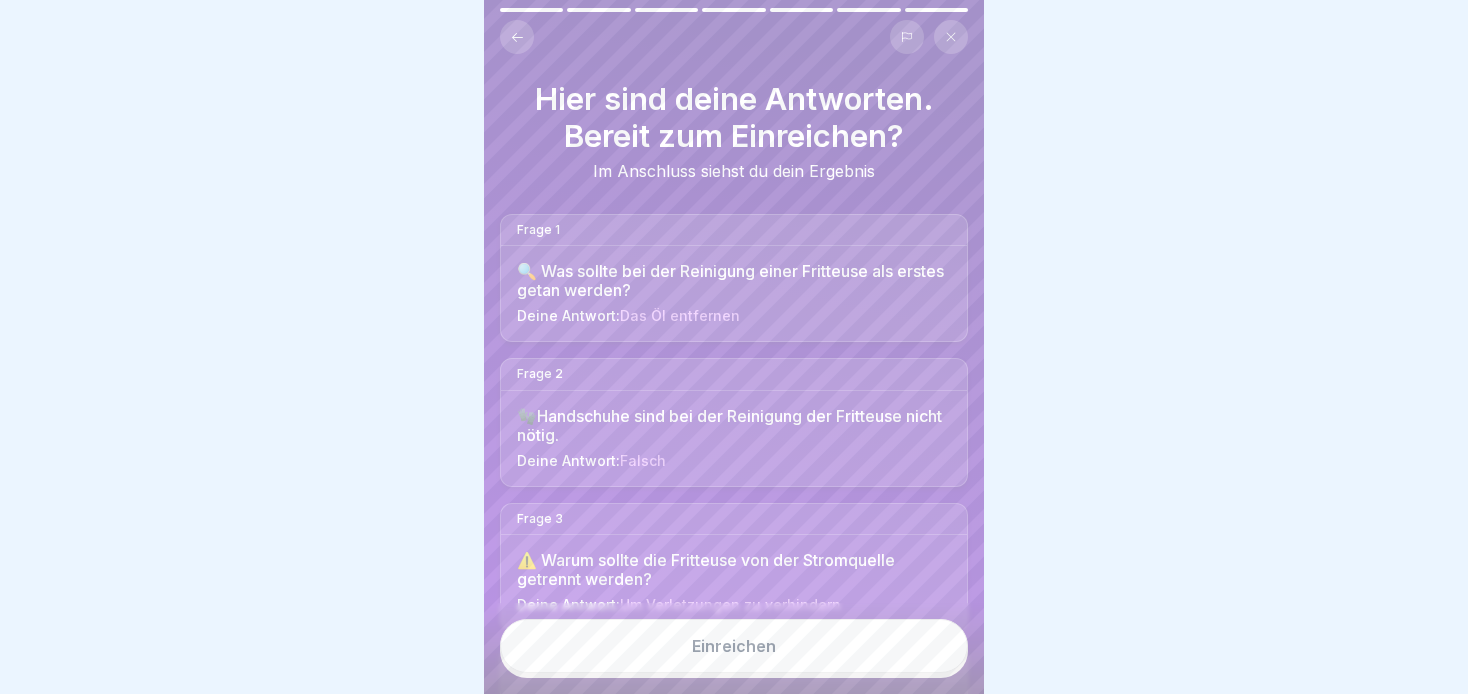 click on "Einreichen" at bounding box center (734, 646) 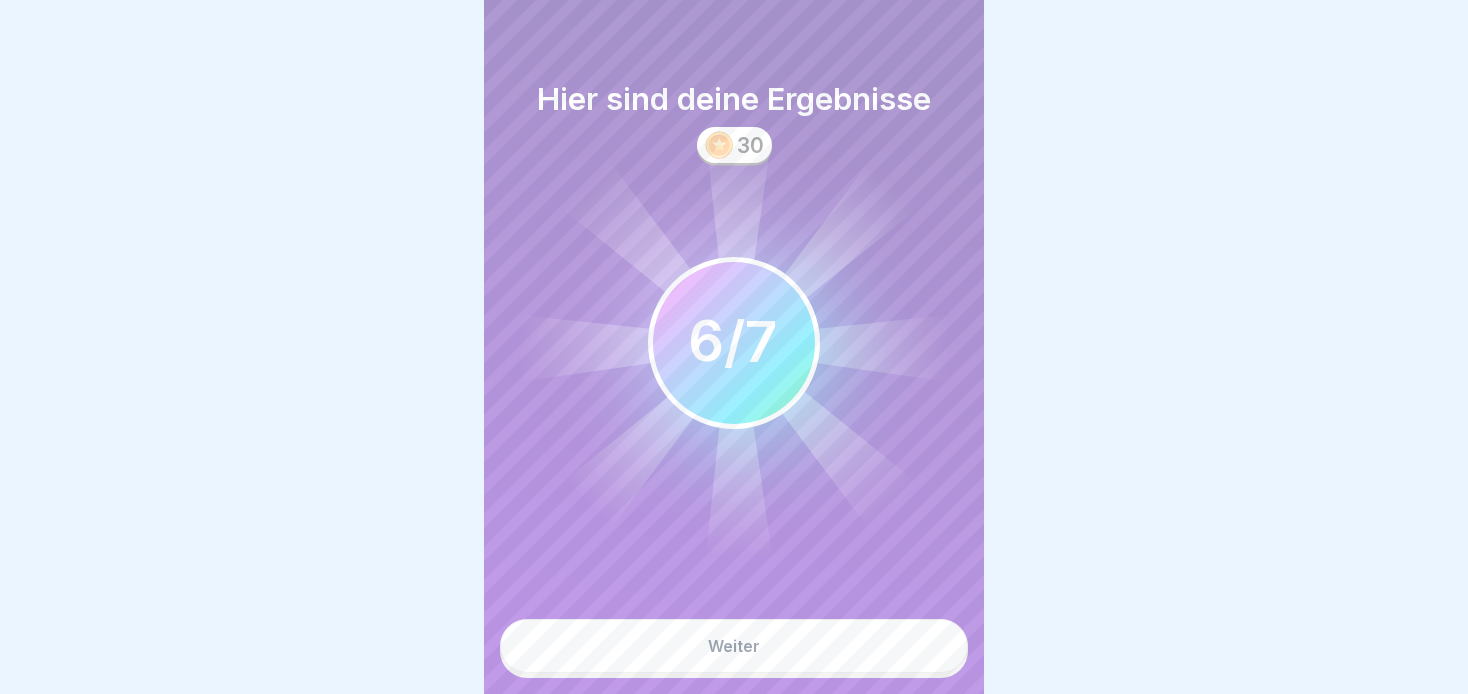 click on "Weiter" at bounding box center [734, 646] 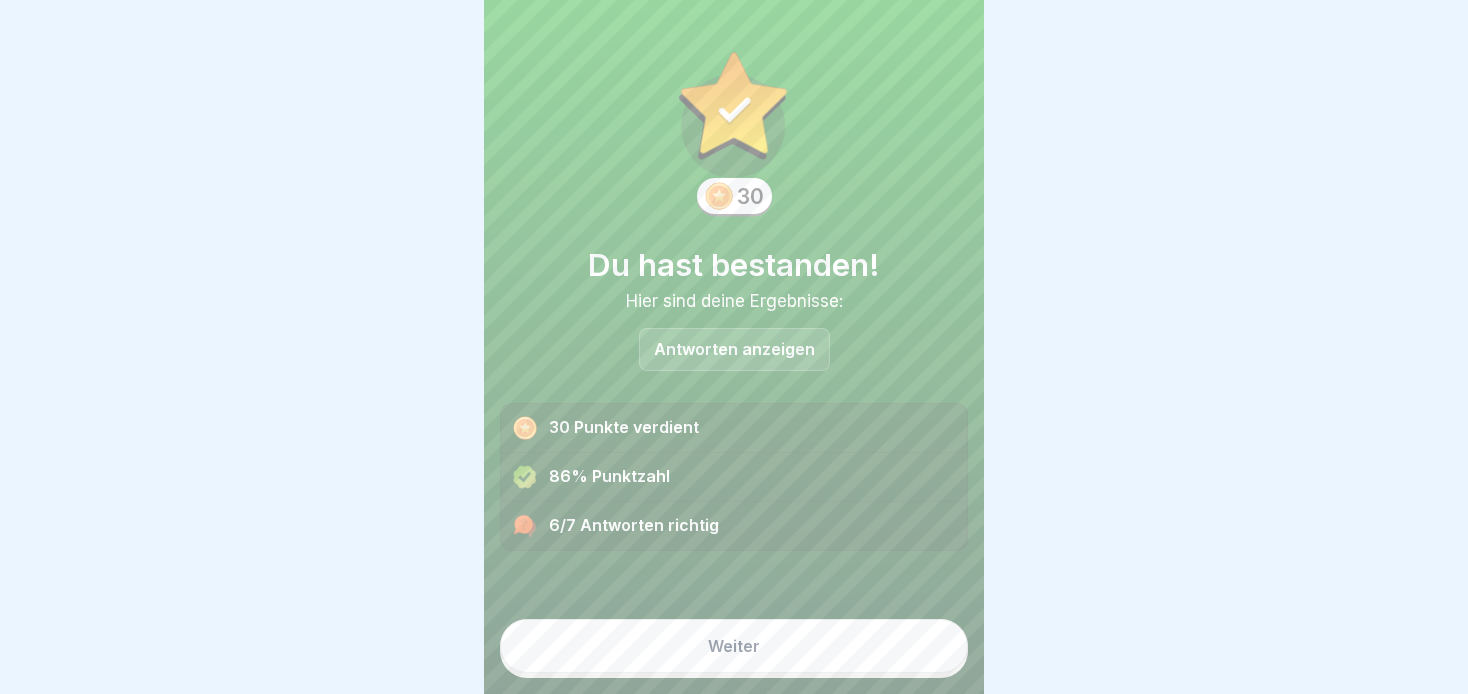 scroll, scrollTop: 16, scrollLeft: 0, axis: vertical 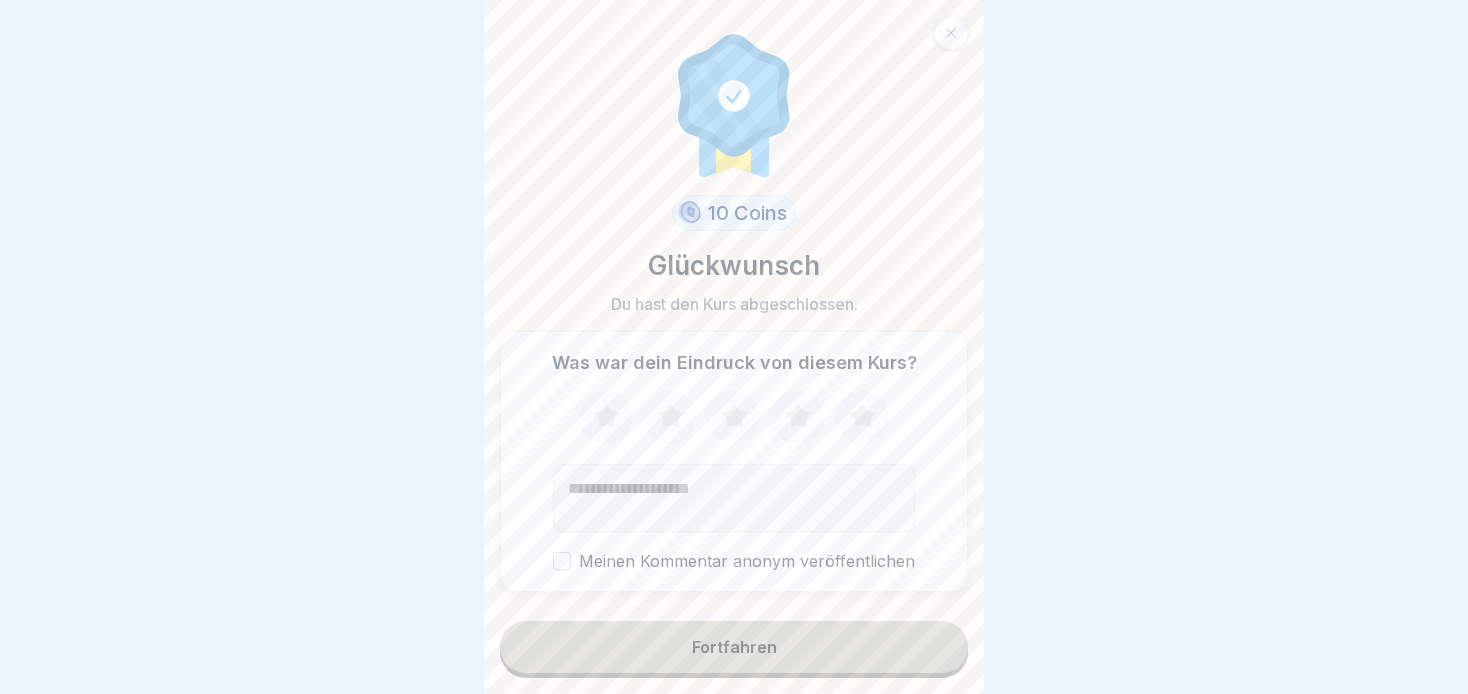click on "Fortfahren" at bounding box center [734, 647] 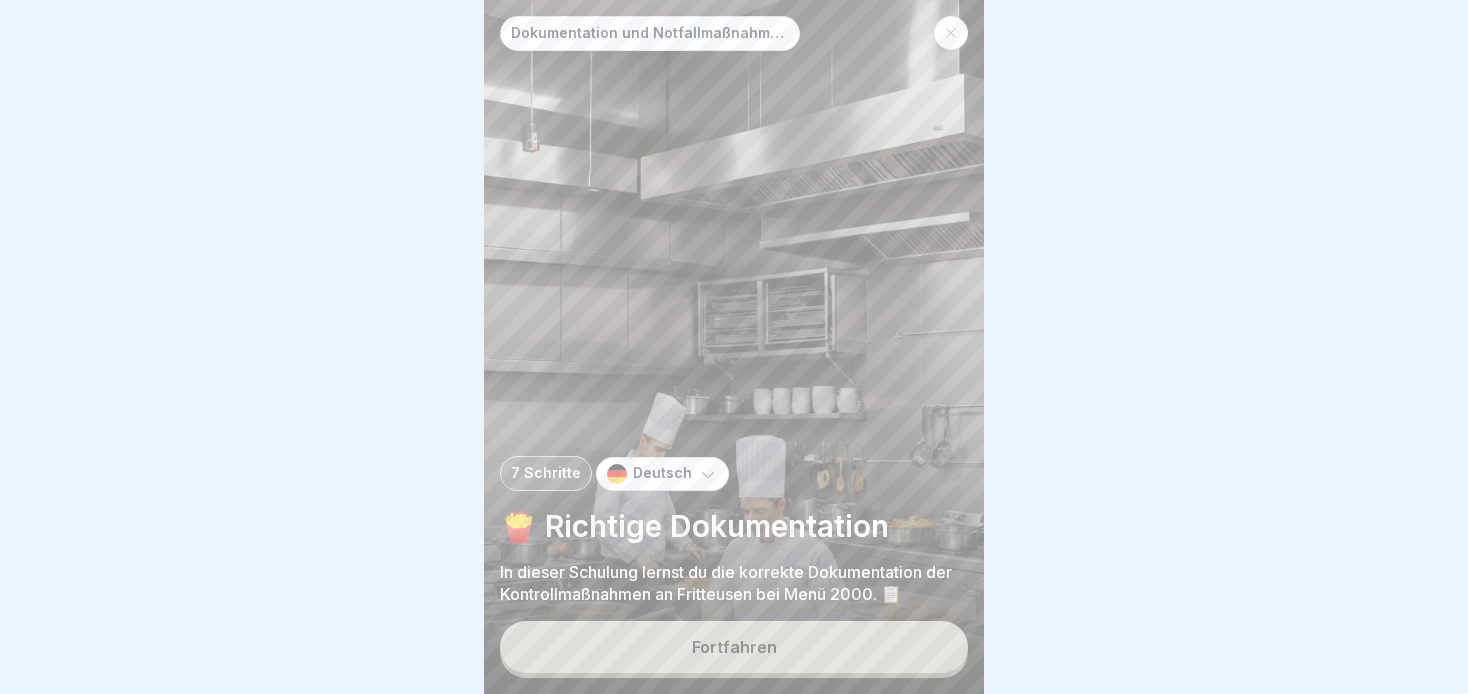 click on "Dokumentation und Notfallmaßnahmen bei Fritteusen 7 Schritte Deutsch 🍟 Richtige Dokumentation  In dieser Schulung lernst du die korrekte Dokumentation der Kontrollmaßnahmen an Fritteusen bei Menü 2000. 📋 Fortfahren" at bounding box center [734, 347] 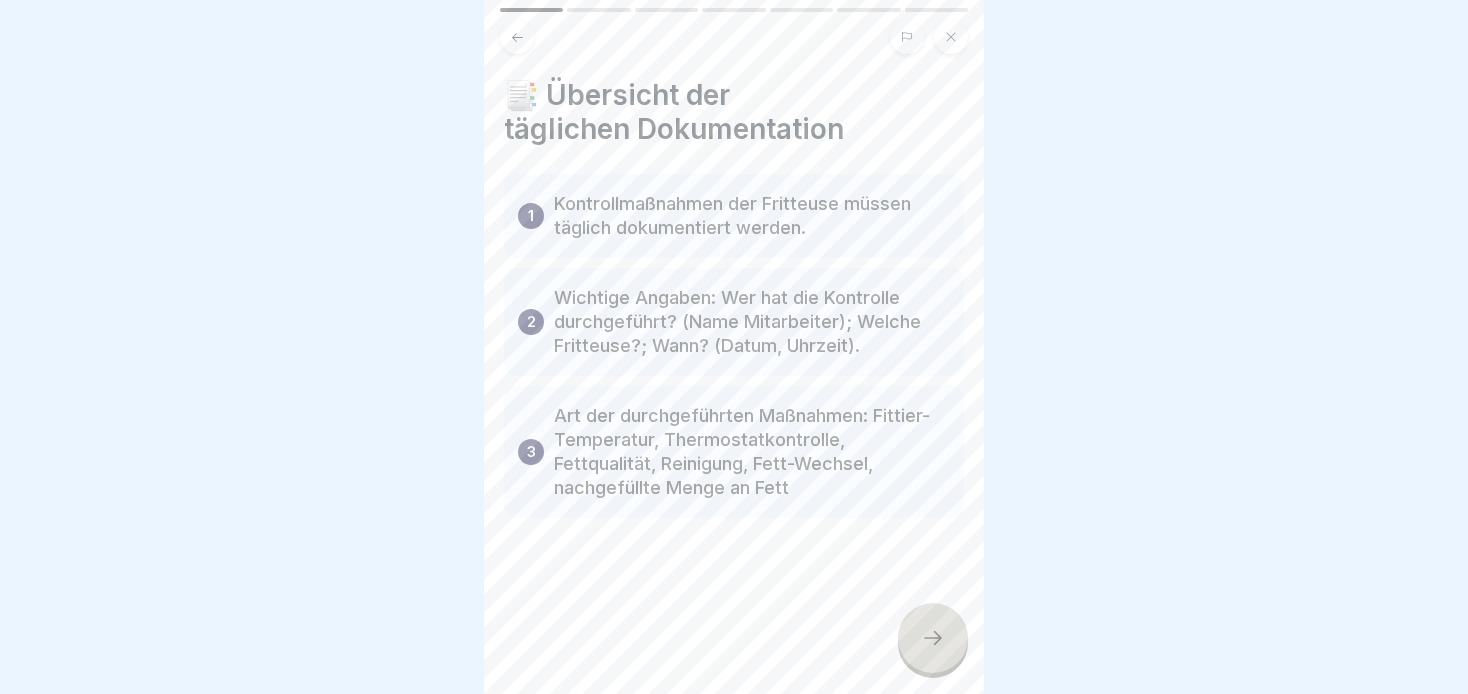 click on "Wichtige Angaben: Wer hat die Kontrolle durchgeführt? (Name Mitarbeiter); Welche Fritteuse?; Wann? (Datum, Uhrzeit)." at bounding box center [752, 322] 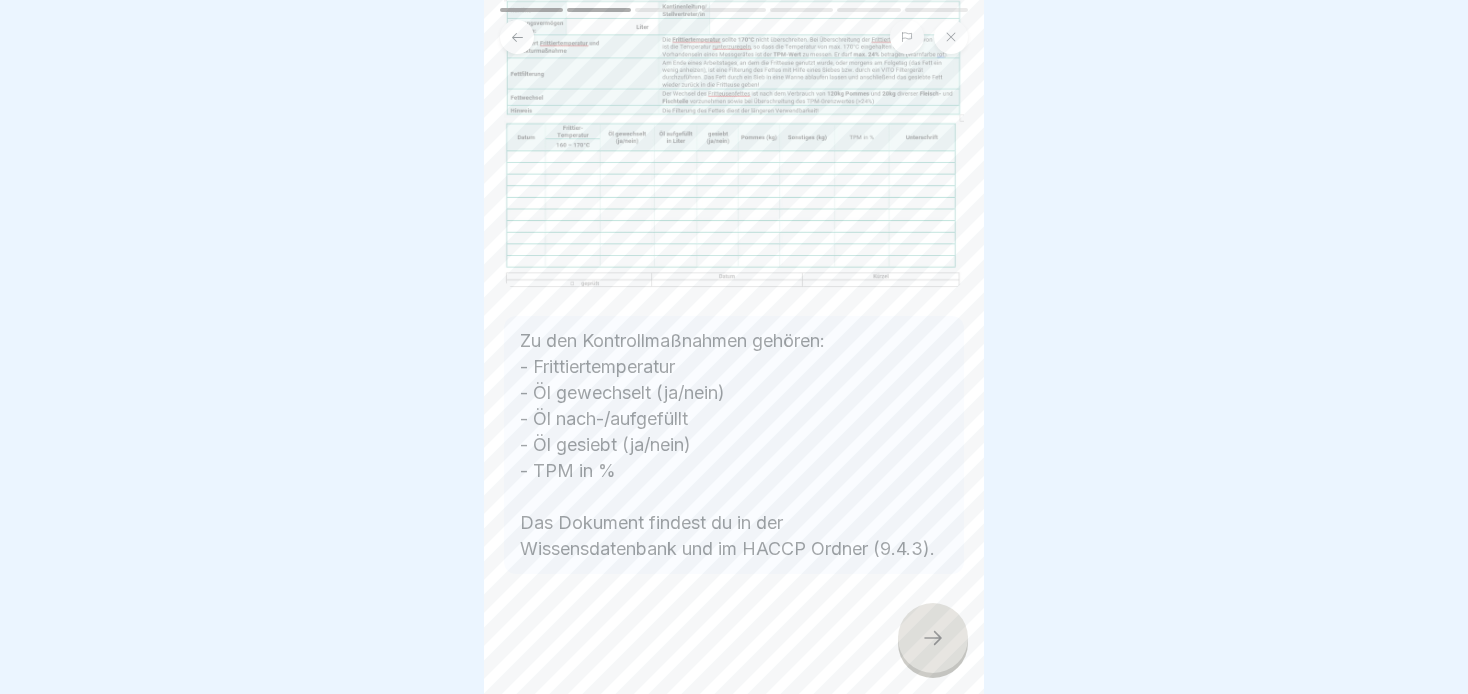scroll, scrollTop: 218, scrollLeft: 0, axis: vertical 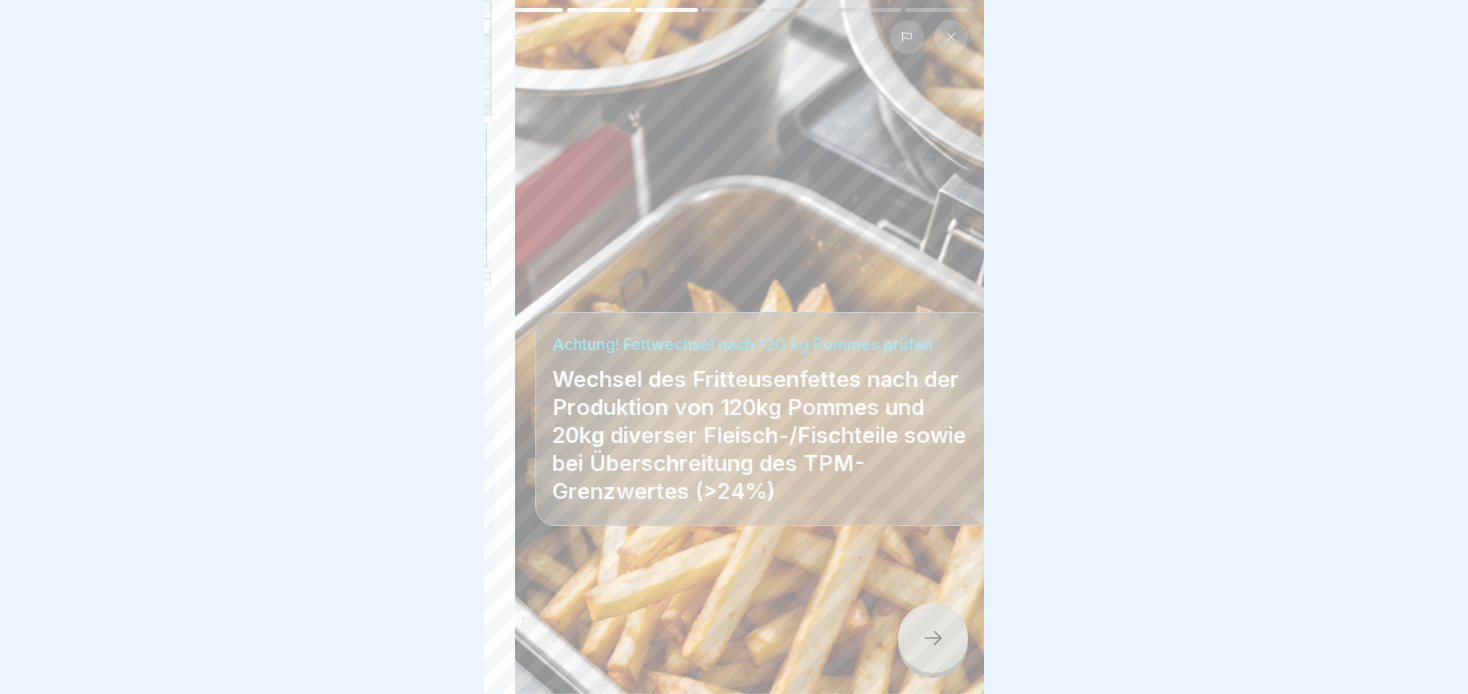 click on "Dokumentation und Notfallmaßnahmen bei Fritteusen 7 Schritte Deutsch 🍟 Richtige Dokumentation  In dieser Schulung lernst du die korrekte Dokumentation der Kontrollmaßnahmen an Fritteusen bei Menü 2000. 📋 Fortfahren 📑 Übersicht der täglichen Dokumentation 1 Kontrollmaßnahmen der Fritteuse müssen täglich dokumentiert werden. 2 Wichtige Angaben: Wer hat die Kontrolle durchgeführt? (Name Mitarbeiter); Welche Fritteuse?; Wann? (Datum, Uhrzeit). 3 Art der durchgeführten Maßnahmen: Fittier-Temperatur, Thermostatkontrolle, Fettqualität, Reinigung, Fett-Wechsel, nachgefüllte Menge an Fett  📋 Kontrollmaßnahmen an der Fritteuse Zu den Kontrollmaßnahmen gehören:
- Frittiertemperatur
- Öl gewechselt (ja/nein)
- Öl nach-/aufgefüllt
- Öl gesiebt (ja/nein)
- TPM in %
Das Dokument findest du in der Wissensdatenbank und im HACCP Ordner (9.4.3). Achtung! Fettwechsel nach 120 kg Pommes prüfen Dokumentation - So ist es FALSCH!  Mehrere Antworten  können richtig sein. A Datum und Uhrzeit B C D" at bounding box center [734, 347] 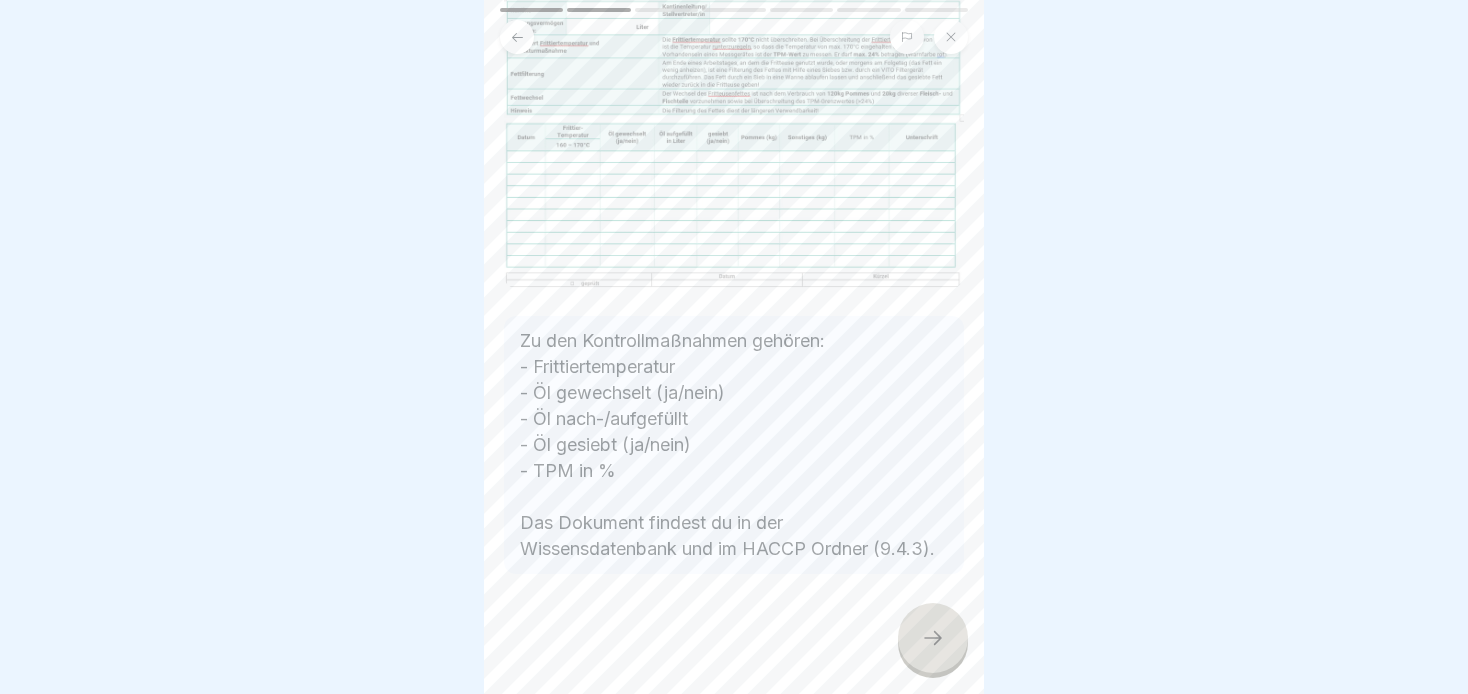 click 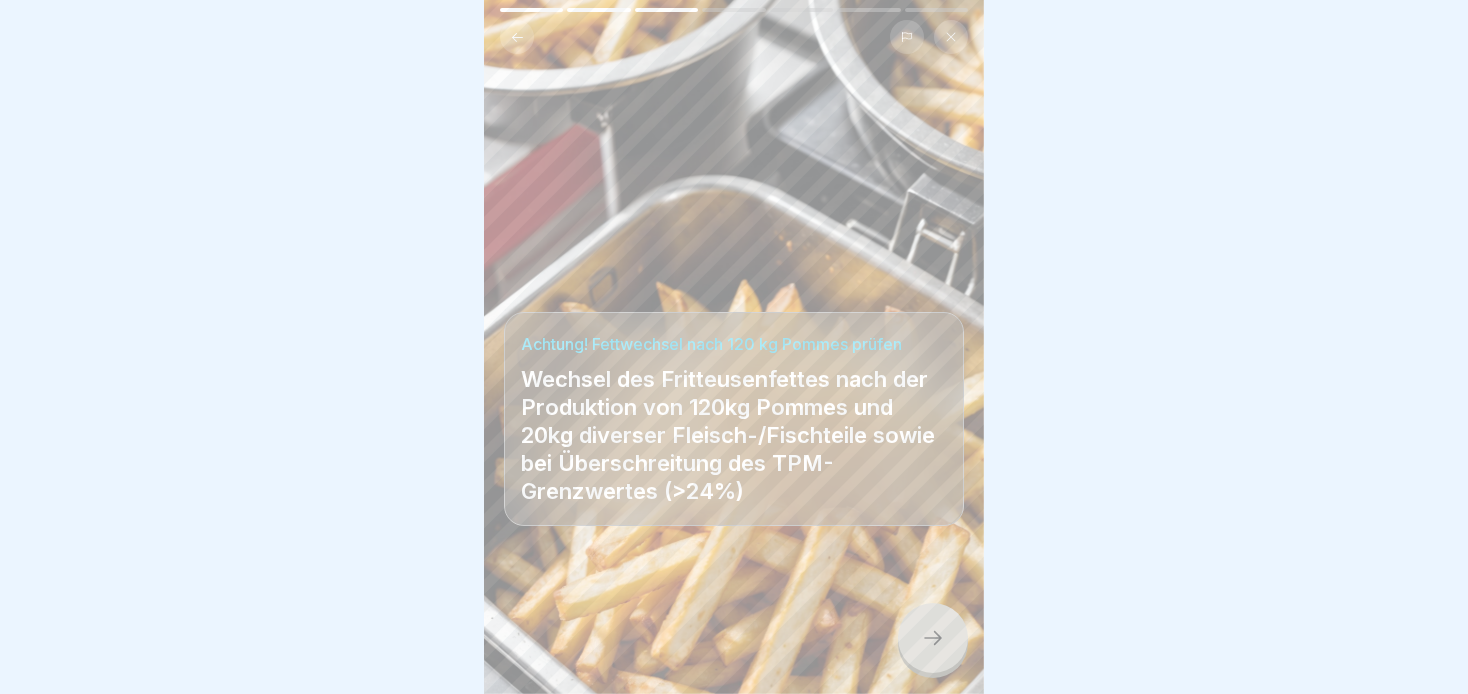 click 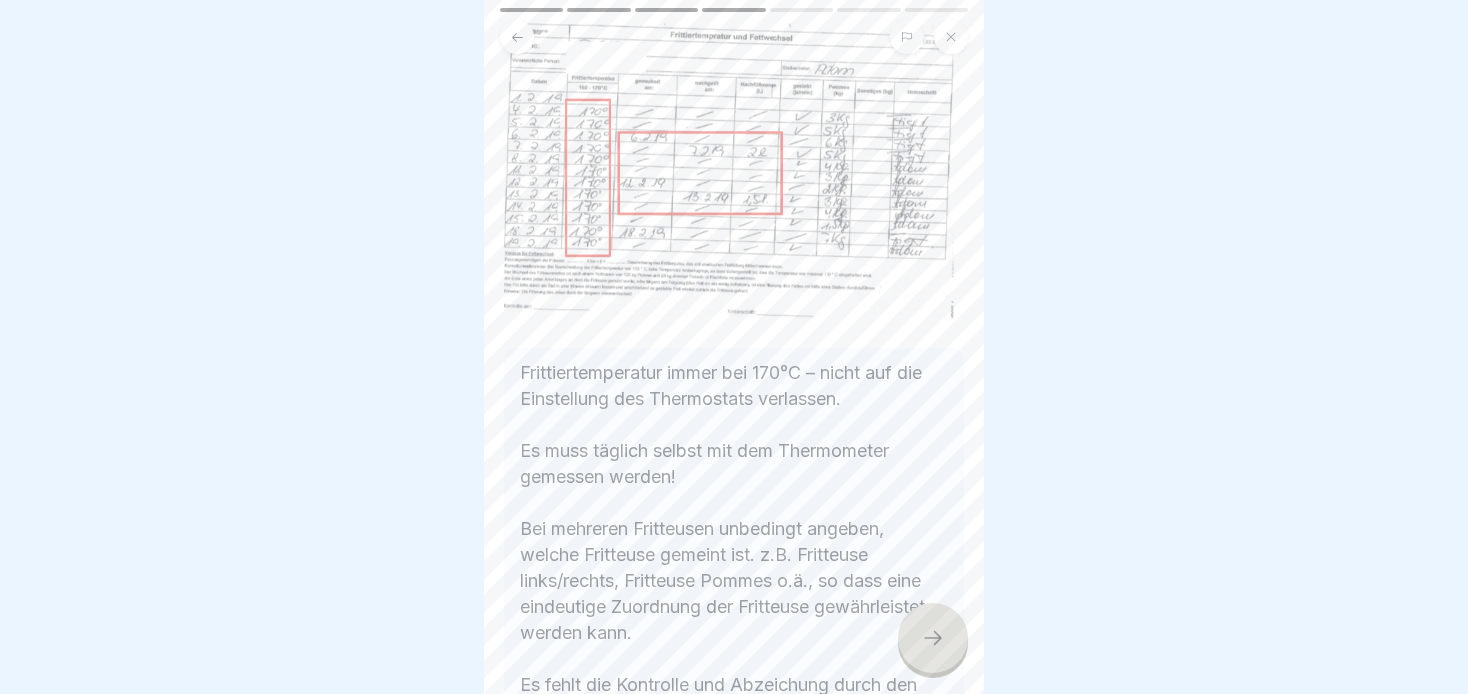 scroll, scrollTop: 305, scrollLeft: 0, axis: vertical 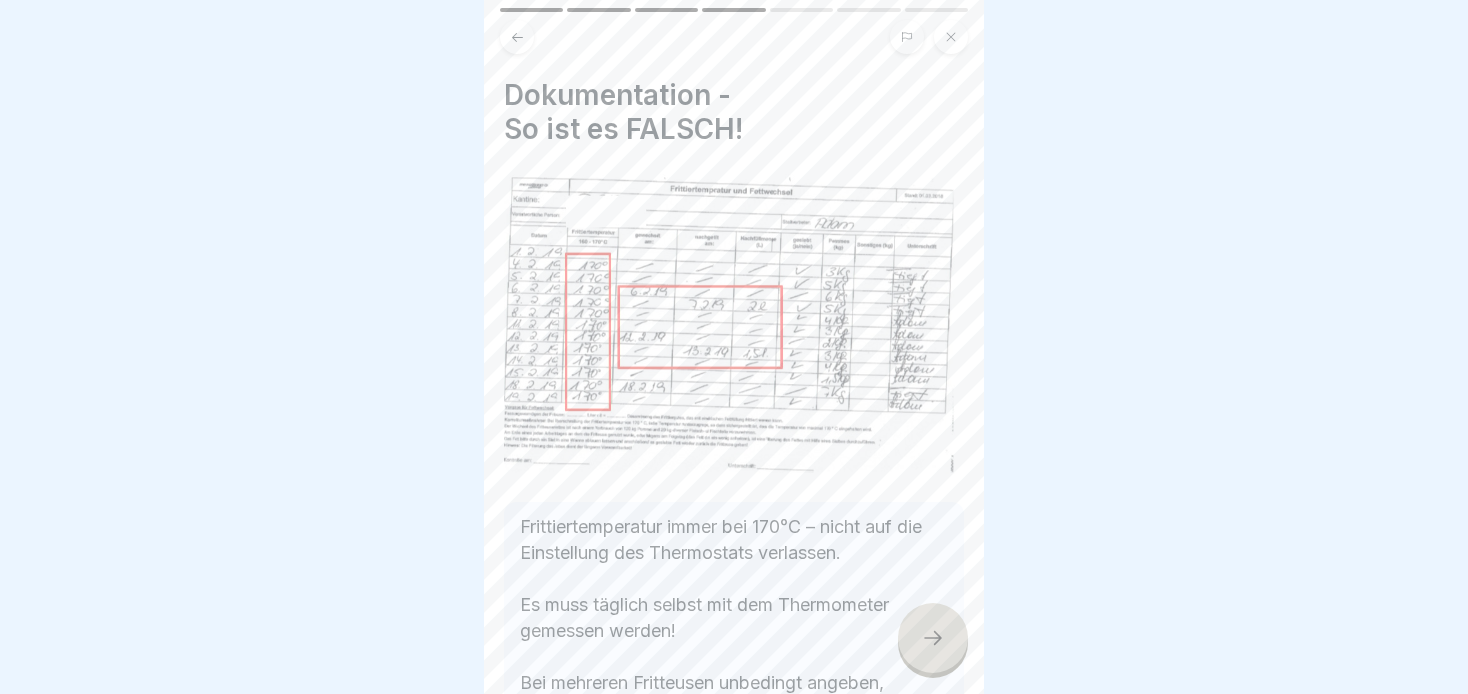 click at bounding box center (933, 638) 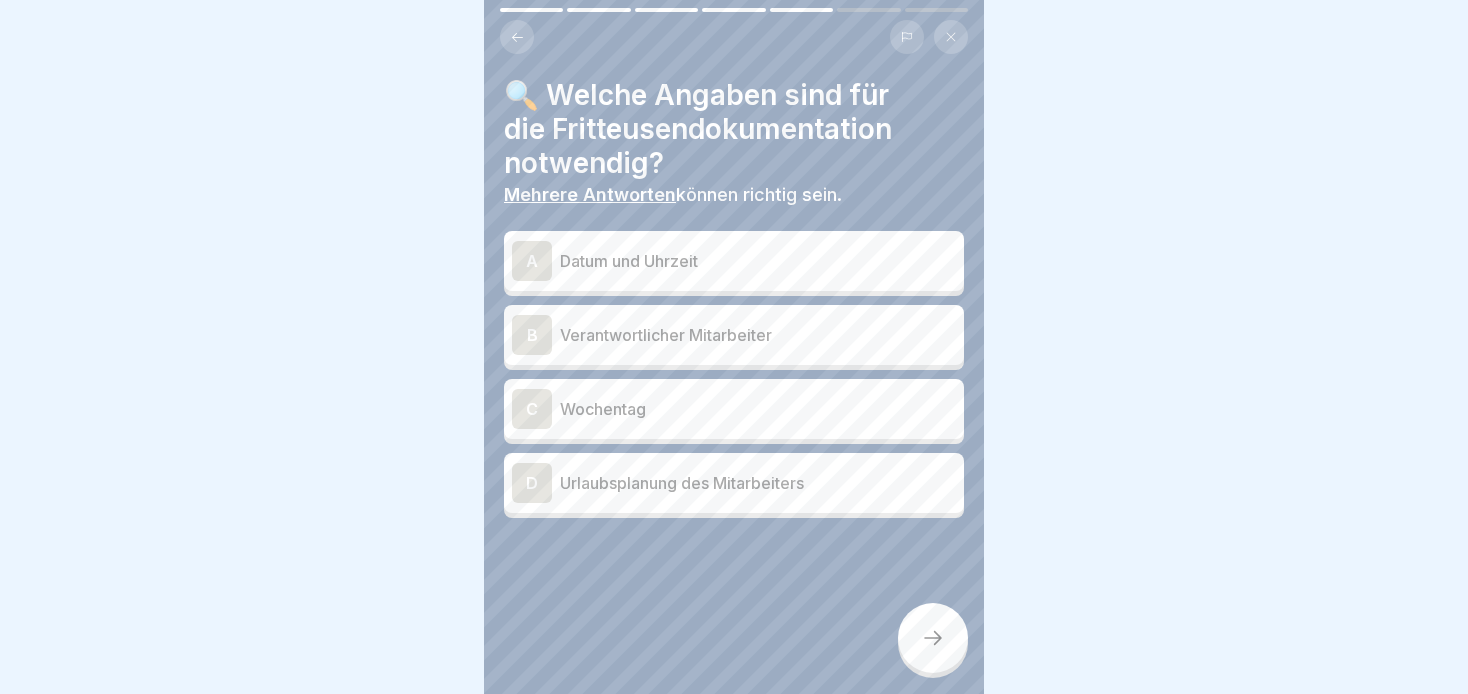 click on "A [DATE] und [TIME] B [EMPLOYEE] C [DAY_OF_WEEK] D Urlaubsplanung des Mitarbeiters" at bounding box center (734, 377) 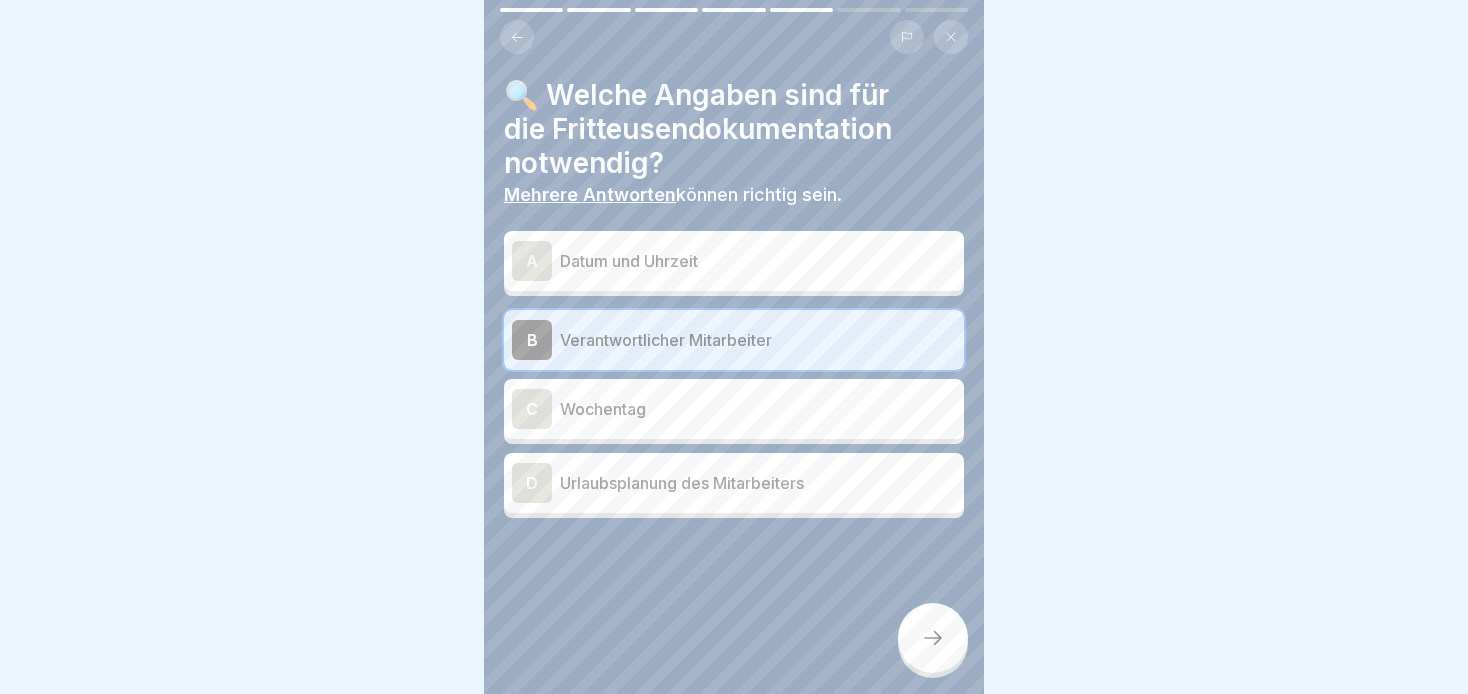 click on "C Wochentag" at bounding box center (734, 409) 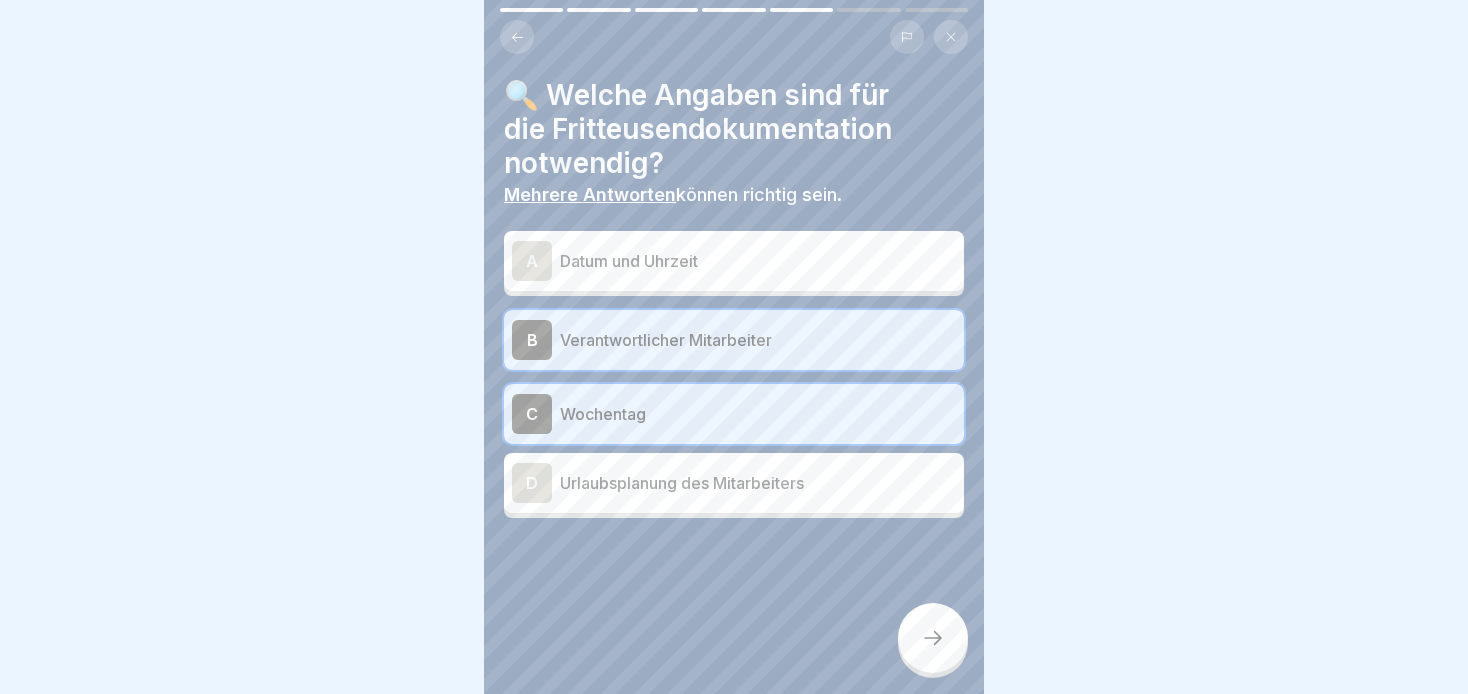 click on "Datum und Uhrzeit" at bounding box center [758, 261] 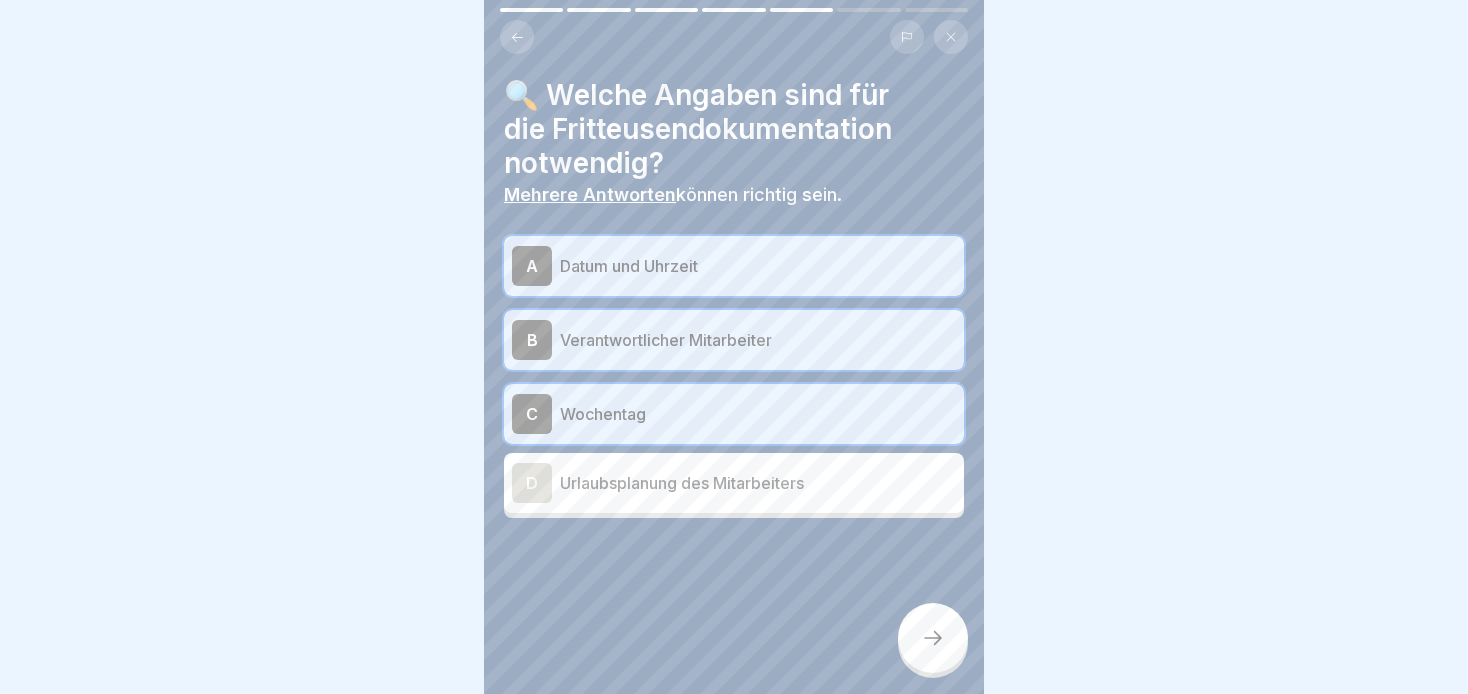 click at bounding box center [933, 638] 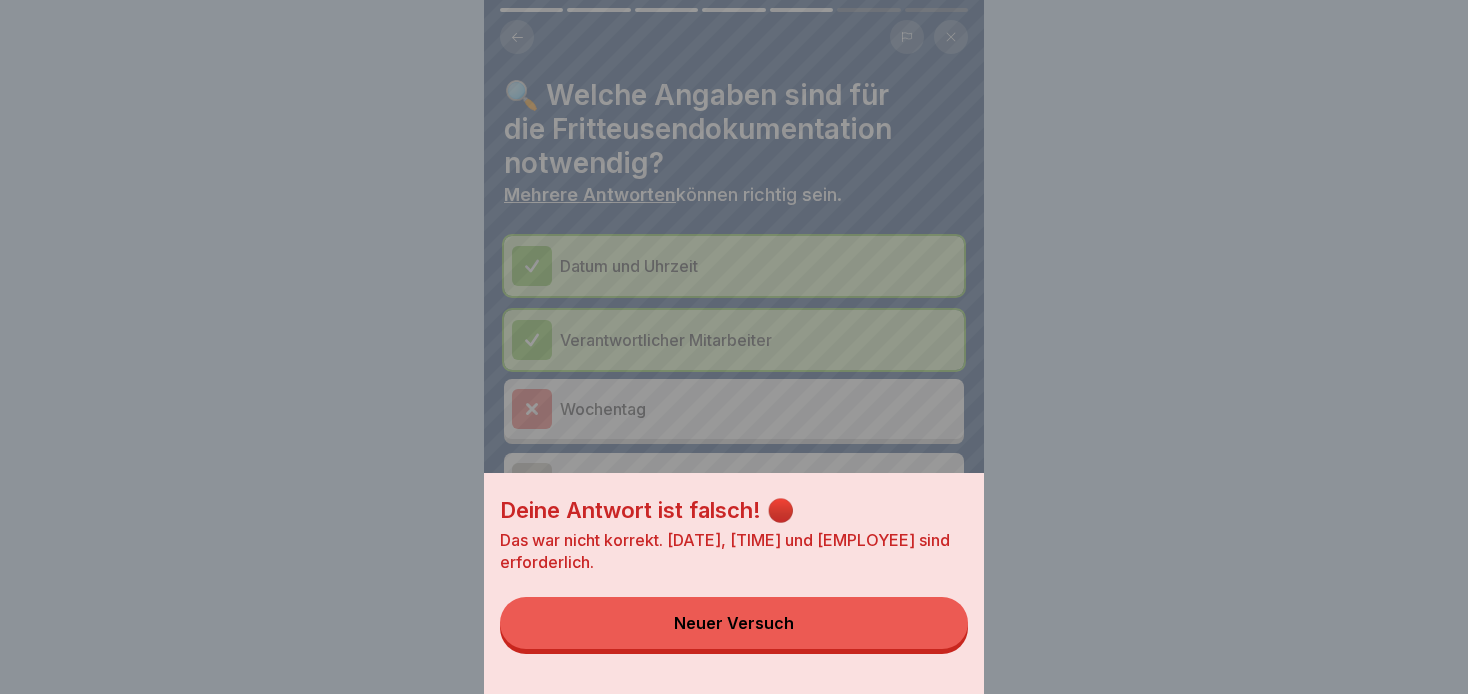 click on "Neuer Versuch" at bounding box center (734, 623) 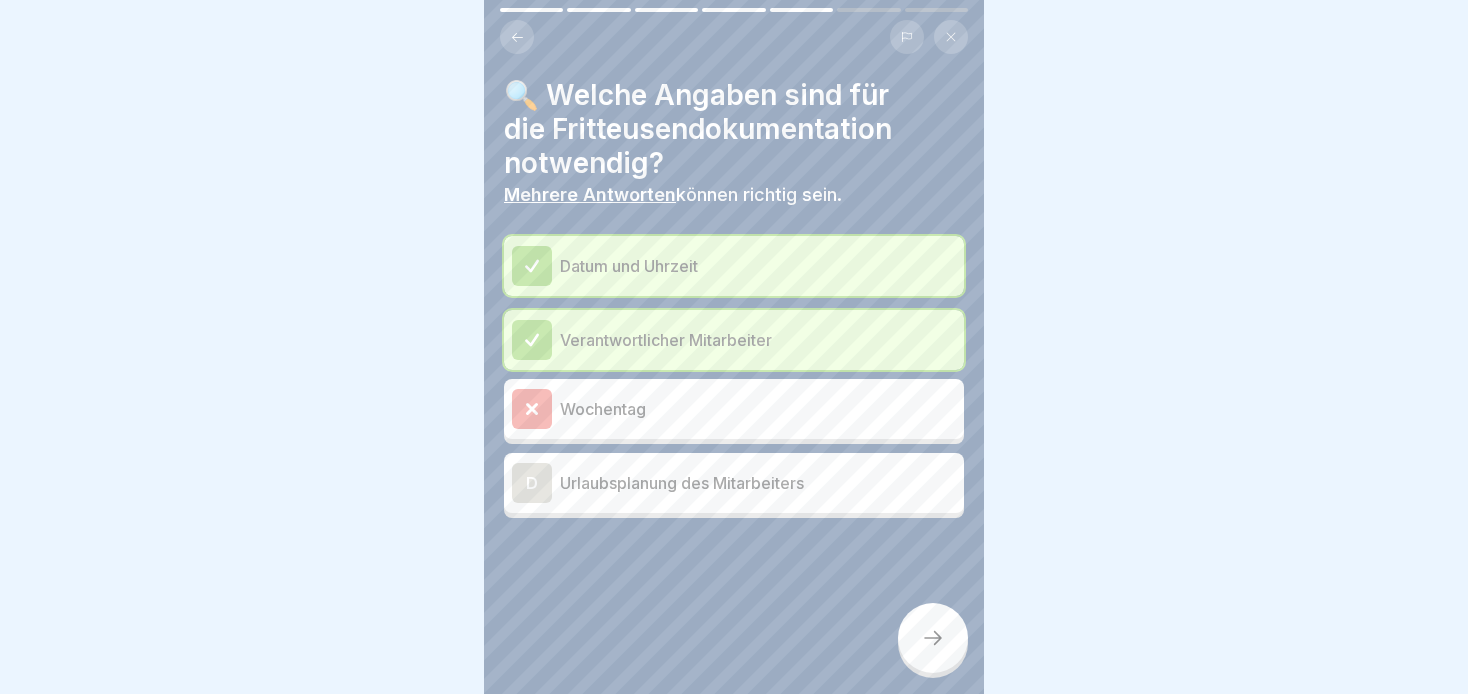 click on "Wochentag" at bounding box center (734, 409) 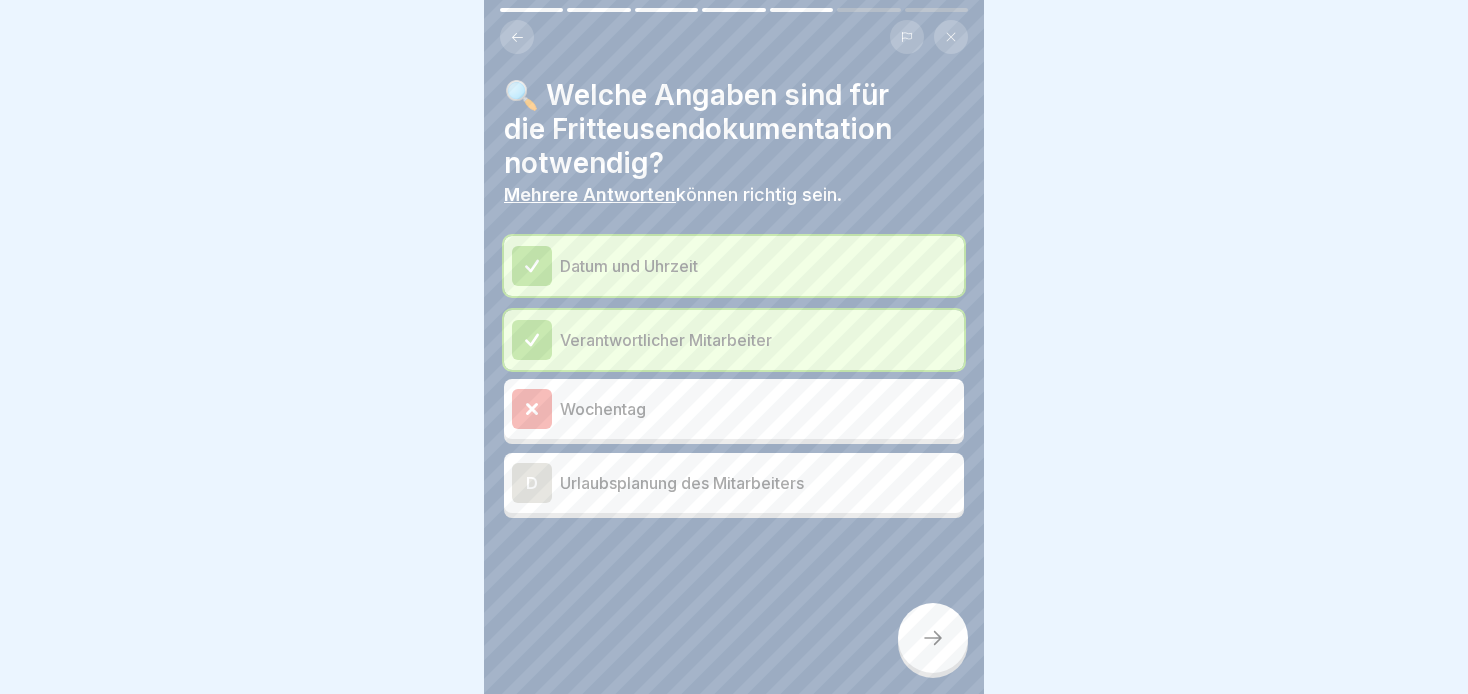 click on "🔍 Welche Angaben sind für die Fritteusendokumentation notwendig? Mehrere Antworten  können richtig sein. [DATE] und [TIME] [EMPLOYEE] [DAY_OF_WEEK] D Urlaubsplanung des Mitarbeiters" at bounding box center [734, 347] 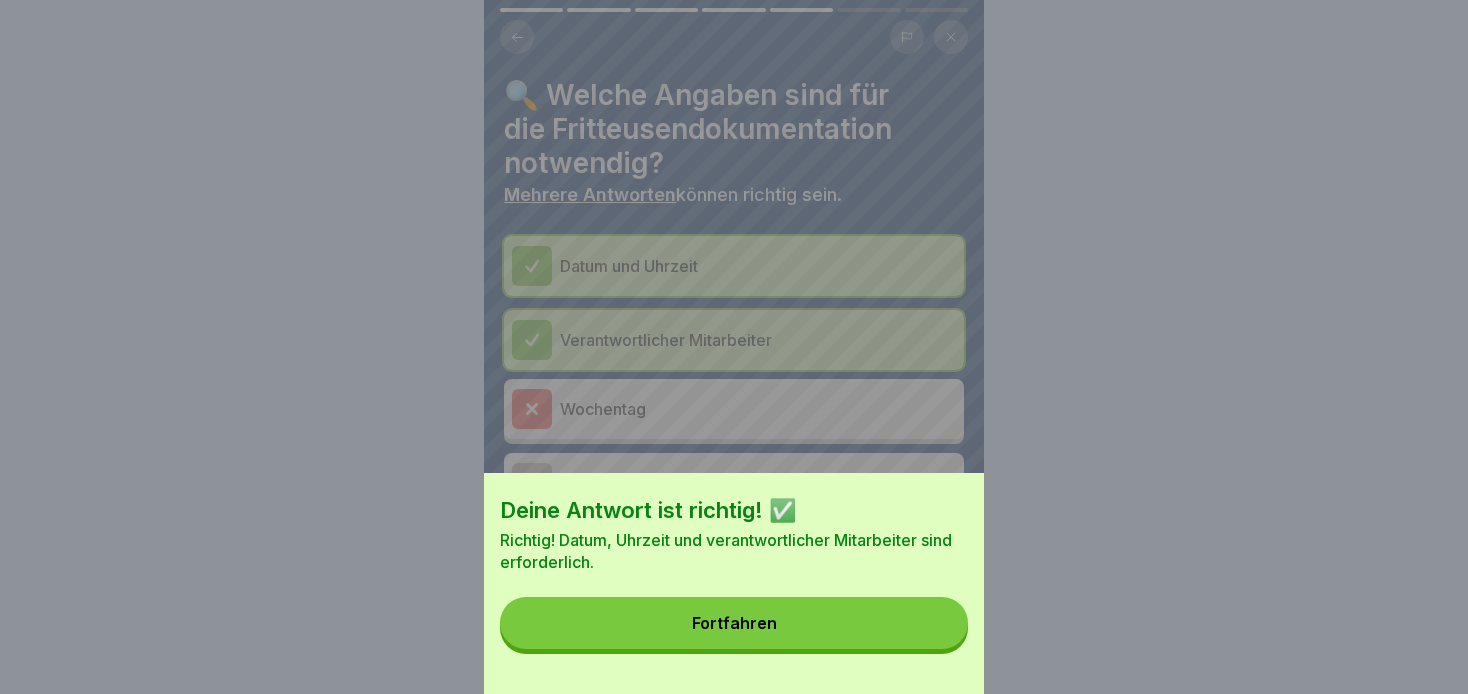 click on "Fortfahren" at bounding box center [734, 623] 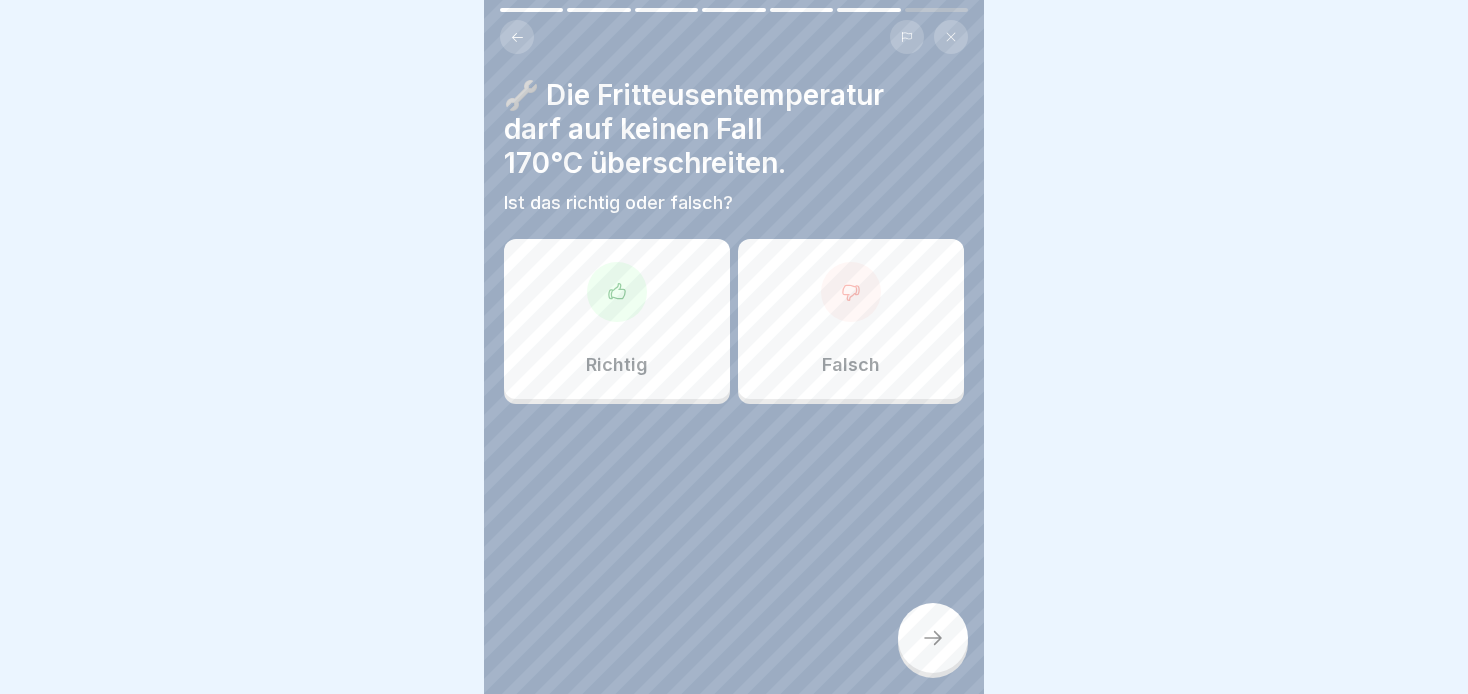 click on "Richtig" at bounding box center [617, 319] 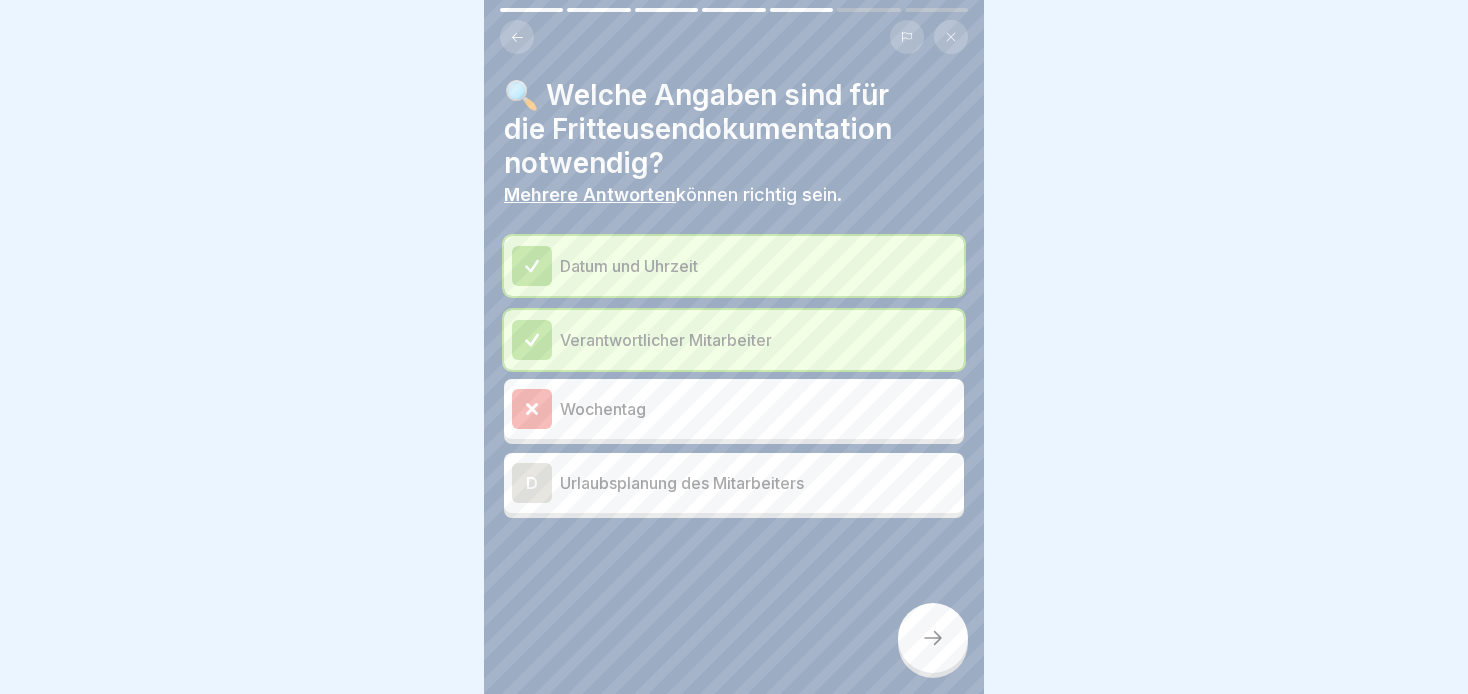 click at bounding box center (933, 638) 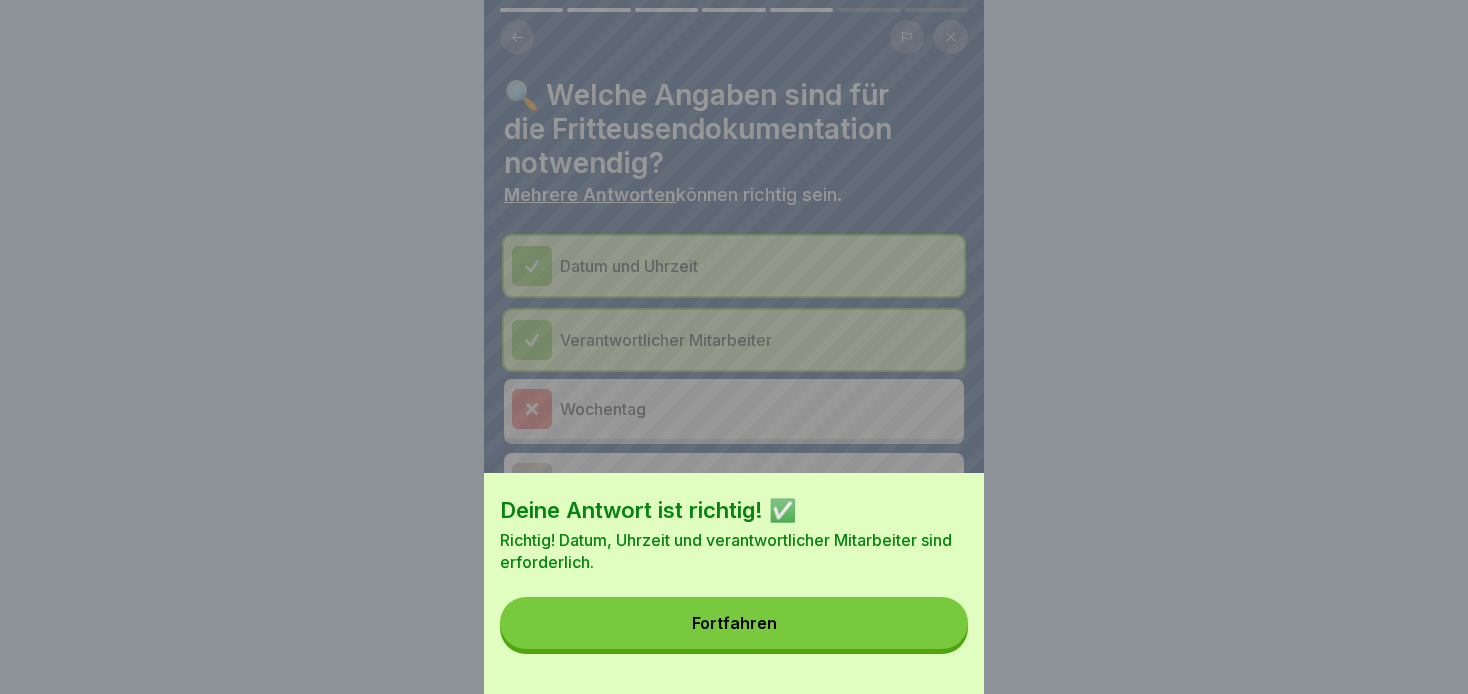click on "Fortfahren" at bounding box center (734, 623) 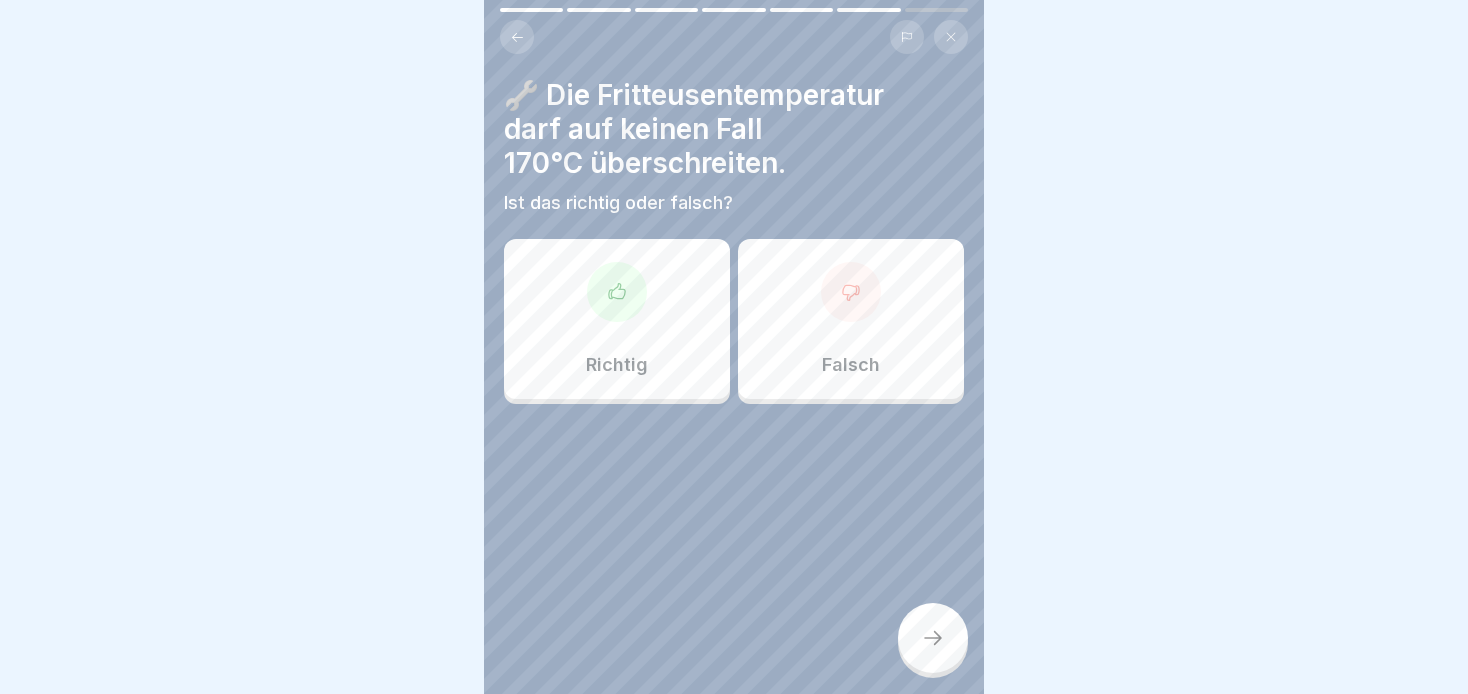 click on "Richtig" at bounding box center [617, 319] 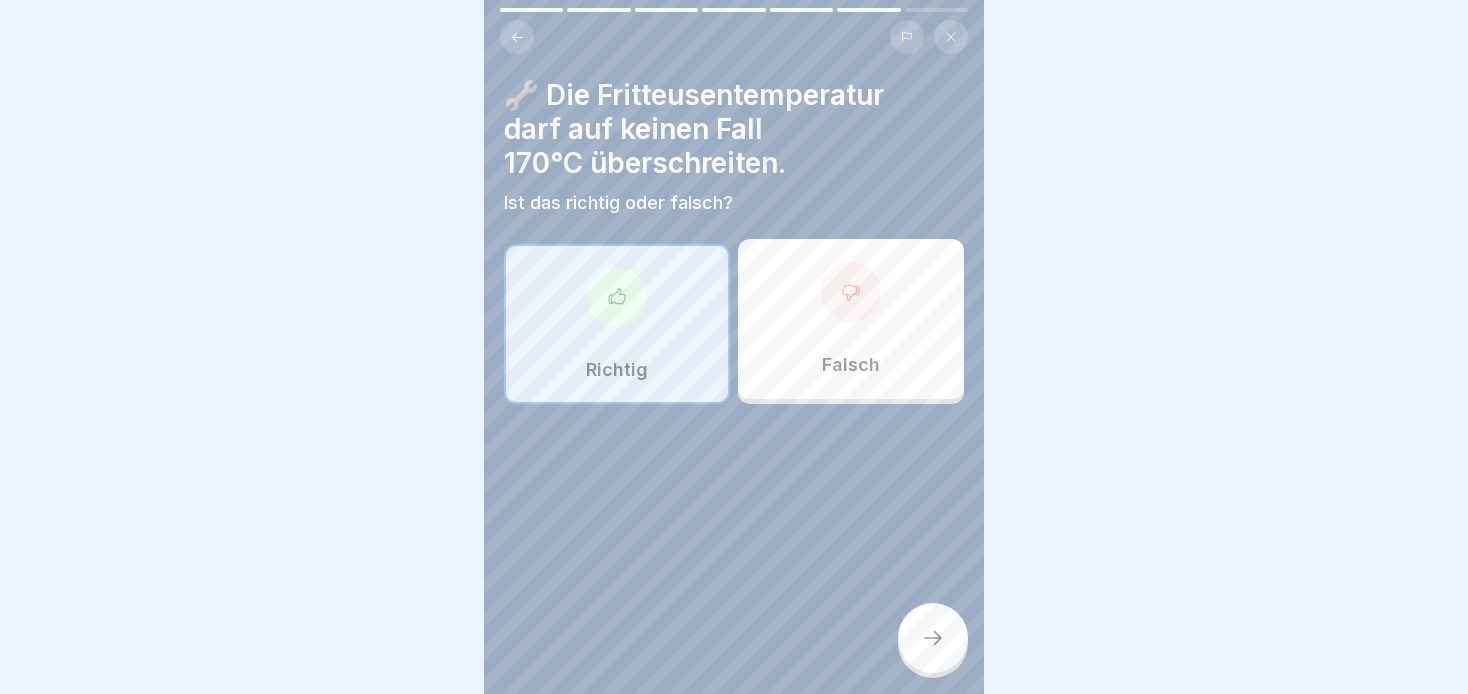 click at bounding box center [933, 638] 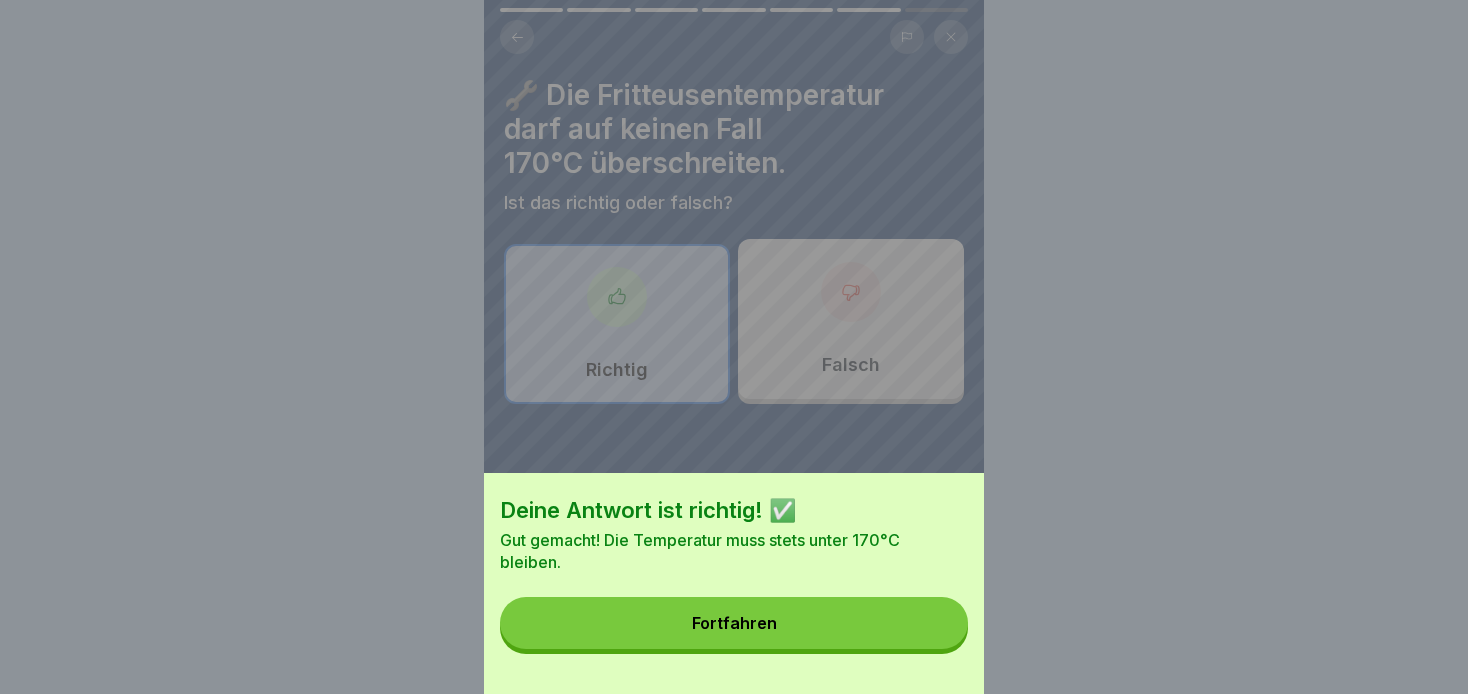 click on "Fortfahren" at bounding box center (734, 623) 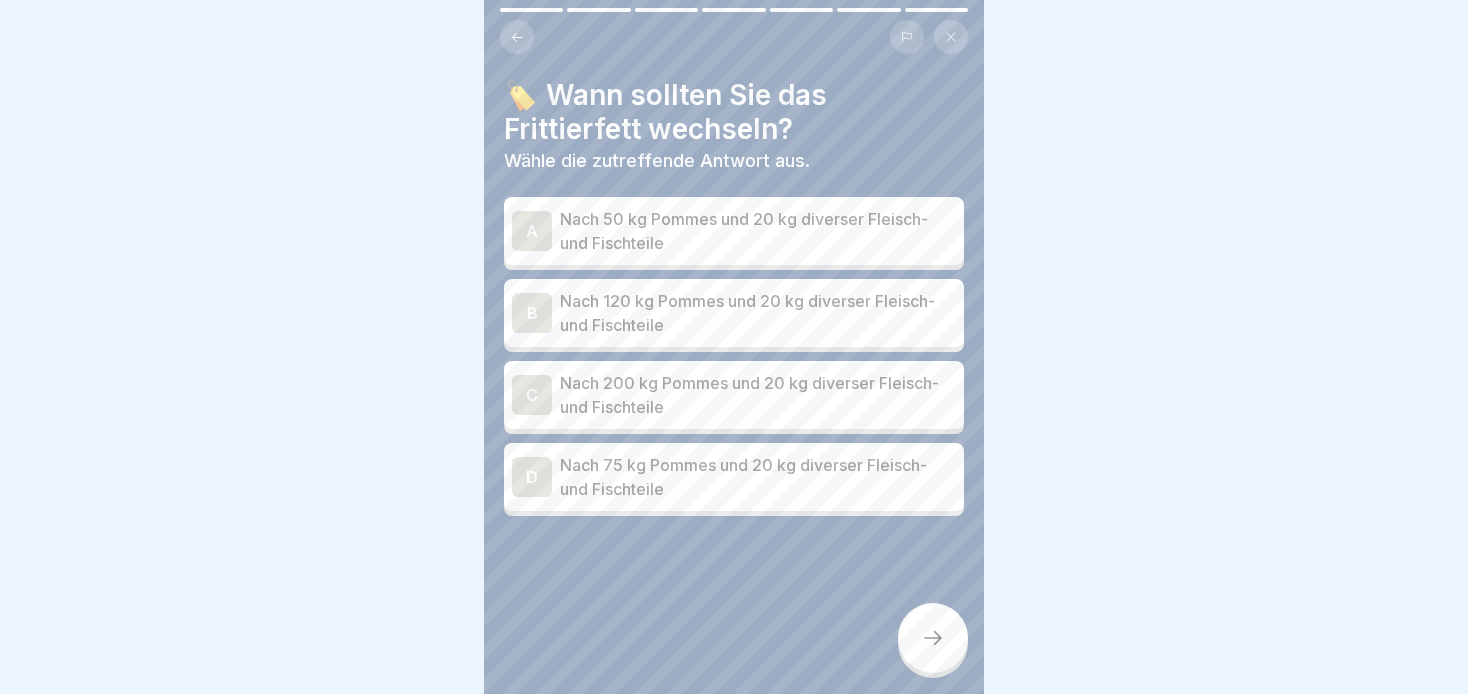 click on "Nach 120 kg Pommes und 20 kg diverser Fleisch- und Fischteile" at bounding box center [758, 313] 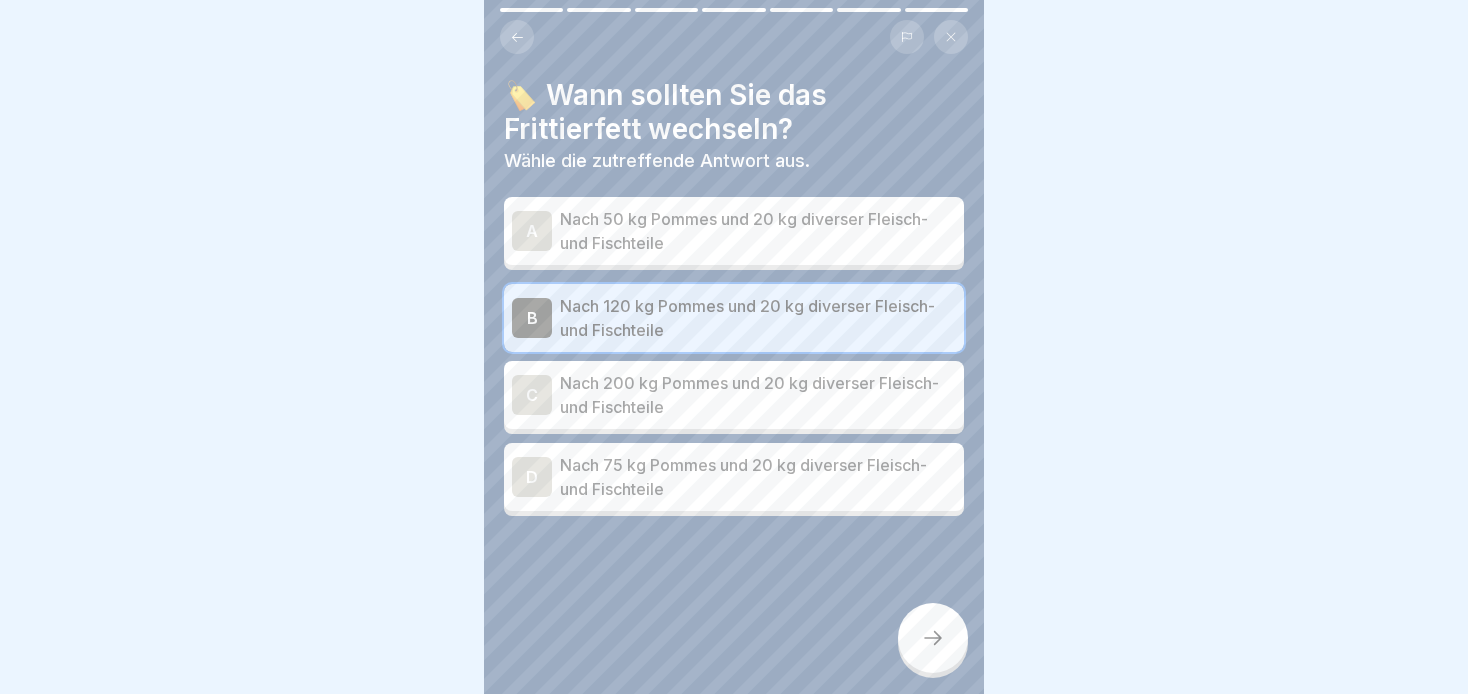 click on "🏷️ Wann sollten Sie das Frittierfett wechseln? Wähle die zutreffende Antwort aus. A Nach 50 kg Pommes und 20 kg diverser Fleisch- und Fischteile B Nach 120 kg Pommes und 20 kg diverser Fleisch- und Fischteile C Nach 200 kg Pommes und 20 kg diverser Fleisch- und Fischteile D Nach 75 kg Pommes und 20 kg diverser Fleisch- und Fischteile" at bounding box center (734, 347) 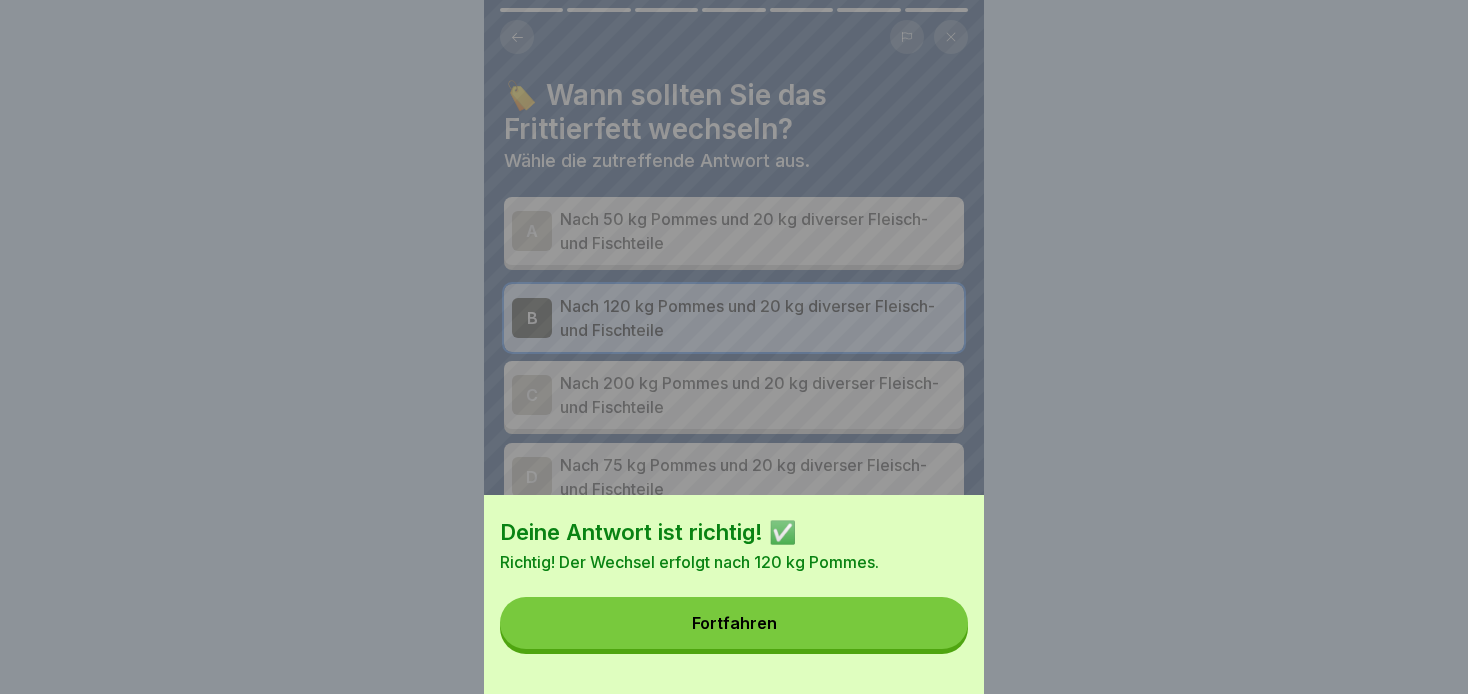 click on "Fortfahren" at bounding box center [734, 623] 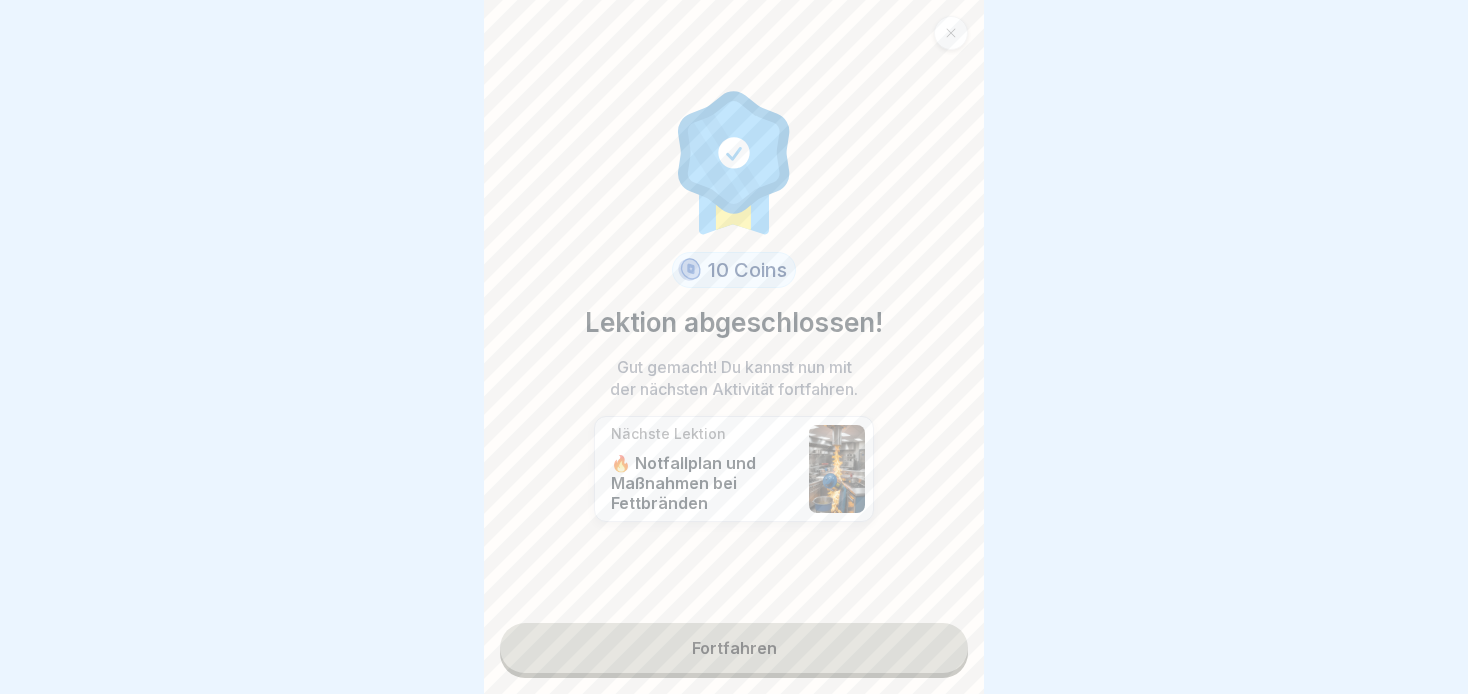 click on "Fortfahren" at bounding box center (734, 648) 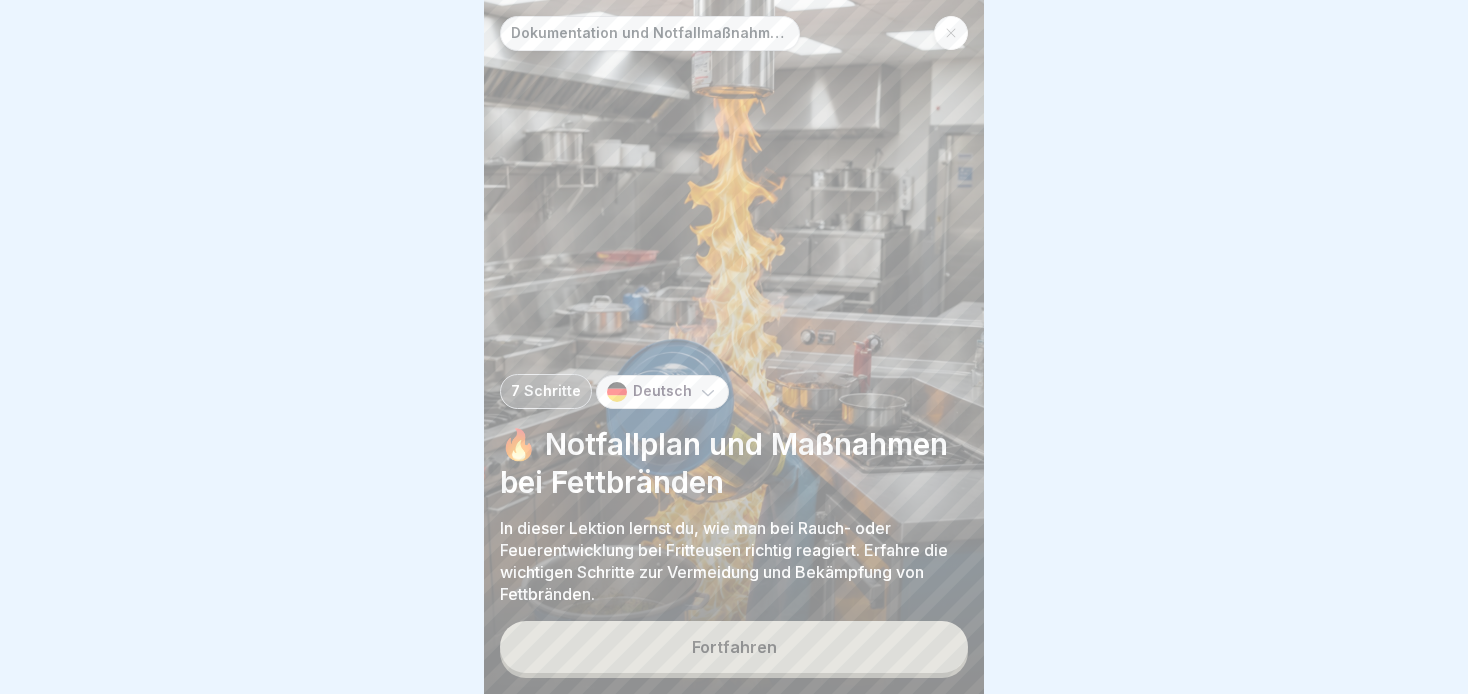 click on "Fortfahren" at bounding box center [734, 647] 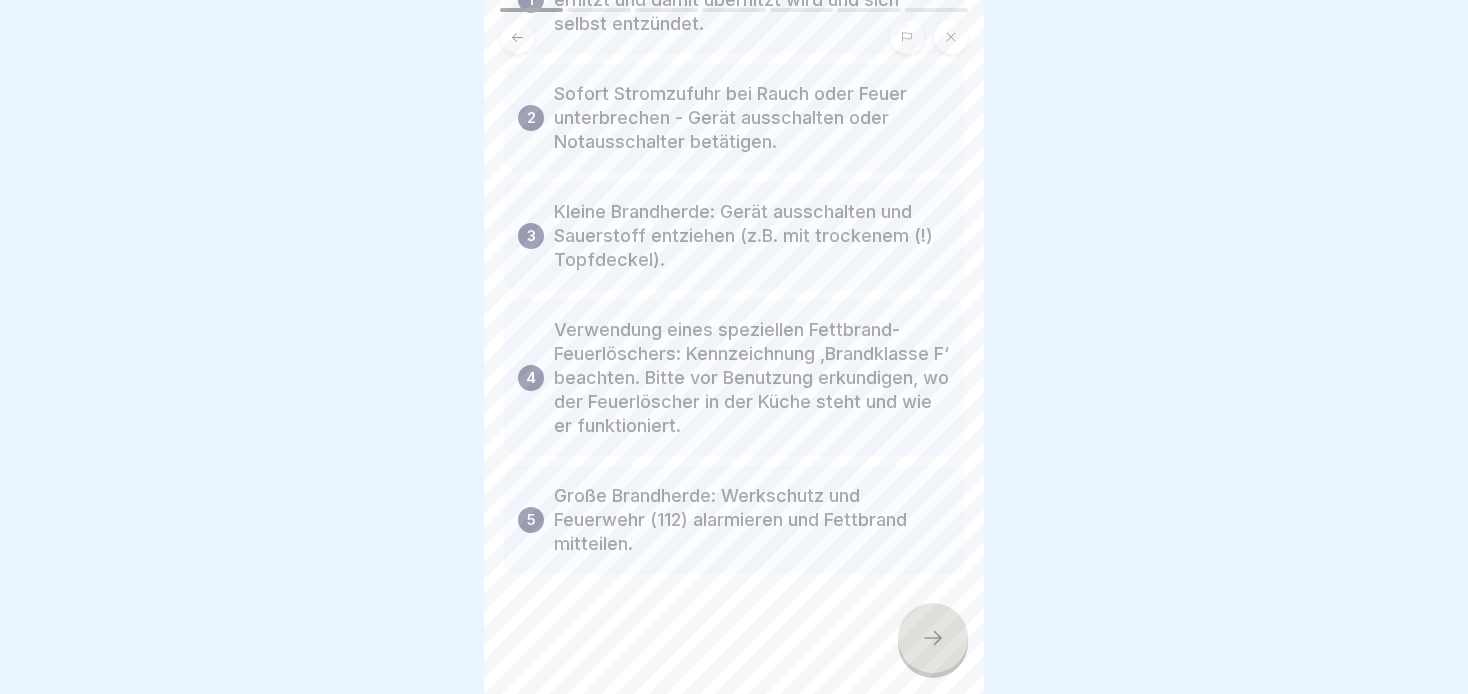 scroll, scrollTop: 252, scrollLeft: 0, axis: vertical 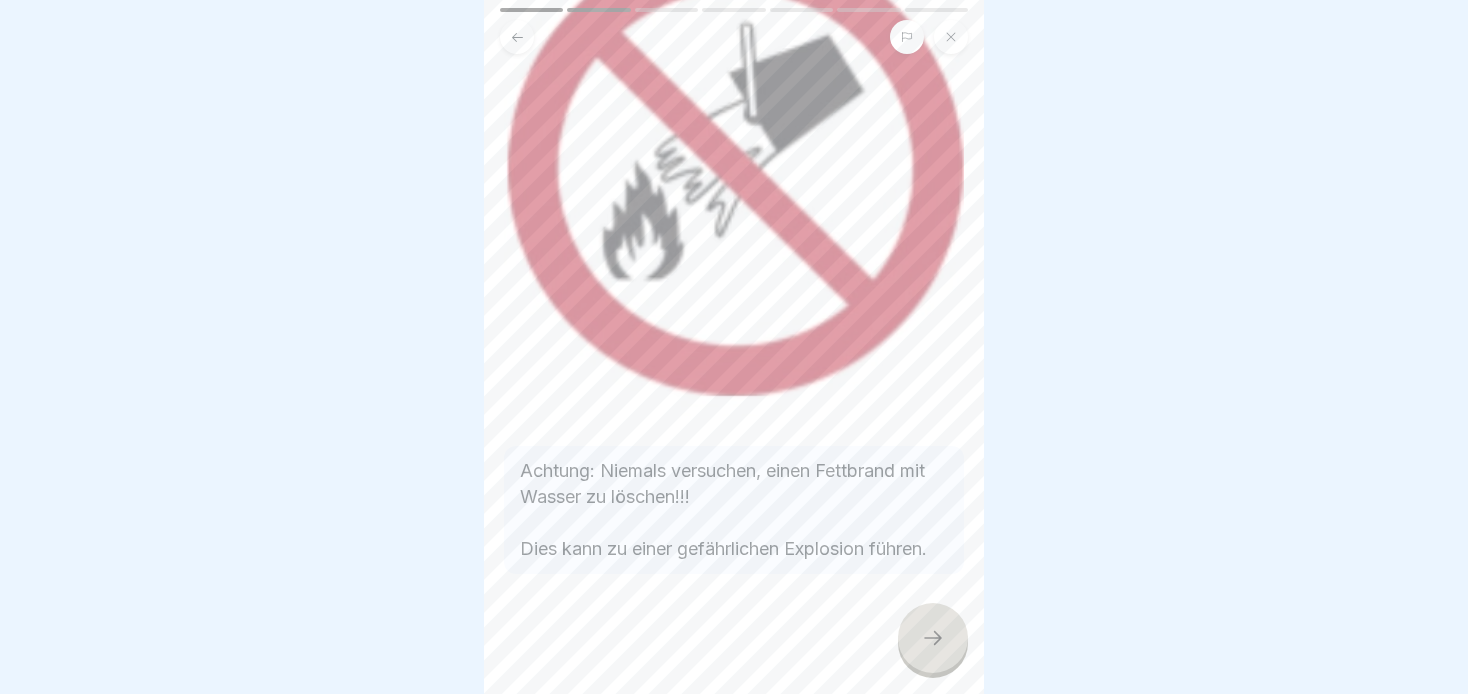 click at bounding box center (933, 638) 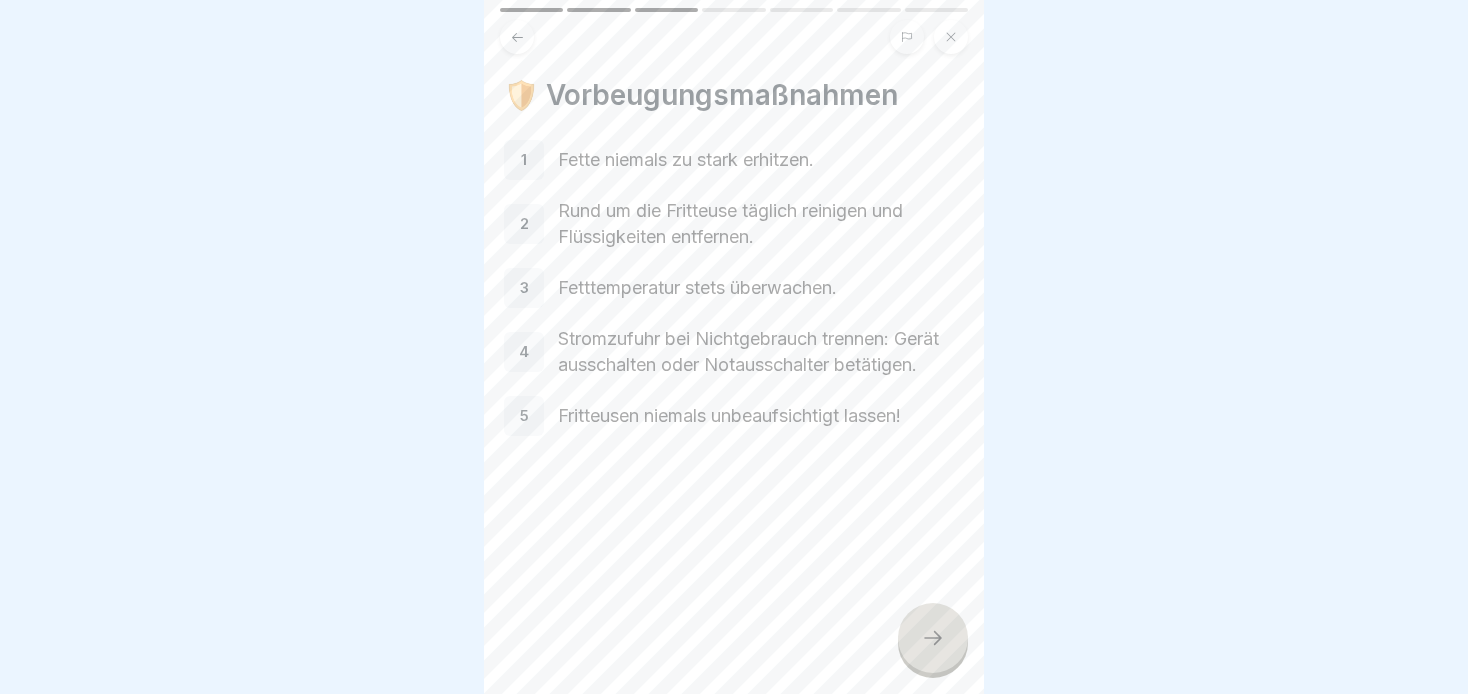 click 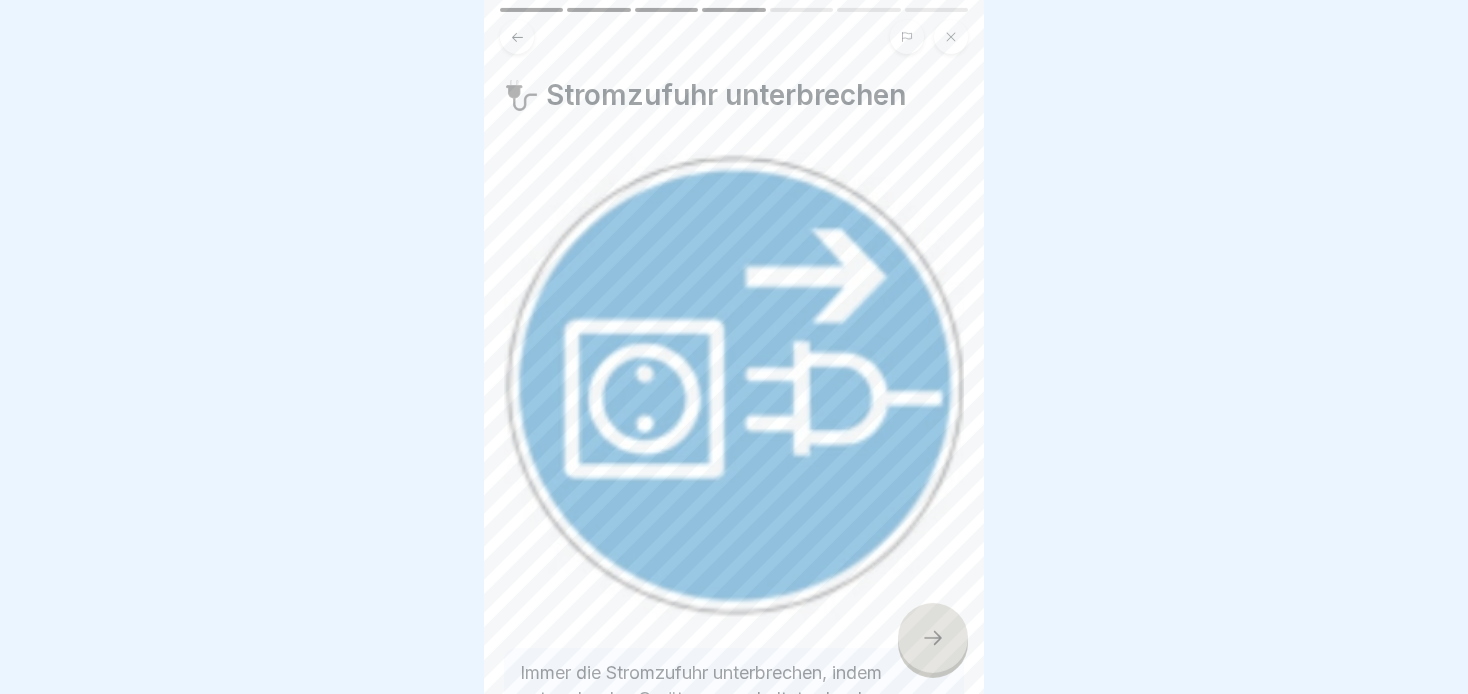 scroll, scrollTop: 16, scrollLeft: 0, axis: vertical 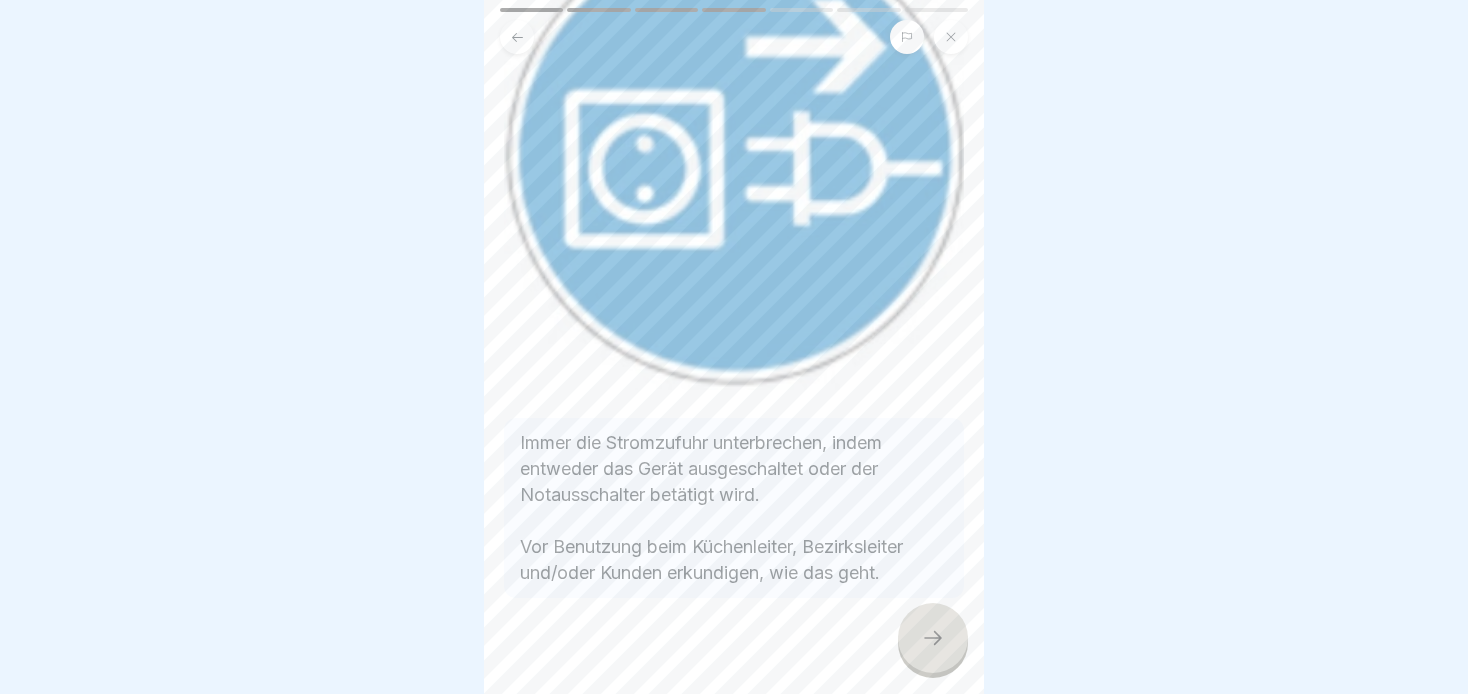 click at bounding box center (933, 638) 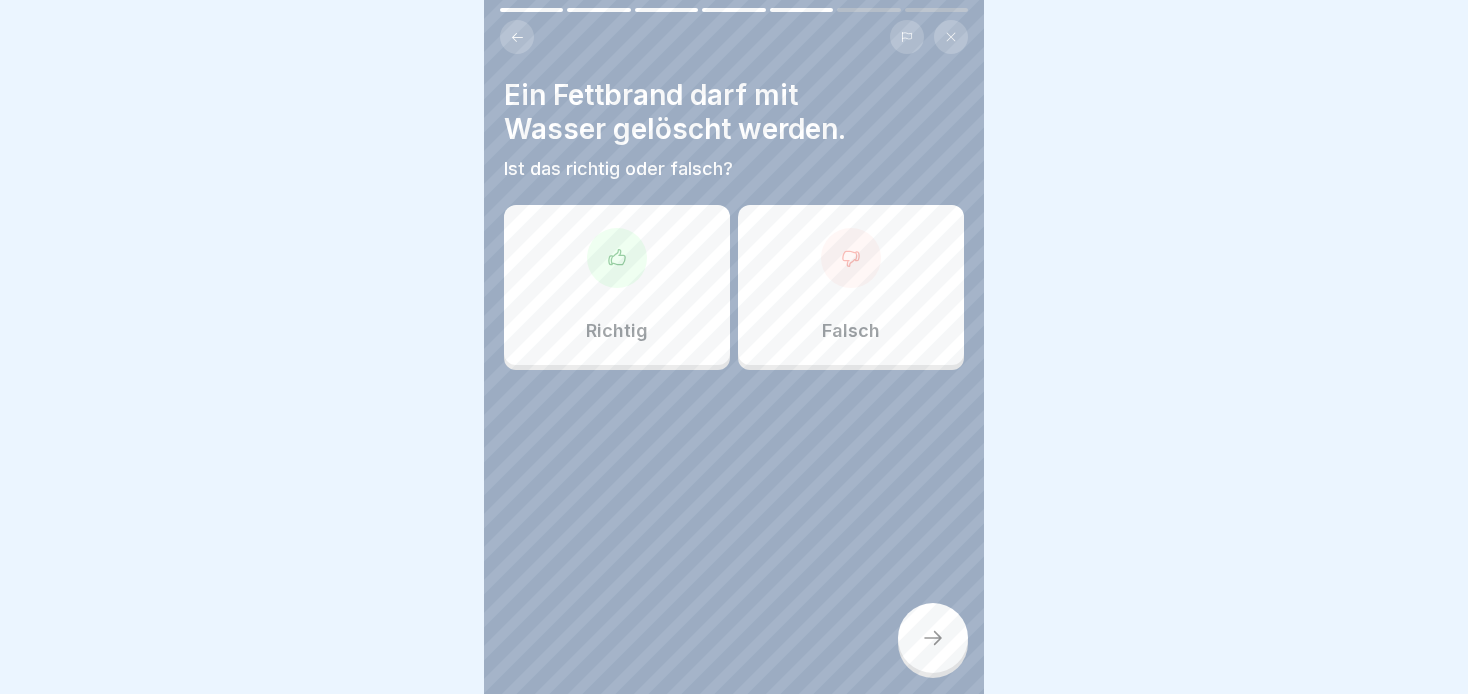 click at bounding box center (734, 430) 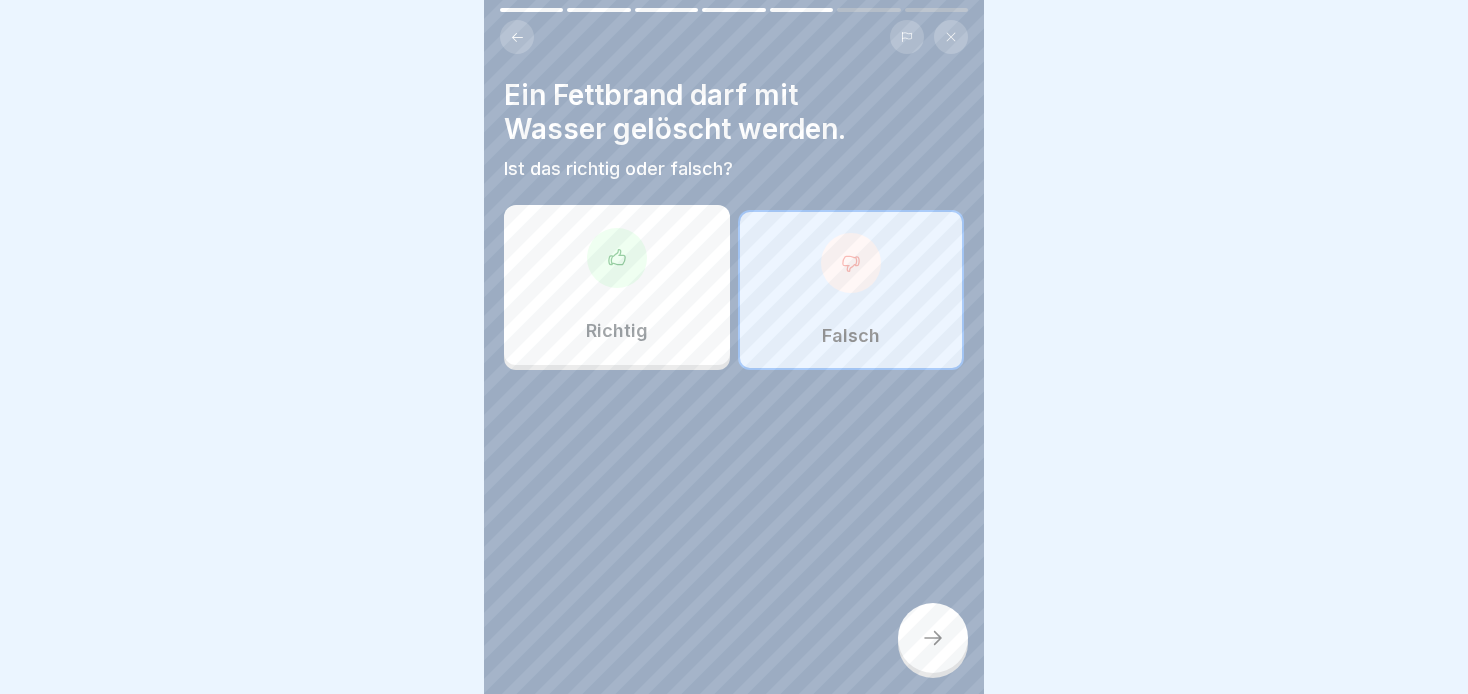 click at bounding box center (933, 638) 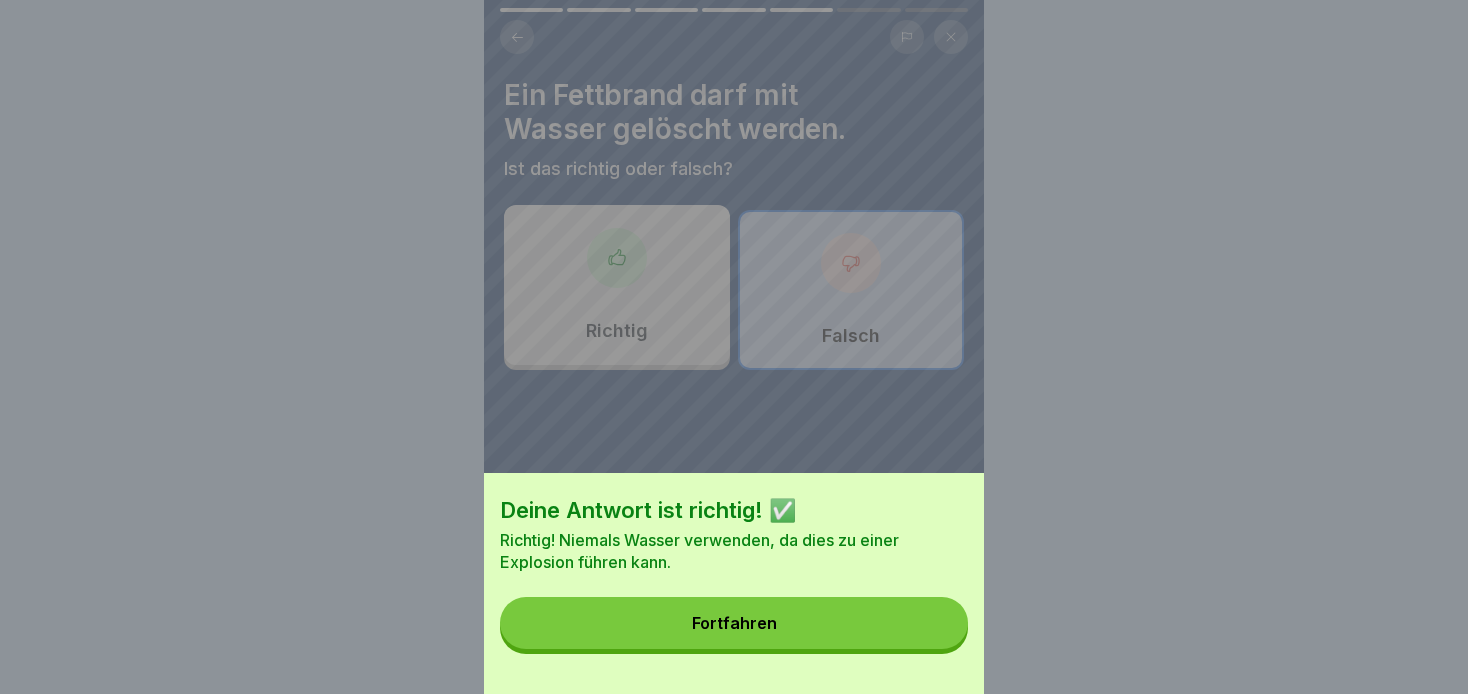 click on "Fortfahren" at bounding box center (734, 623) 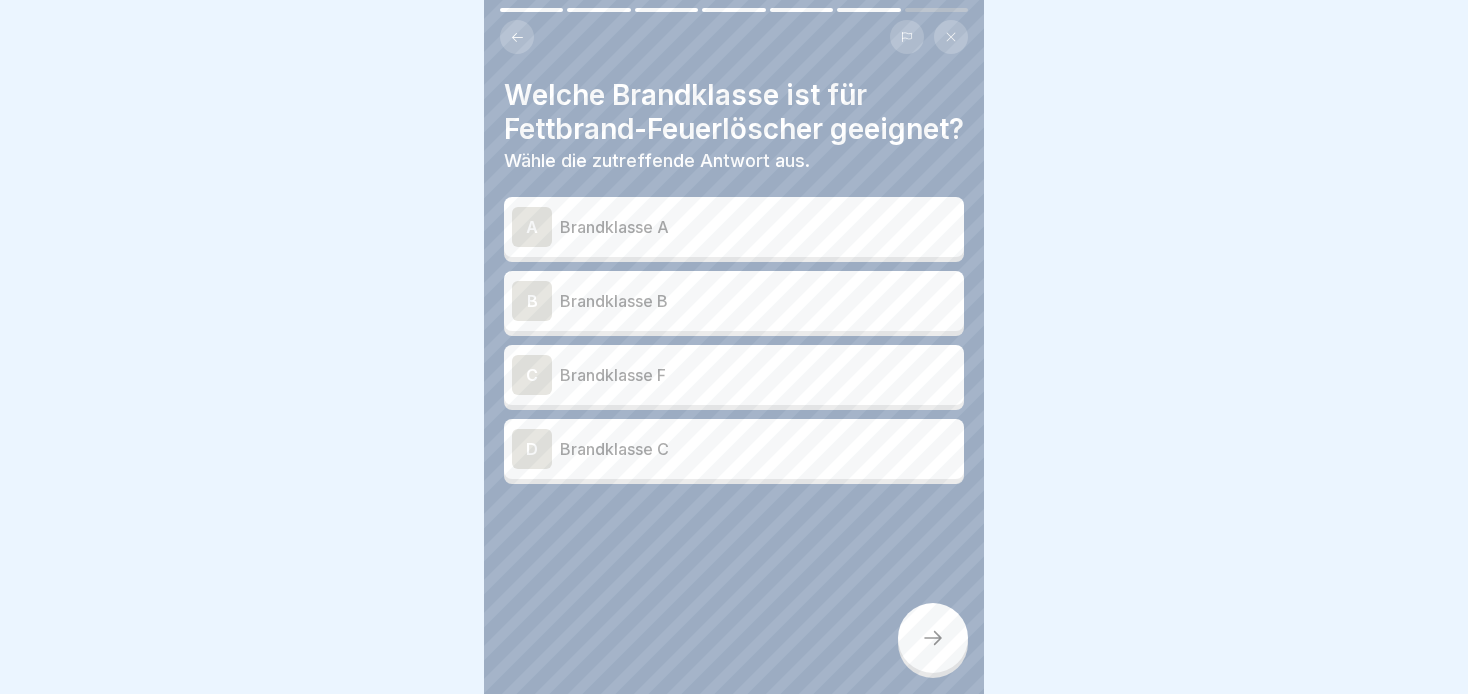 click on "C Brandklasse F" at bounding box center [734, 375] 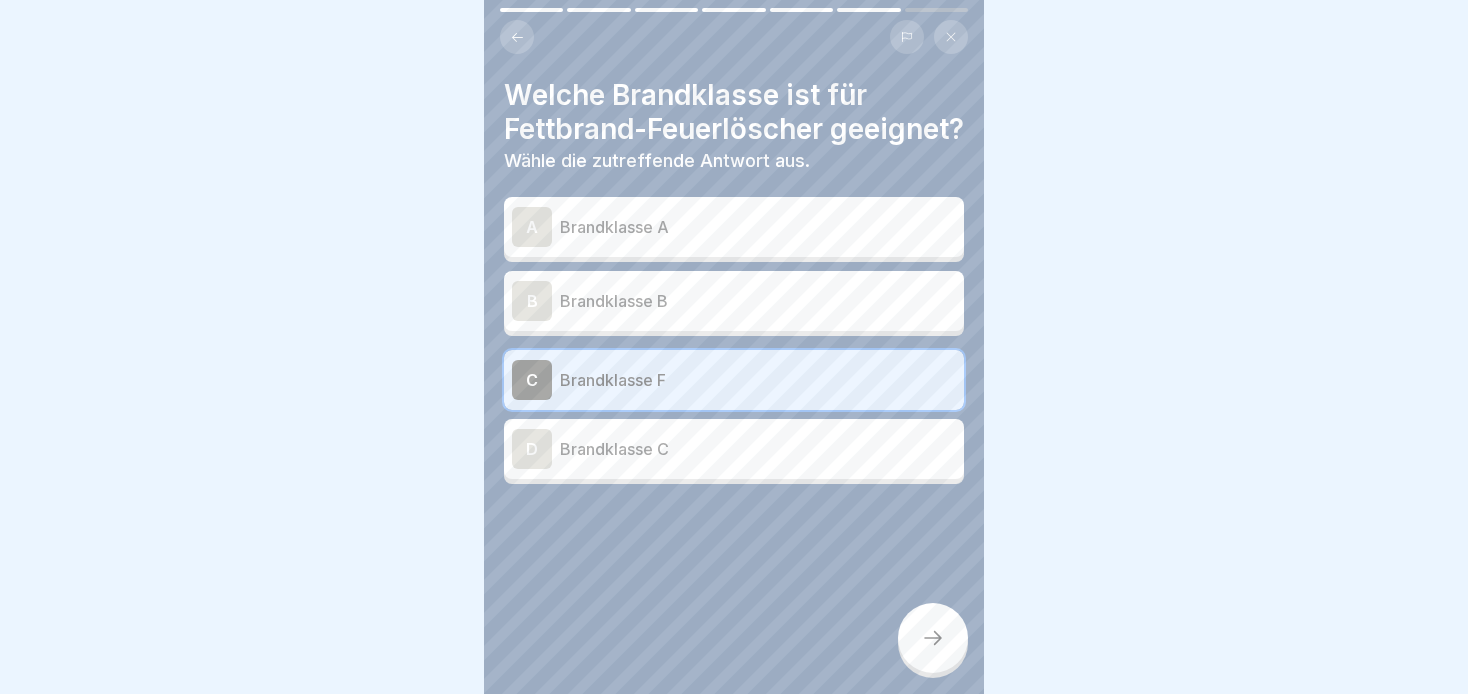 click at bounding box center (933, 638) 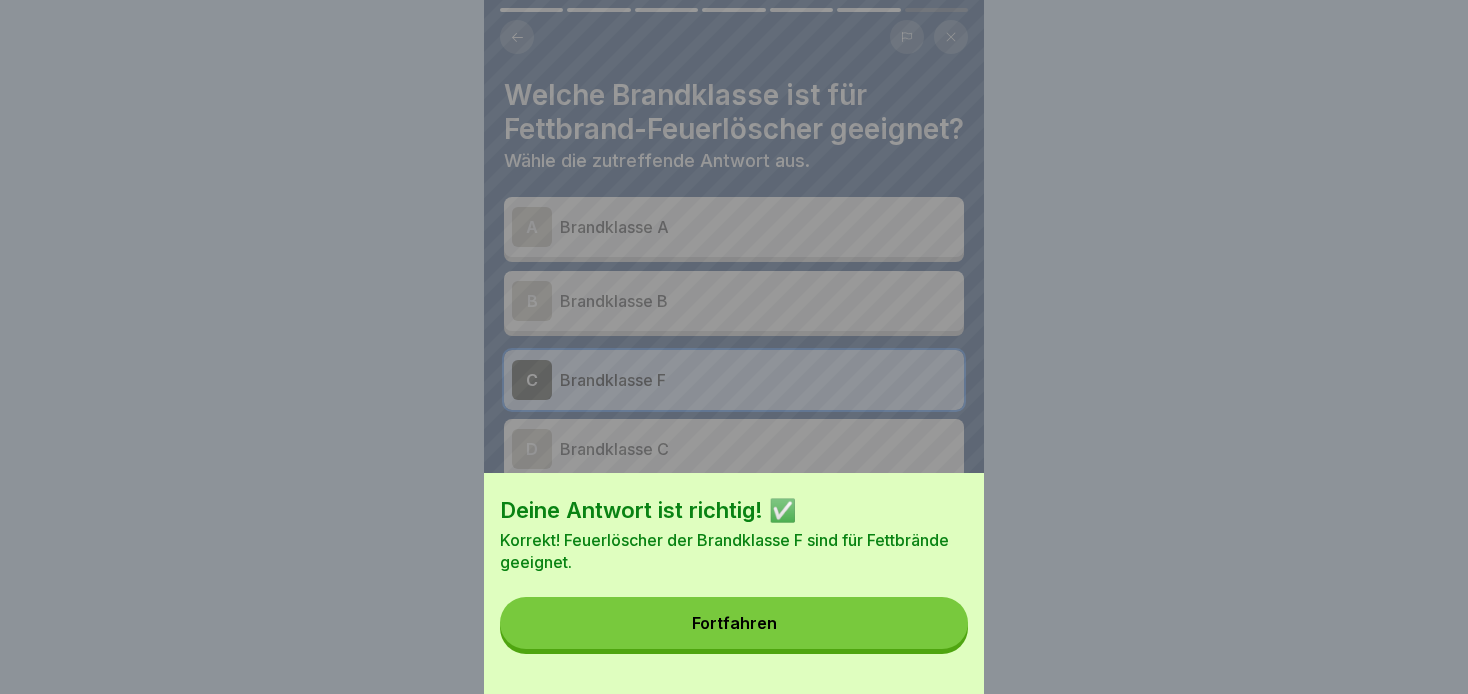 click on "Fortfahren" at bounding box center (734, 623) 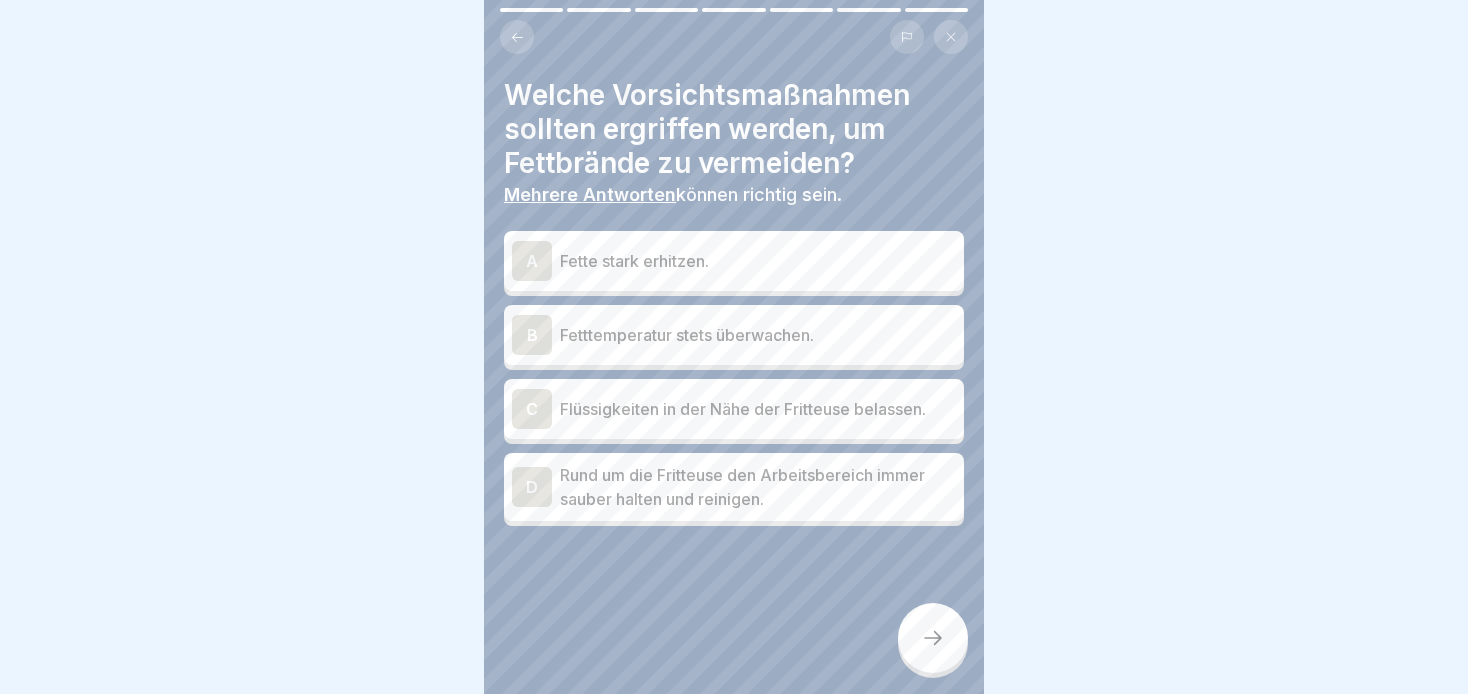 click on "B Fetttemperatur stets überwachen." at bounding box center [734, 335] 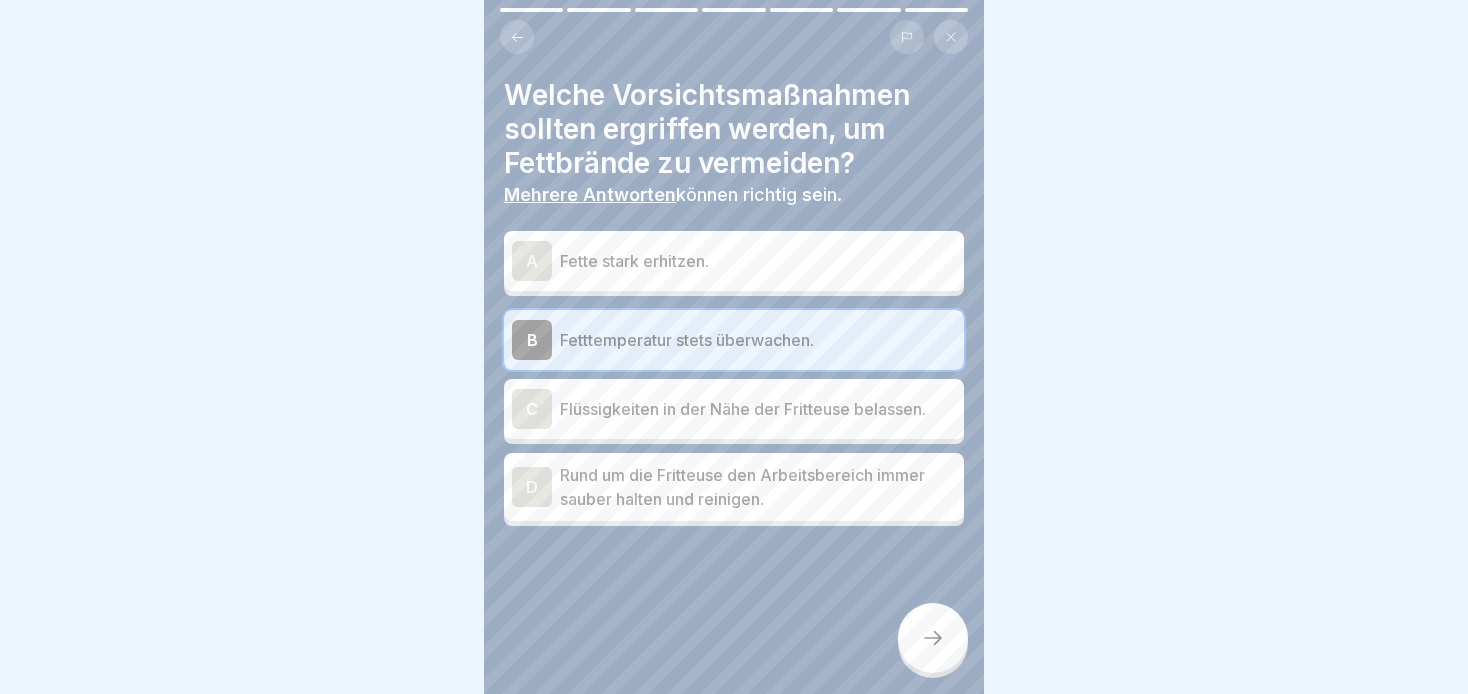 click on "C Flüssigkeiten in der Nähe der Fritteuse belassen." at bounding box center (734, 409) 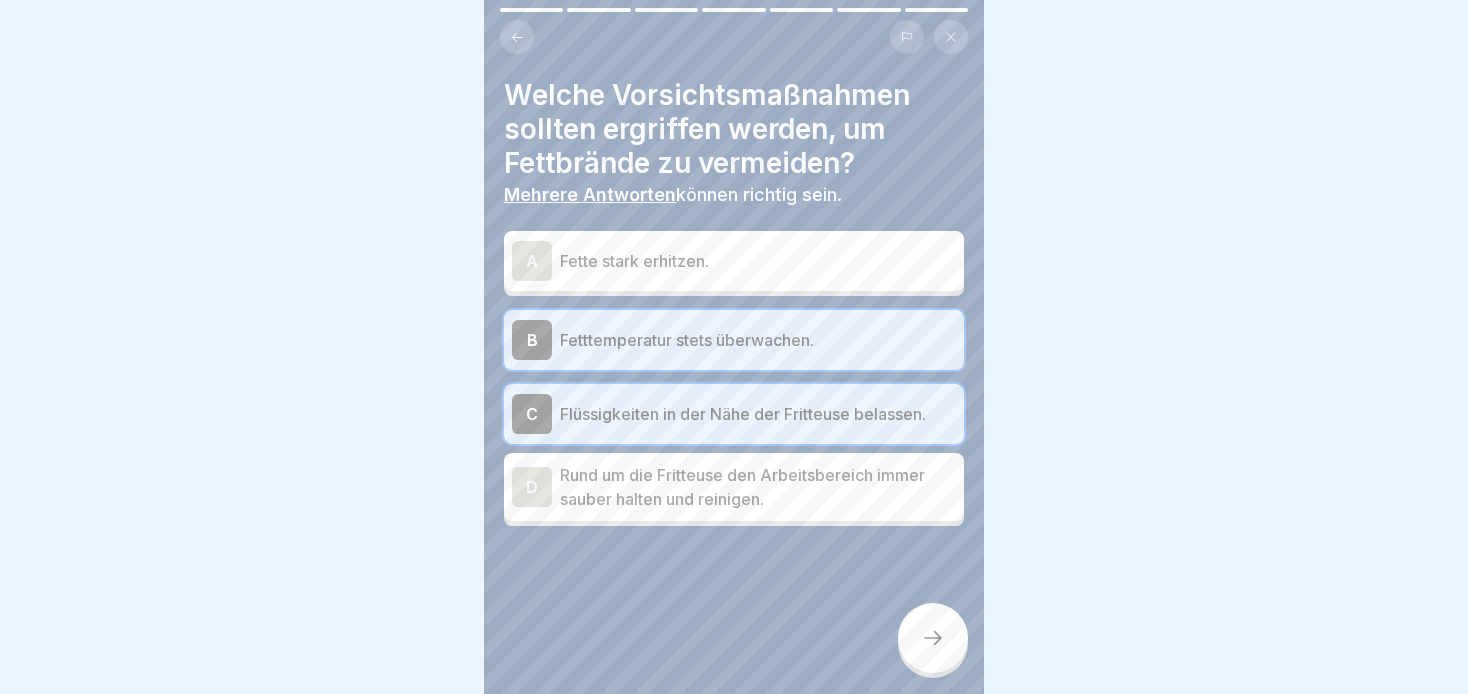 click on "C Flüssigkeiten in der Nähe der Fritteuse belassen." at bounding box center [734, 414] 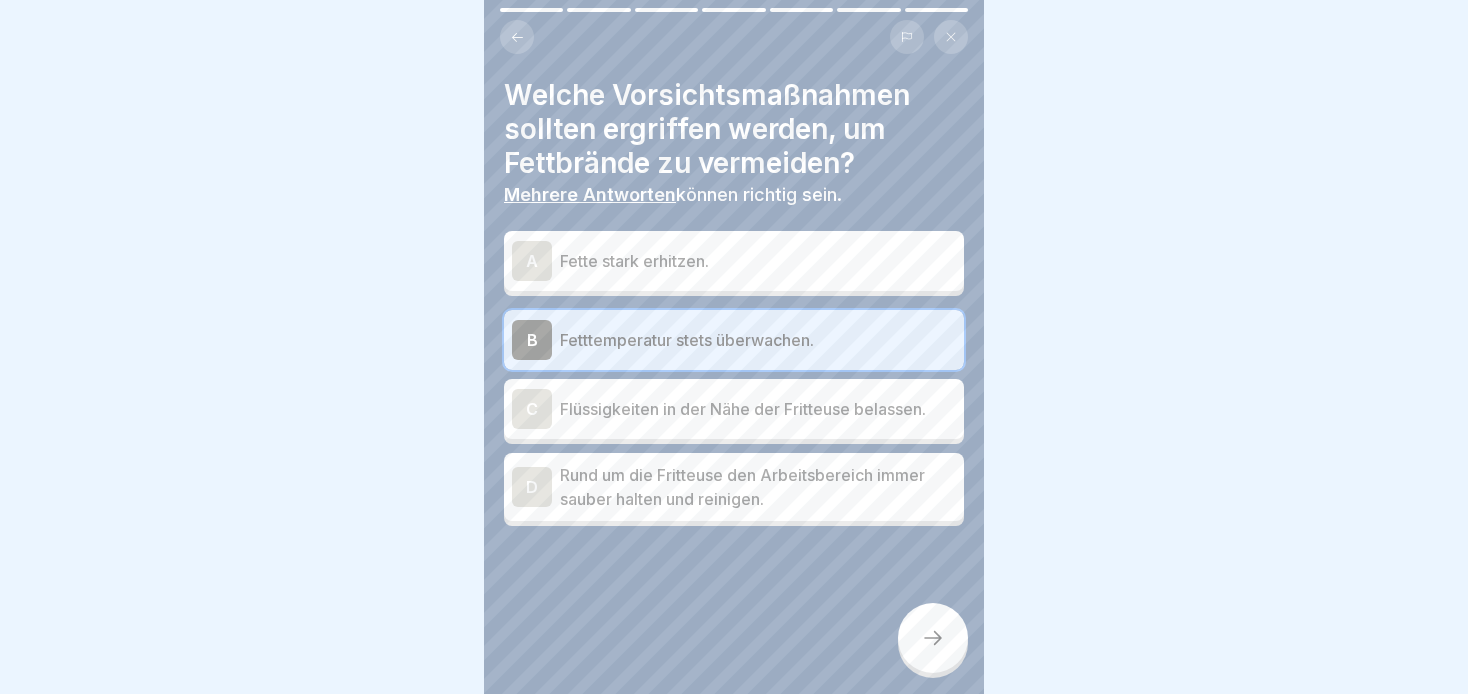 click on "Rund um die Fritteuse den Arbeitsbereich immer sauber halten und reinigen." at bounding box center (758, 487) 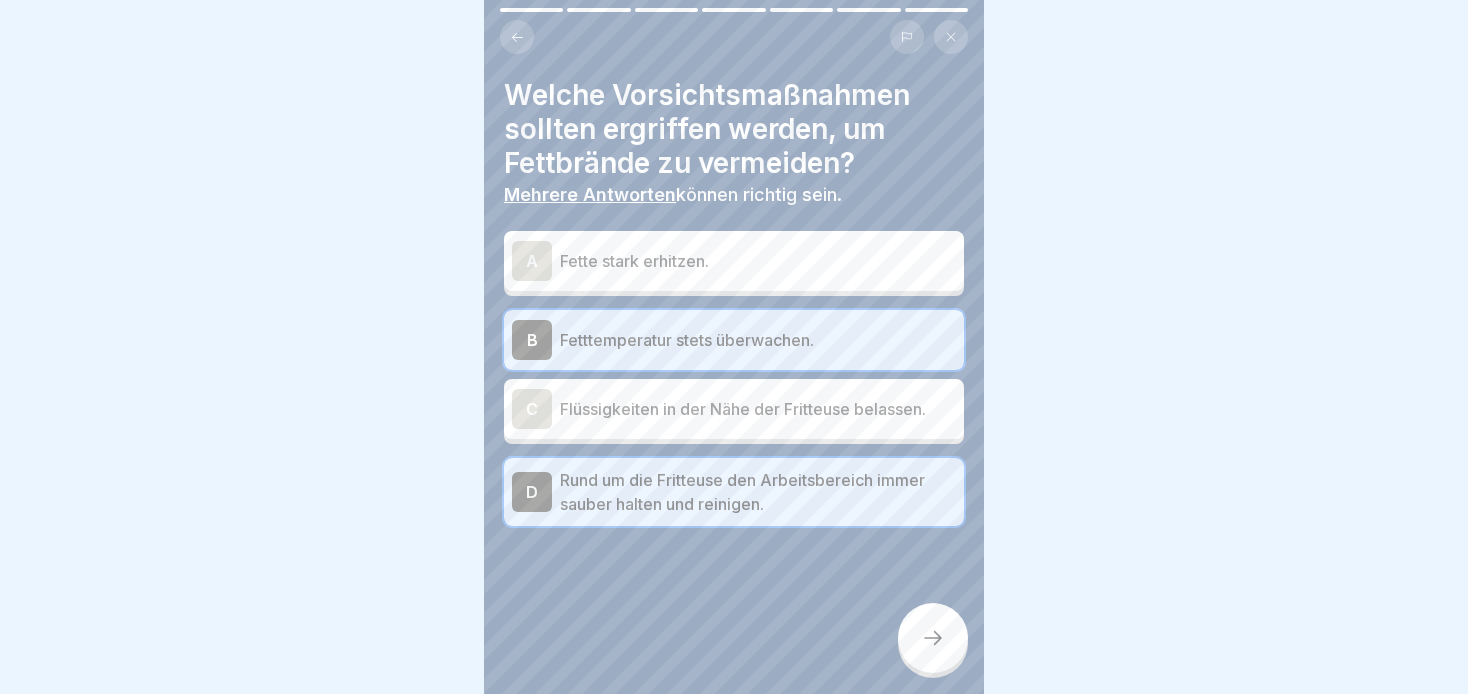 click 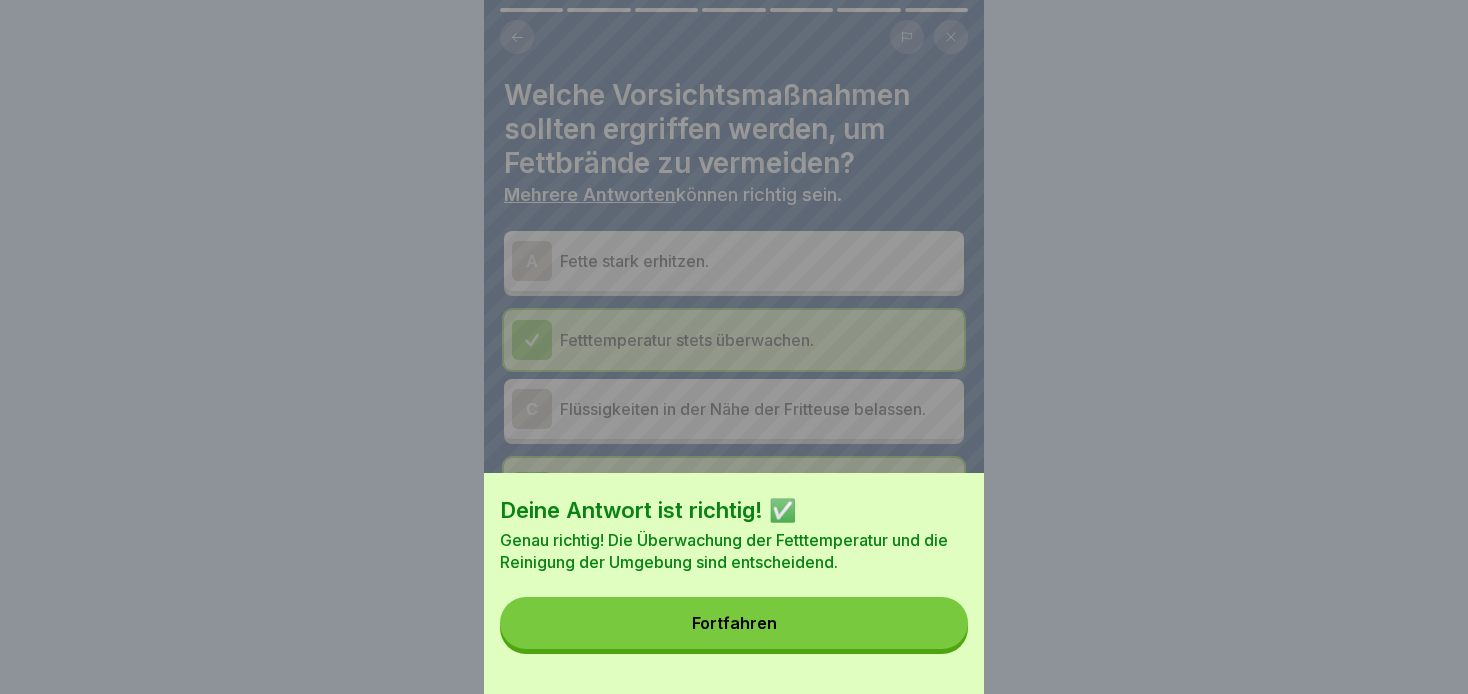 click on "Fortfahren" at bounding box center [734, 623] 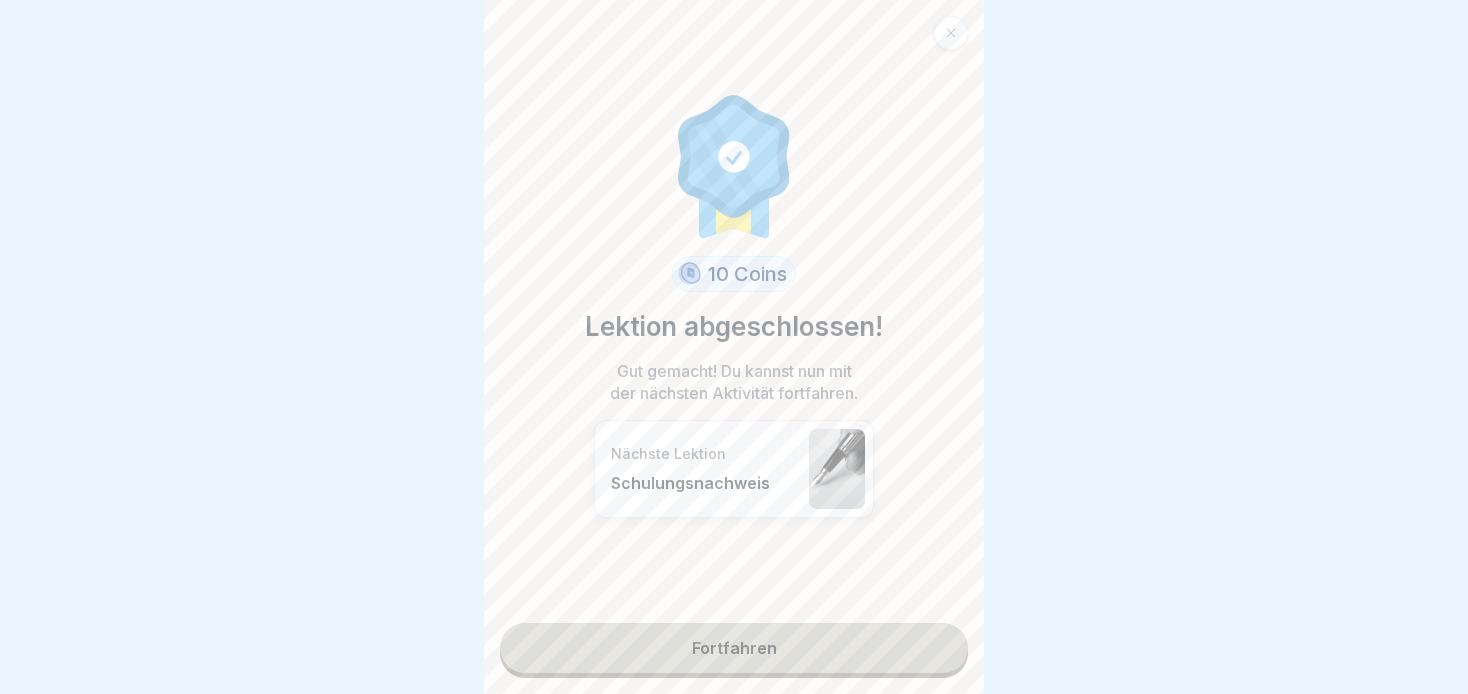 click on "10 Coins Lektion abgeschlossen! Gut gemacht! Du kannst nun mit der nächsten Aktivität fortfahren. Nächste Lektion Schulungsnachweis Fortfahren" at bounding box center (734, 347) 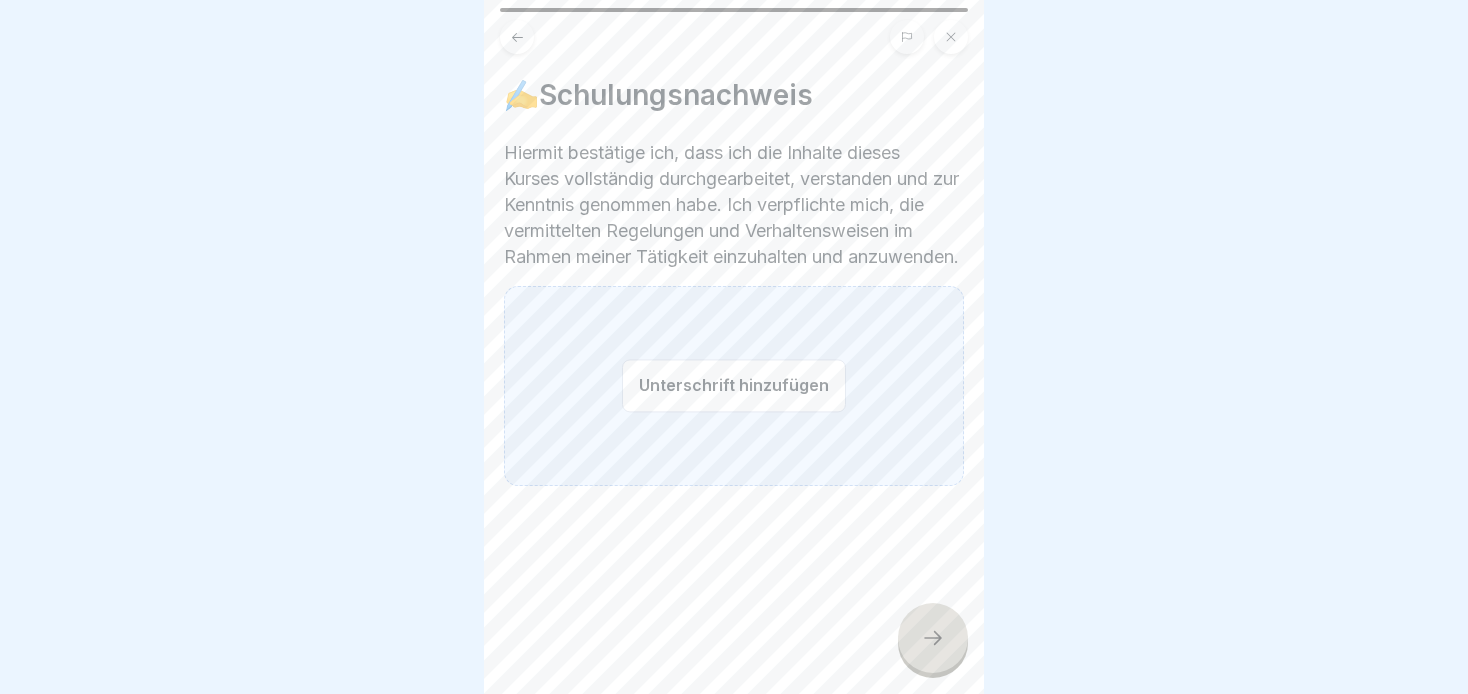 click on "Unterschrift hinzufügen" at bounding box center [734, 385] 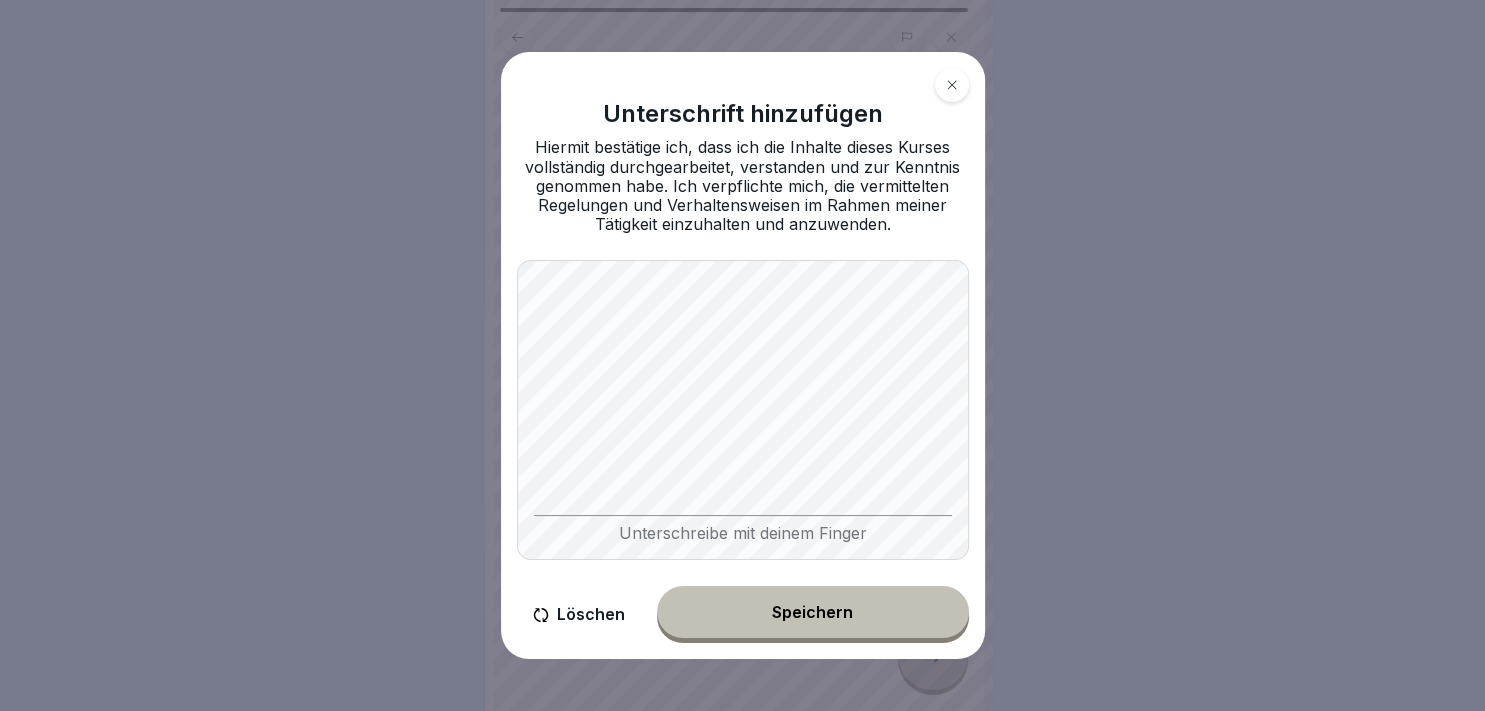 click on "Speichern" at bounding box center (813, 612) 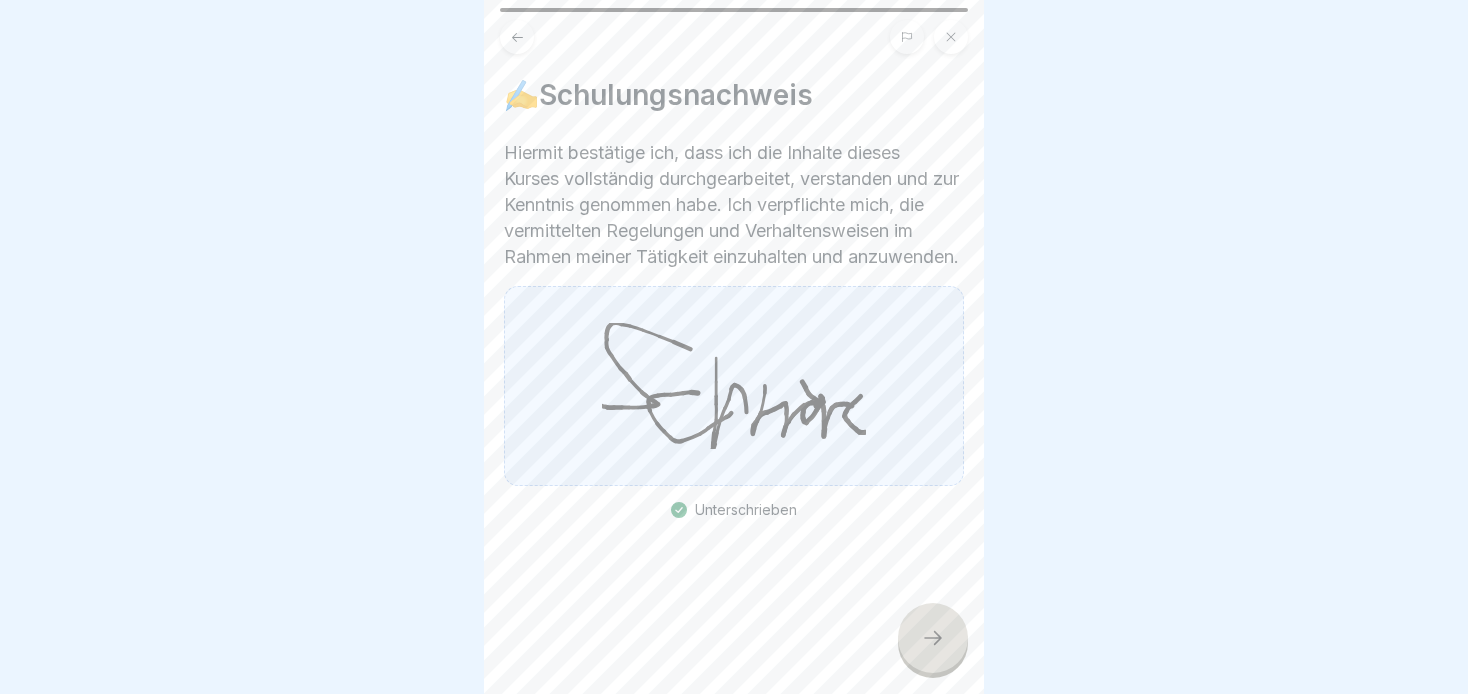 click at bounding box center [933, 638] 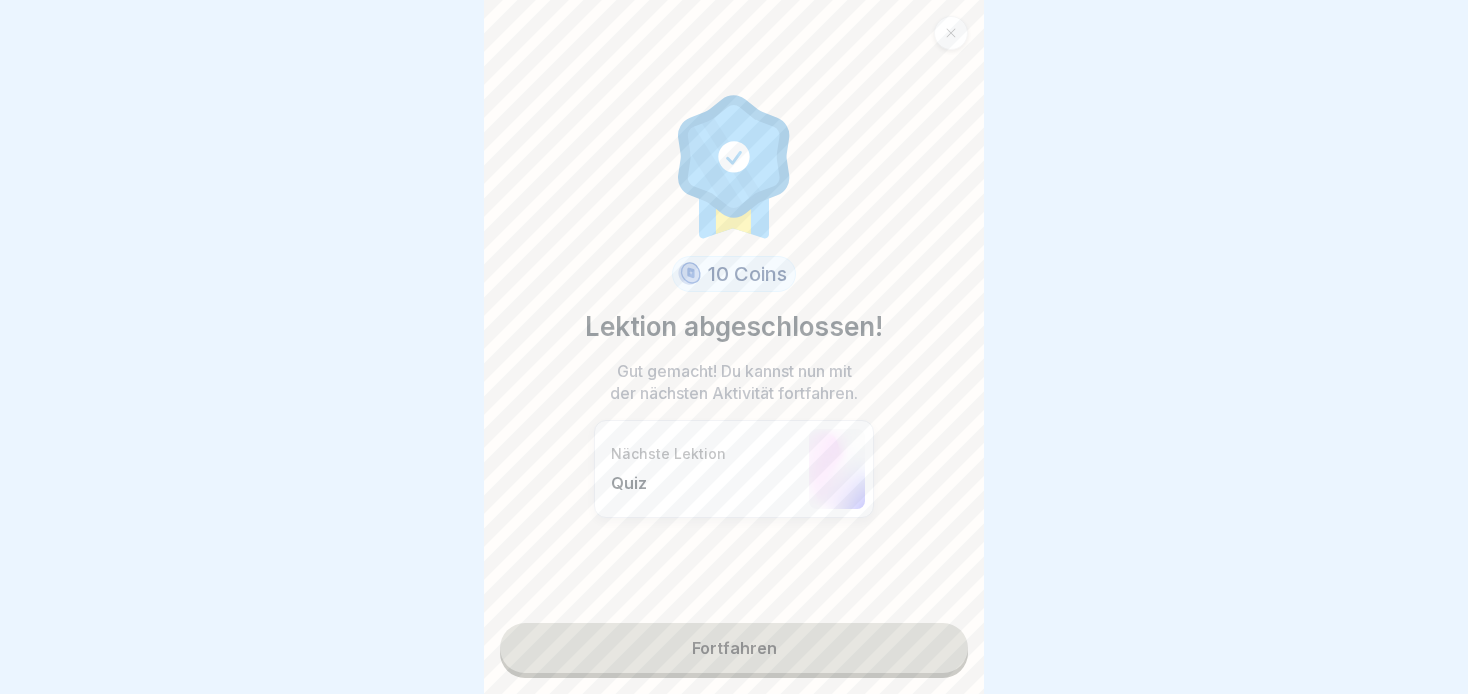 click on "Fortfahren" at bounding box center [734, 648] 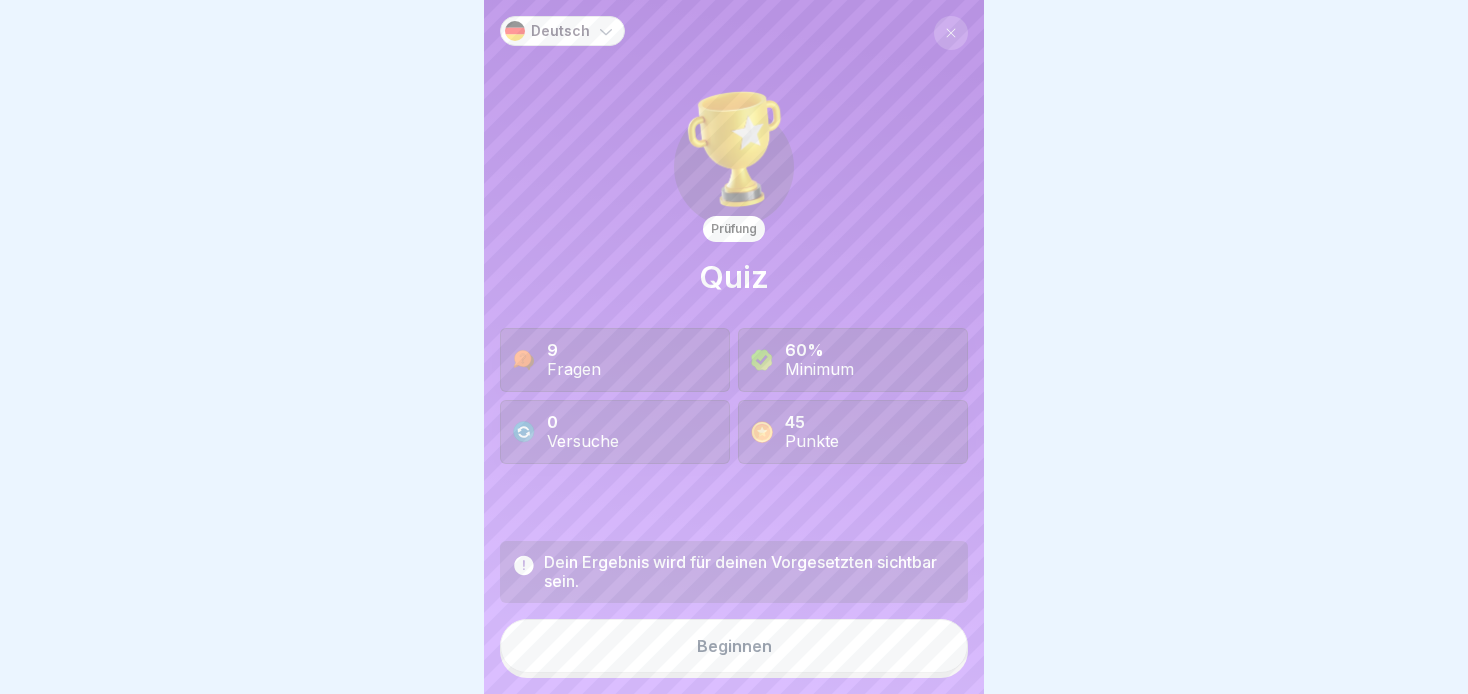click on "Beginnen" at bounding box center [734, 646] 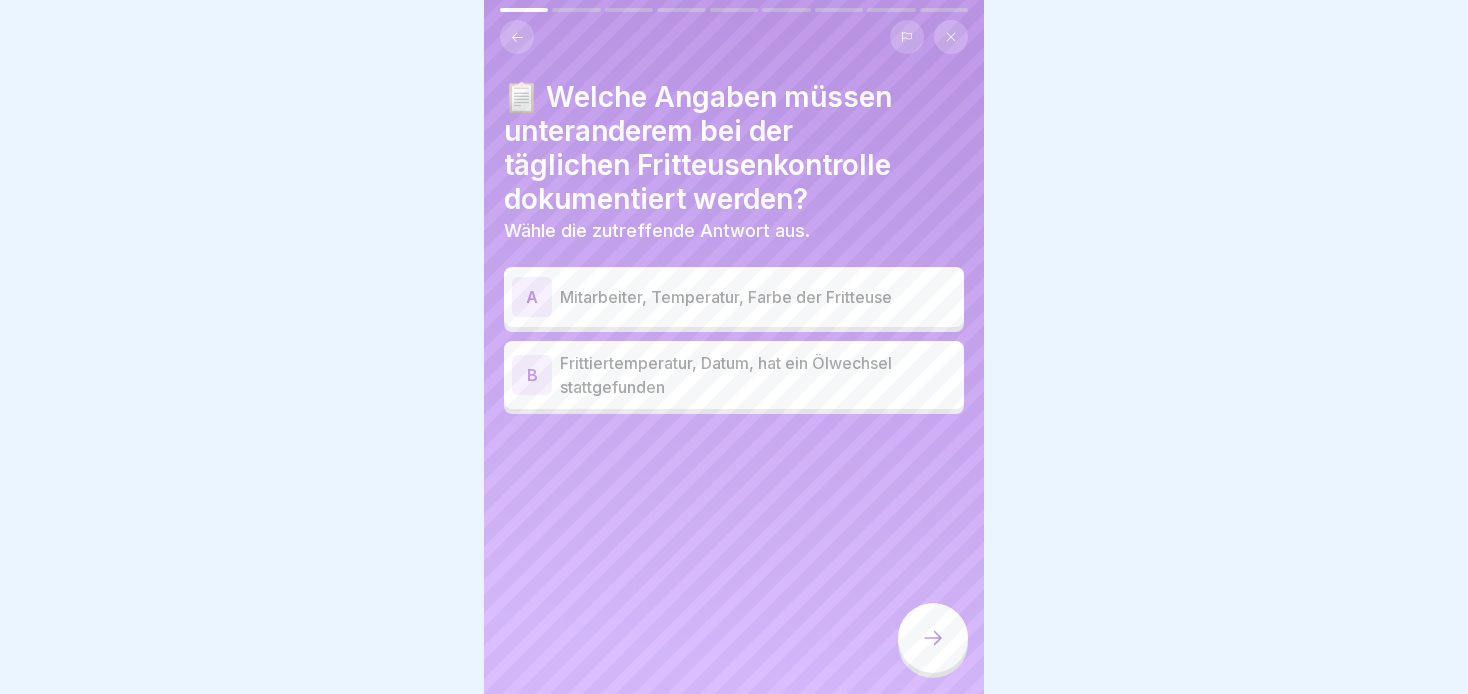 click on "Frittiertemperatur, Datum, hat ein Ölwechsel stattgefunden" at bounding box center (758, 375) 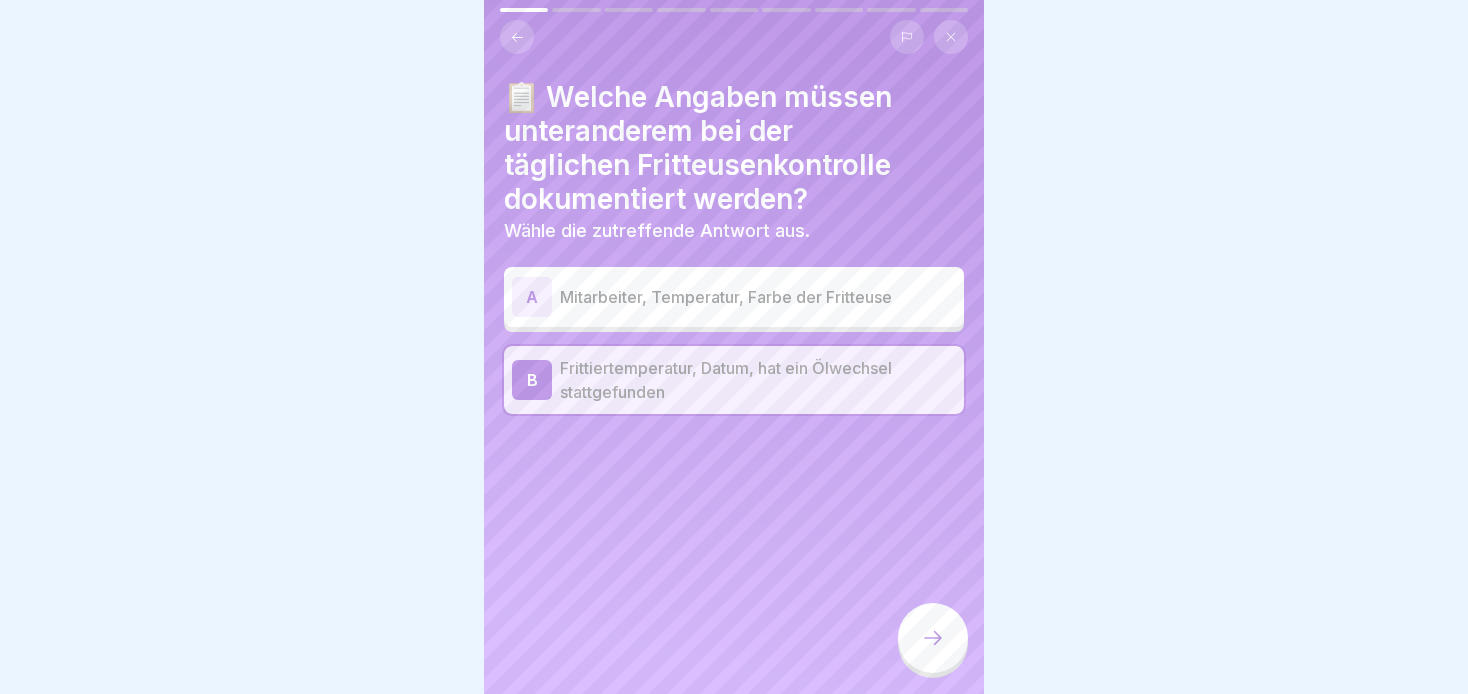 click on "Deutsch Prüfung Quiz 9 Fragen 60% Minimum 0 Versuche 45 Punkte Dein Ergebnis wird für deinen Vorgesetzten sichtbar sein. Beginnen 📋 Welche Angaben müssen unteranderem bei der täglichen Fritteusenkontrolle dokumentiert werden? Wähle die zutreffende Antwort aus. A [EMPLOYEE], Temperatur, Farbe der Fritteuse B Frittiertemperatur, [DATE], hat ein Ölwechsel stattgefunden 🔍 Welche Kontrollmaßnahmen gehören zur Fritteusenwartung? Mehrere Antworten  können richtig sein A Temperaturkontrolle  B Fettqualität C Rauchmelderprüfung D Reinigung 🌡️ Die Temperatur der Fritteuse sollte immer zwischen 160 - 170°C gehalten werden. Ist das richtig oder falsch? Richtig Falsch 🔥 Es ist in Ordnung, Wasser zum Löschen eines Fettbrandes zu verwenden. Ist das richtig oder falsch? Richtig Falsch ❗ Was muss nach dem täglichen Gebrauch der Fritteuse mit dem Fett gemacht werden? Wähle die zutreffende Antwort aus. A Öl kann einfach in der Fritteuese stehen gelassen werden. Keine Maßnahmen notwendig. B C A B" at bounding box center (734, 347) 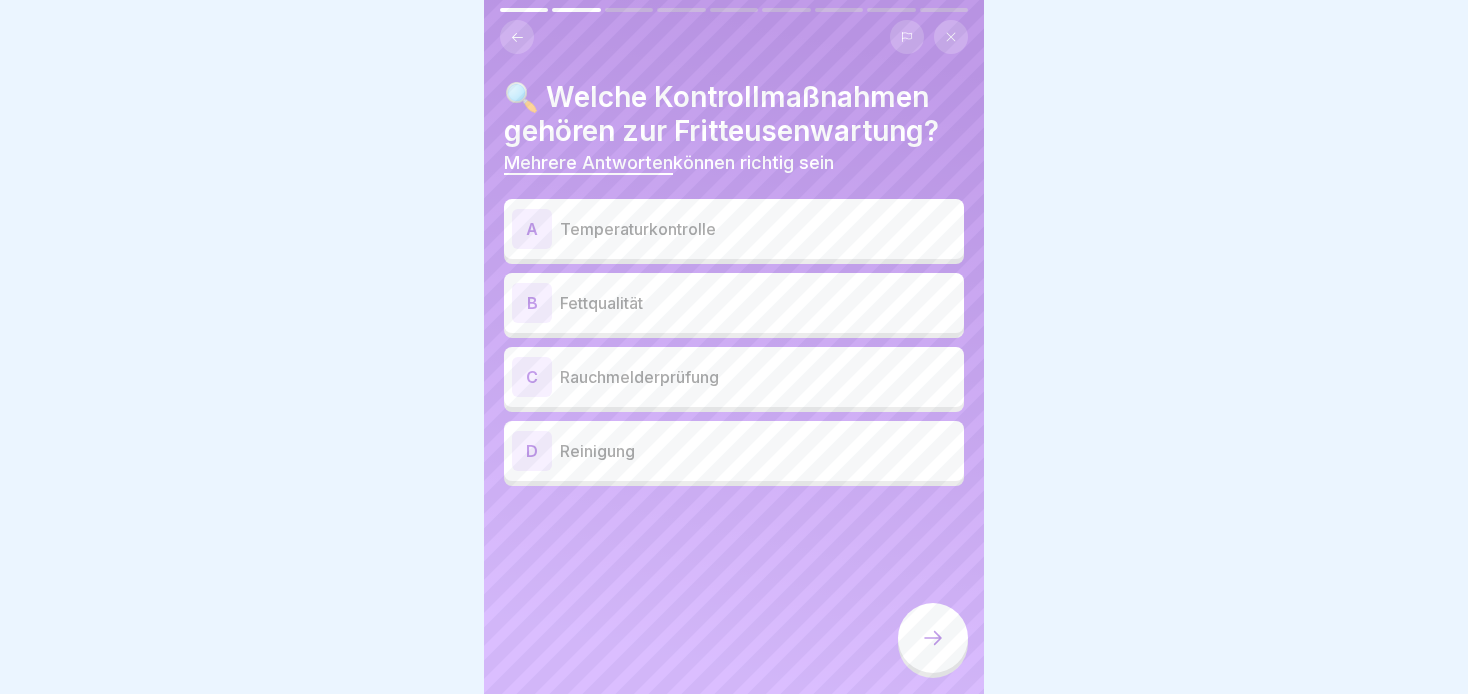 click on "Temperaturkontrolle" at bounding box center (758, 229) 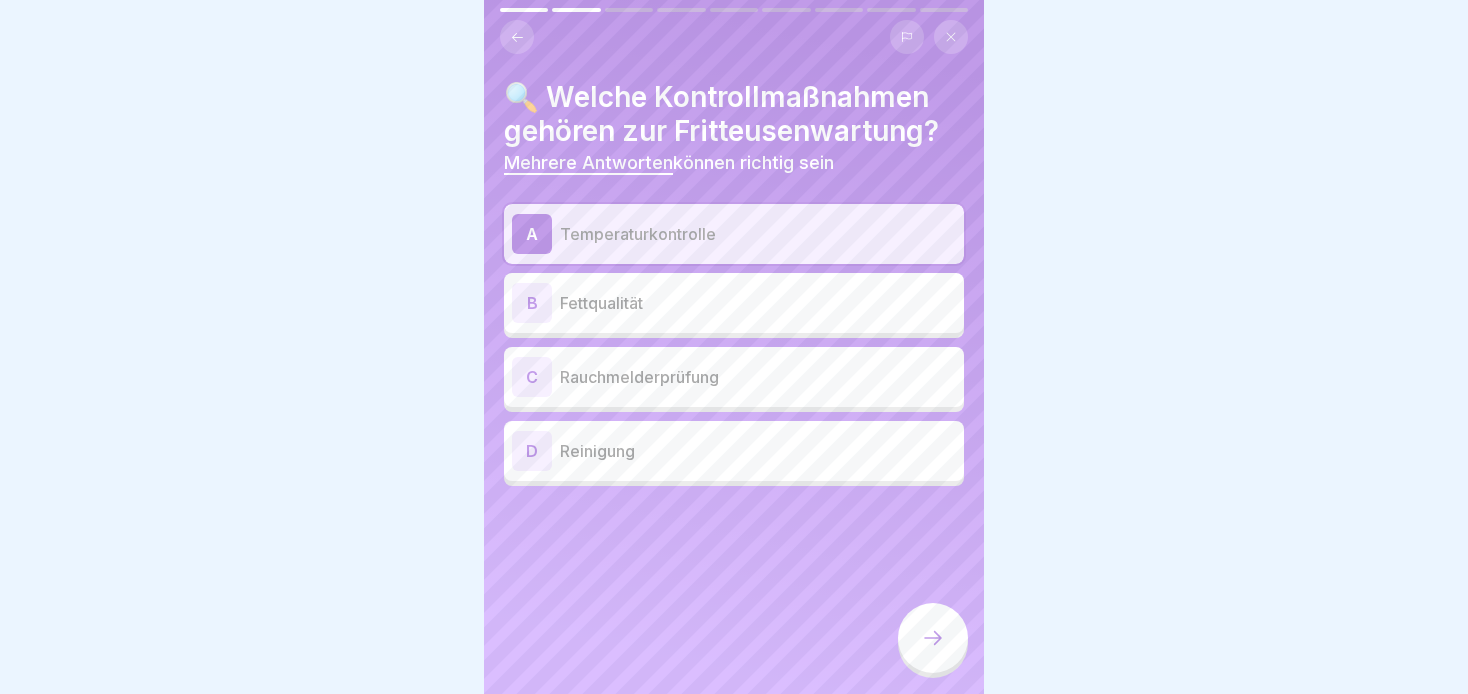 click on "C Rauchmelderprüfung" at bounding box center (734, 377) 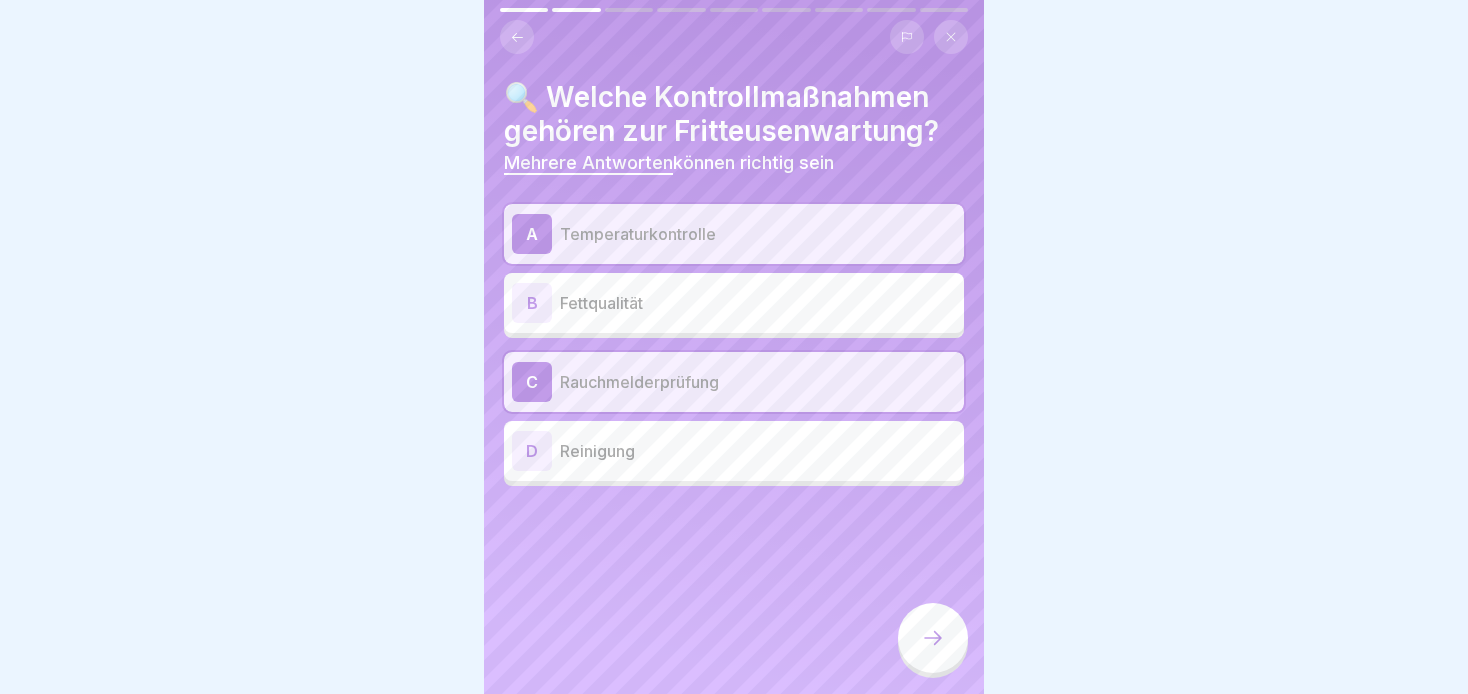 click on "D Reinigung" at bounding box center (734, 451) 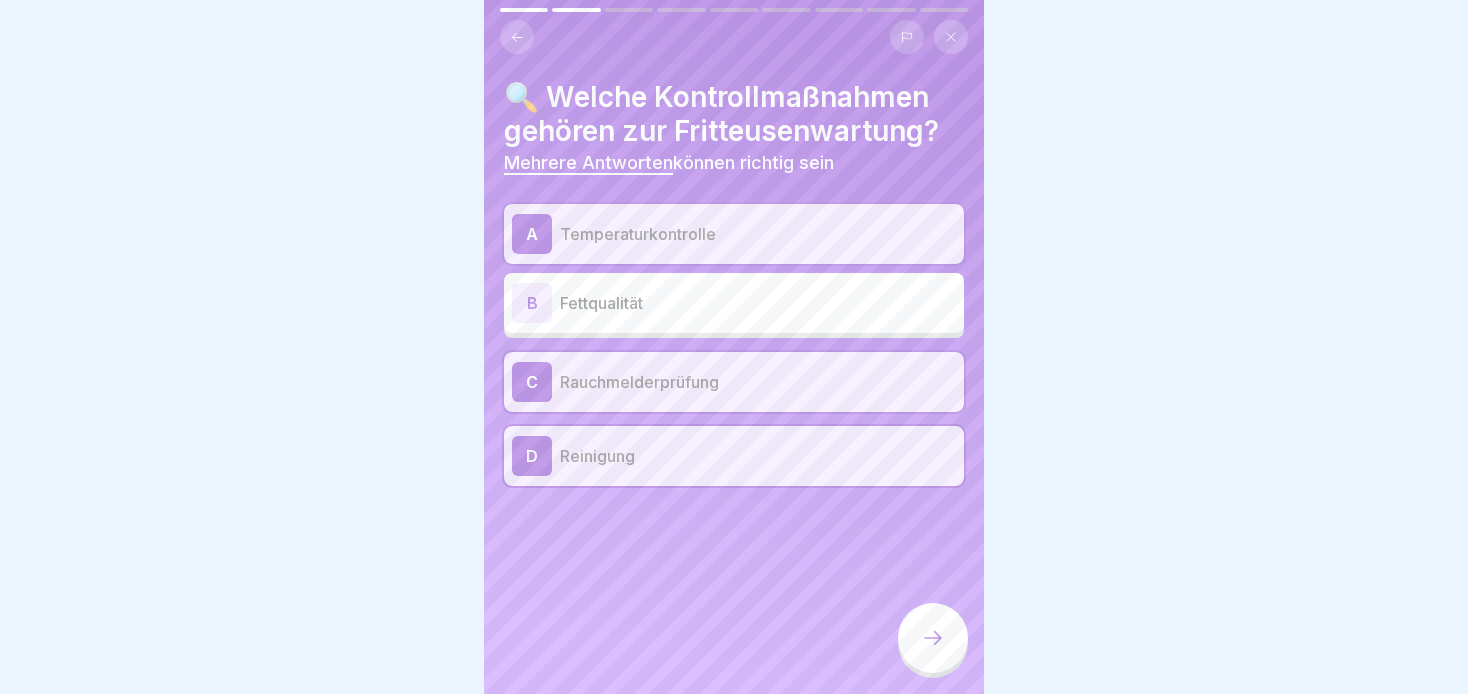 click on "Rauchmelderprüfung" at bounding box center [758, 382] 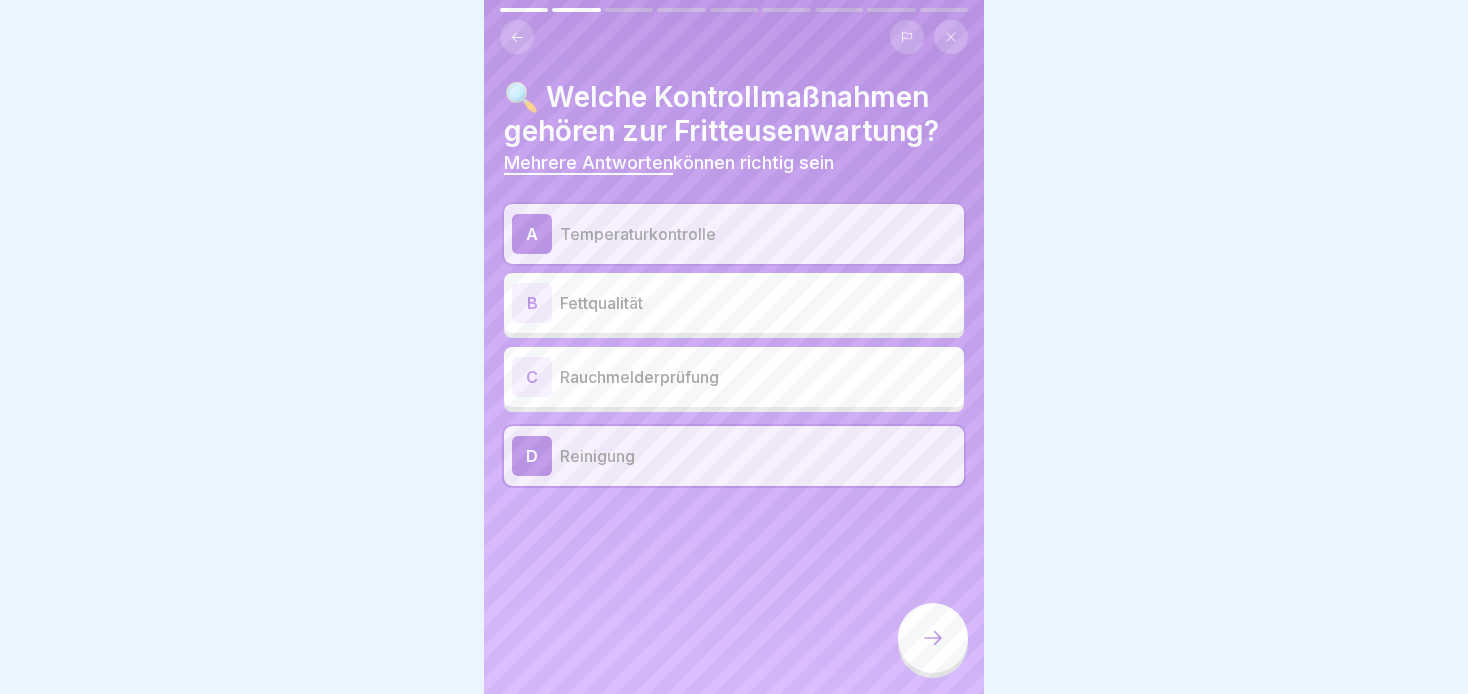 click on "Fettqualität" at bounding box center [758, 303] 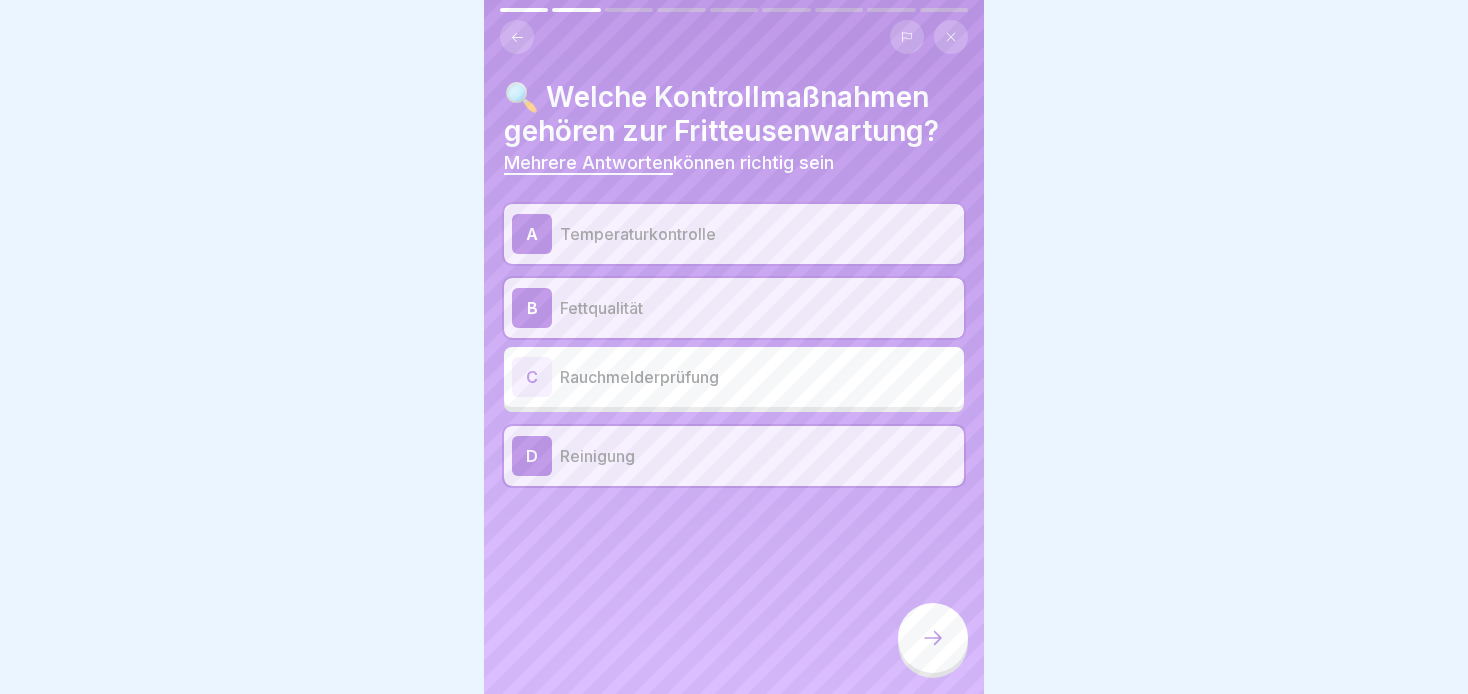 click at bounding box center [933, 638] 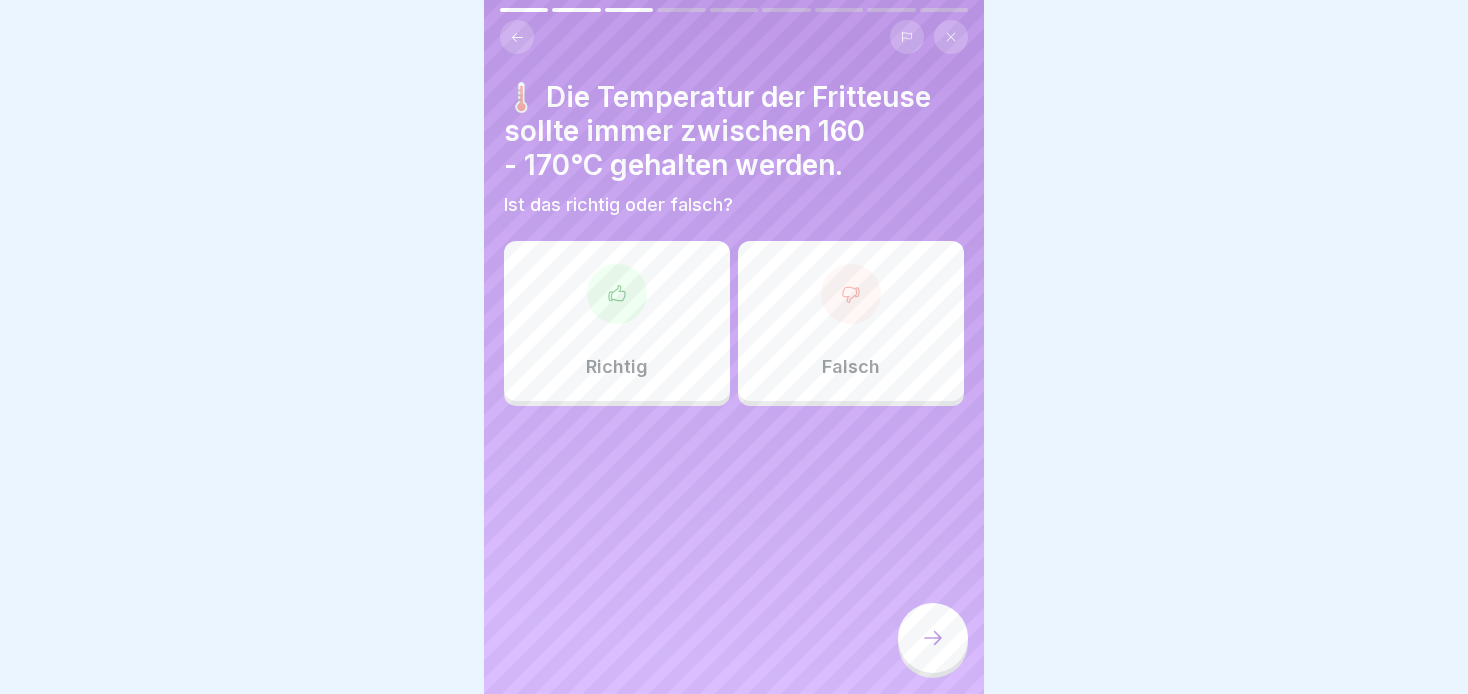 click on "Richtig" at bounding box center [617, 321] 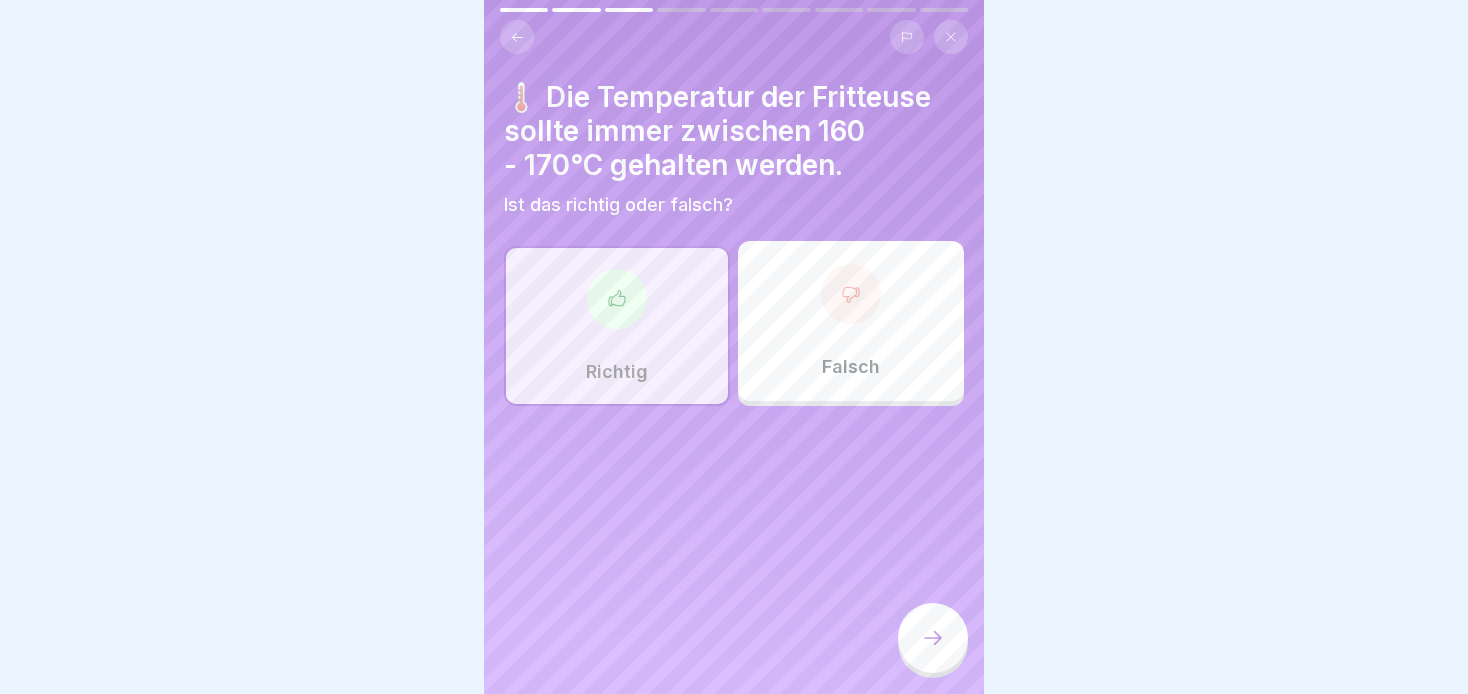 click at bounding box center [933, 638] 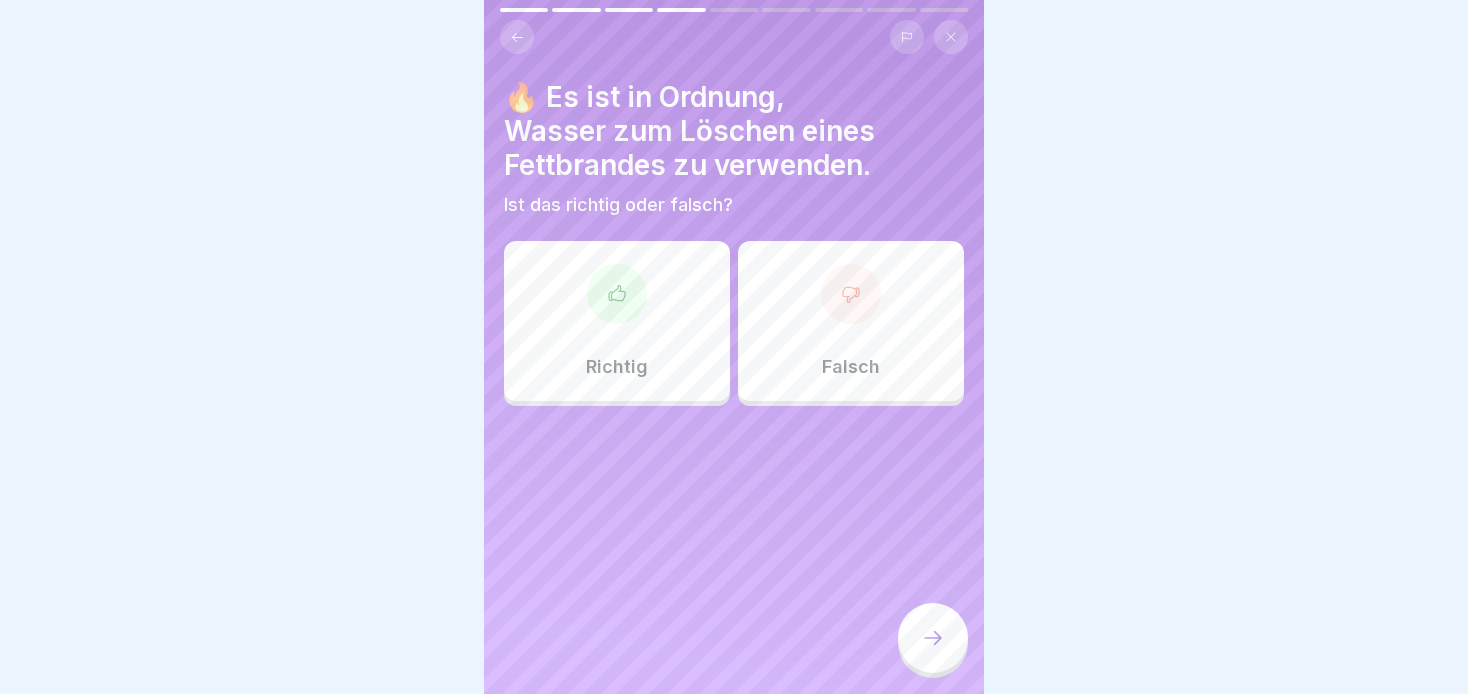 click on "Falsch" at bounding box center (851, 321) 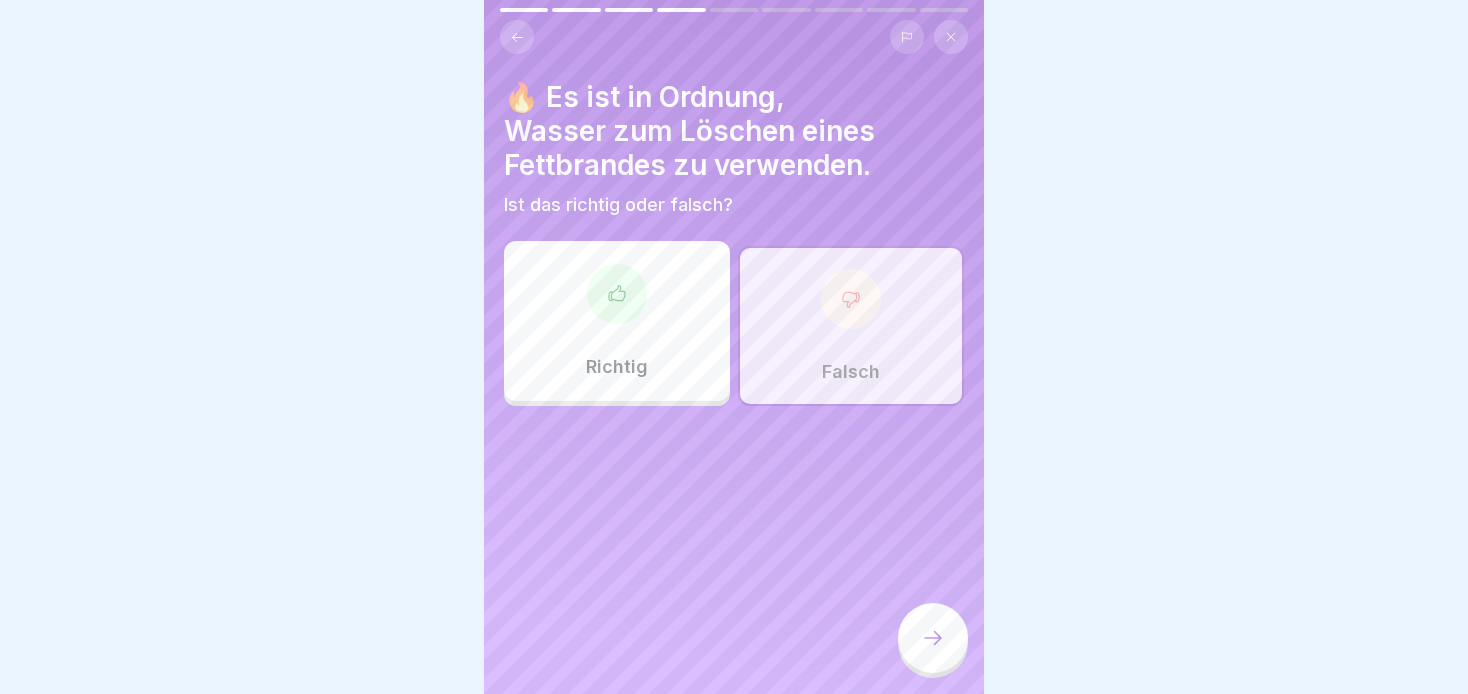 click at bounding box center (933, 640) 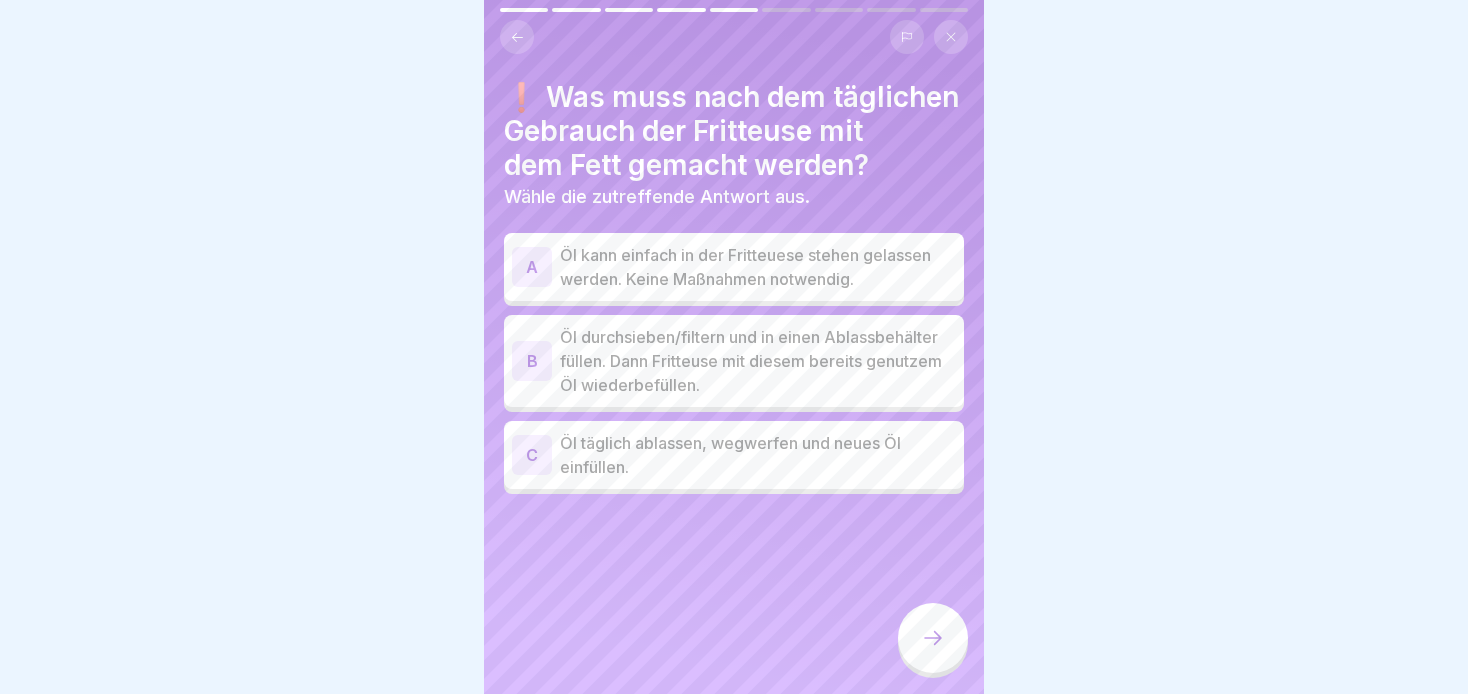 click on "Öl durchsieben/filtern und in einen Ablassbehälter füllen. Dann Fritteuse mit diesem bereits genutzem Öl wiederbefüllen." at bounding box center (758, 361) 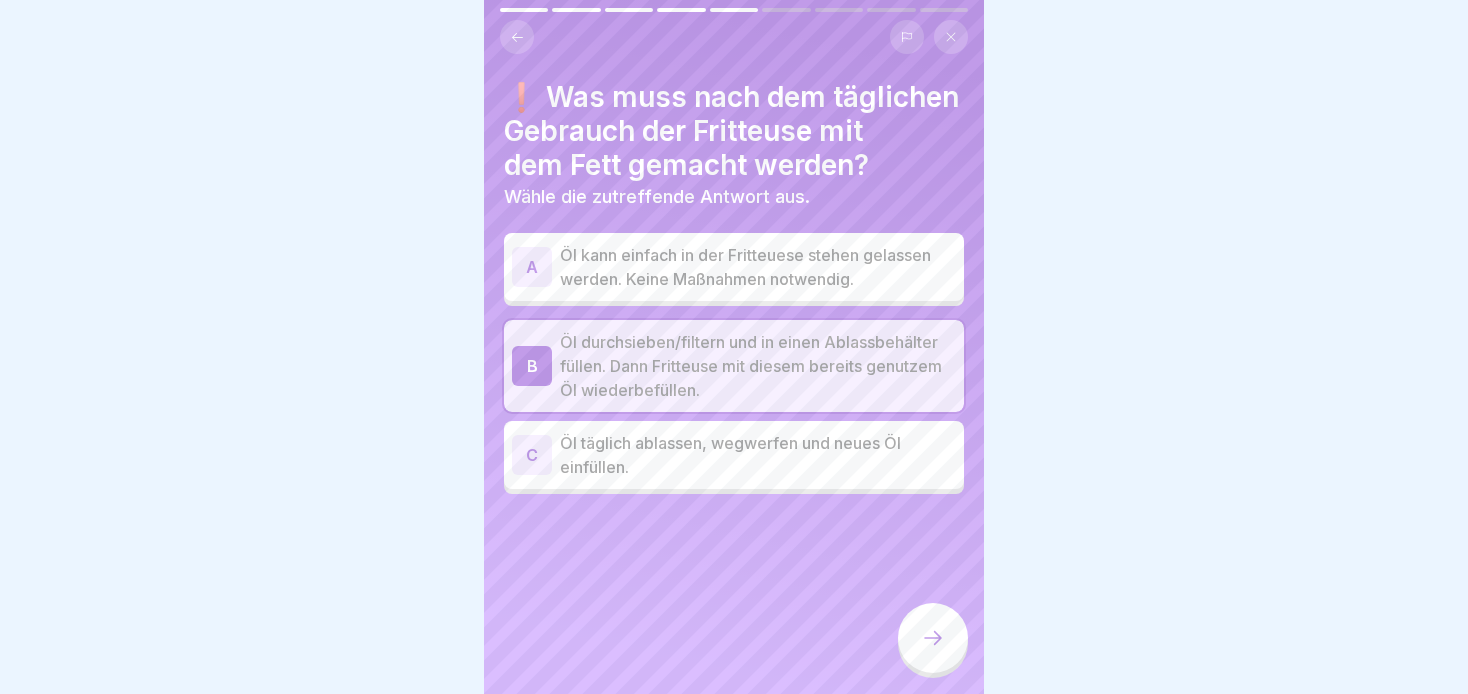 click at bounding box center [933, 638] 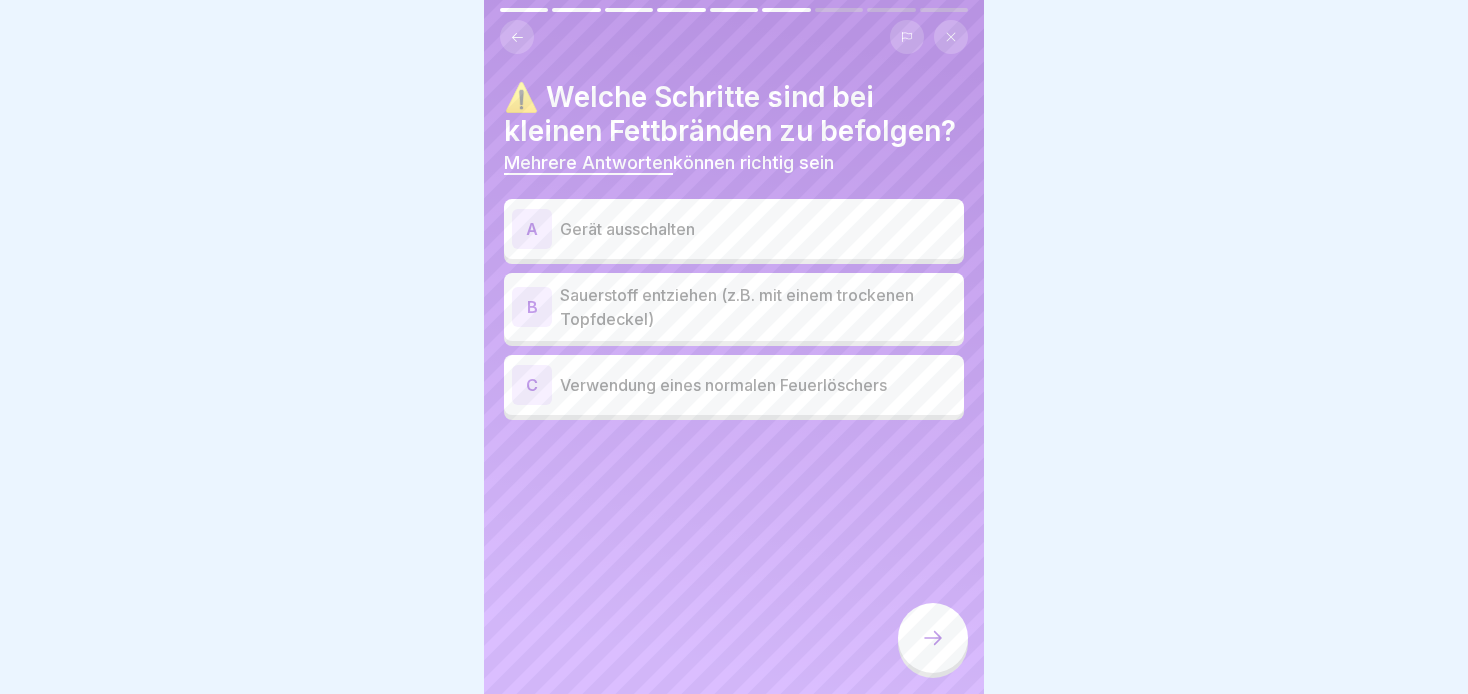 click on "A Gerät ausschalten" at bounding box center [734, 229] 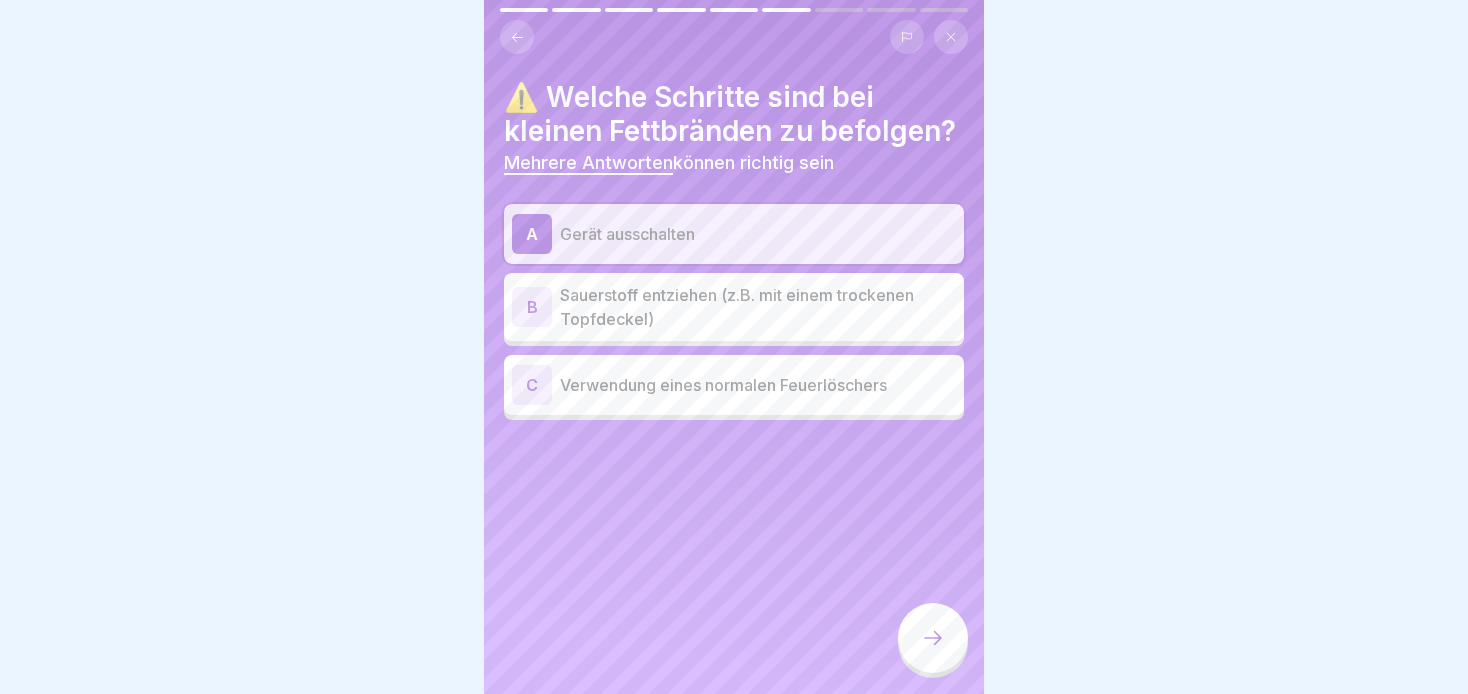 click on "Sauerstoff entziehen (z.B. mit einem trockenen Topfdeckel)" at bounding box center [758, 307] 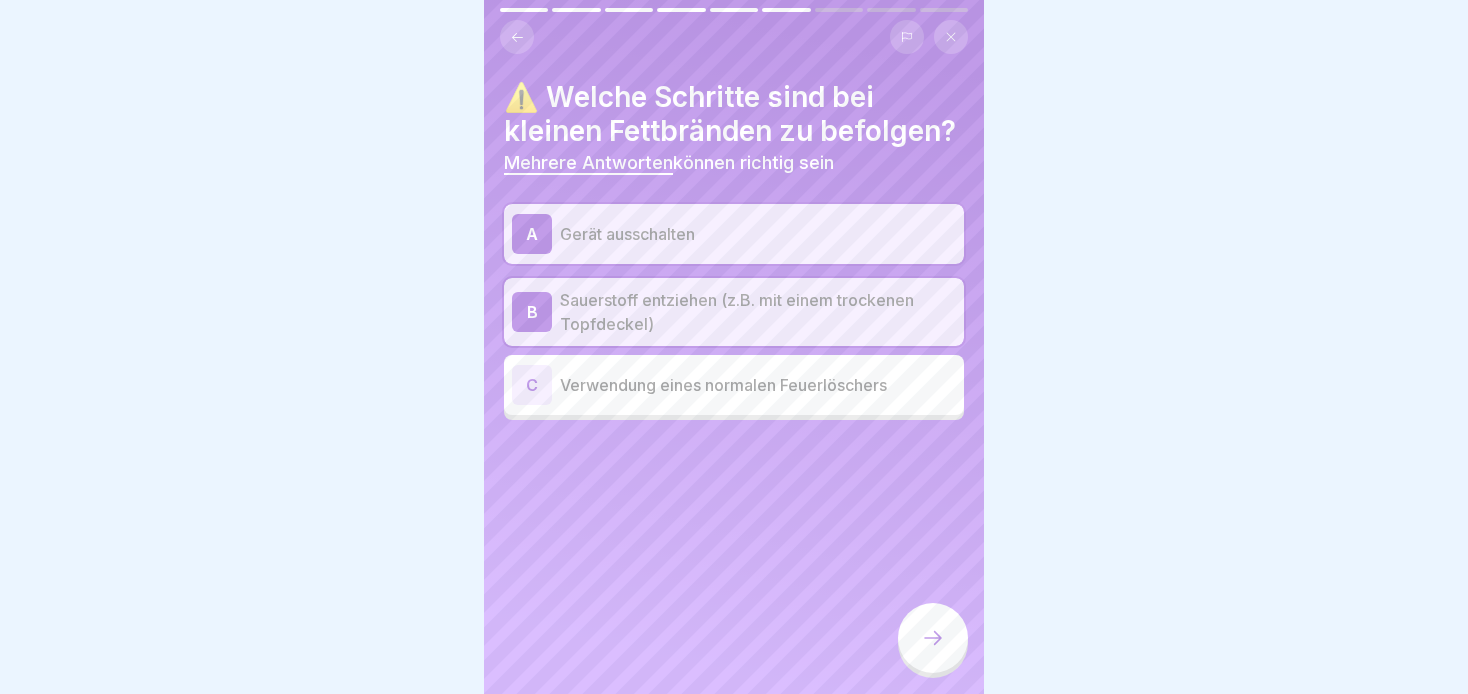 click 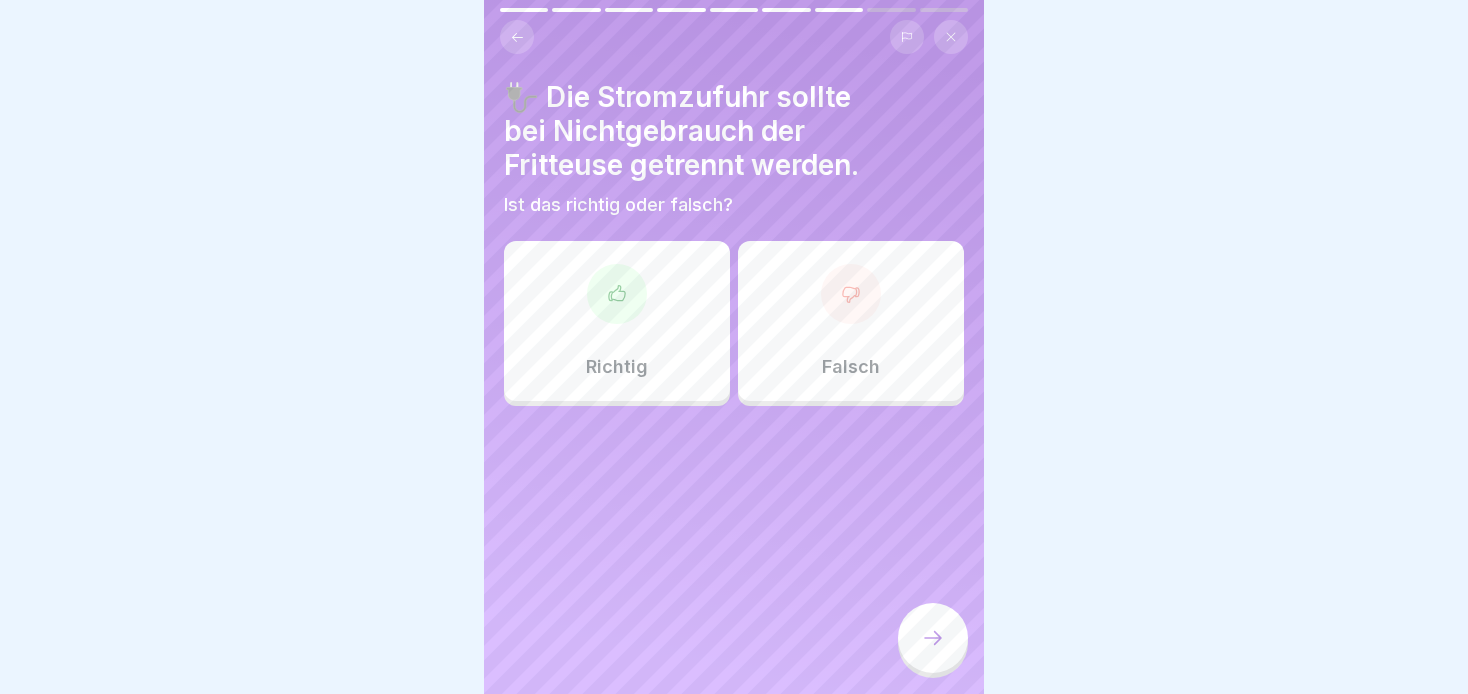 click at bounding box center [617, 294] 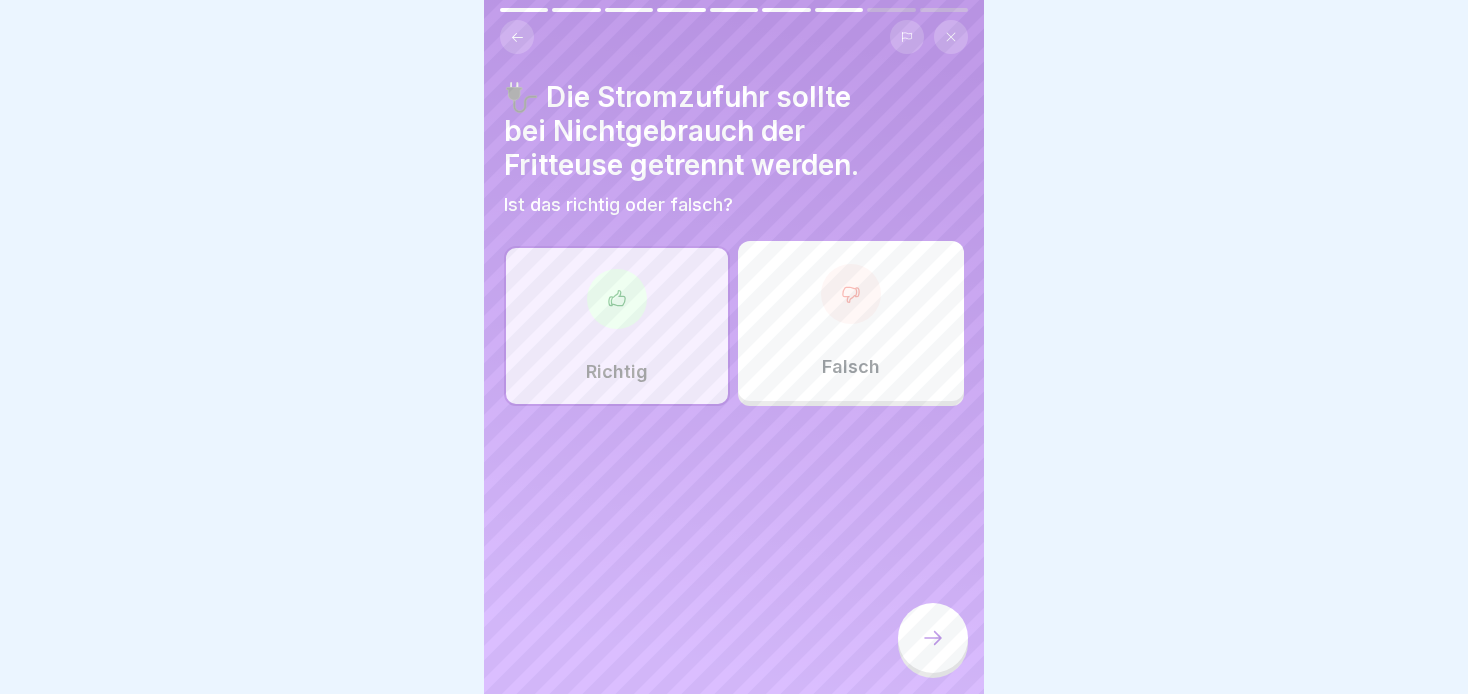 click at bounding box center [933, 638] 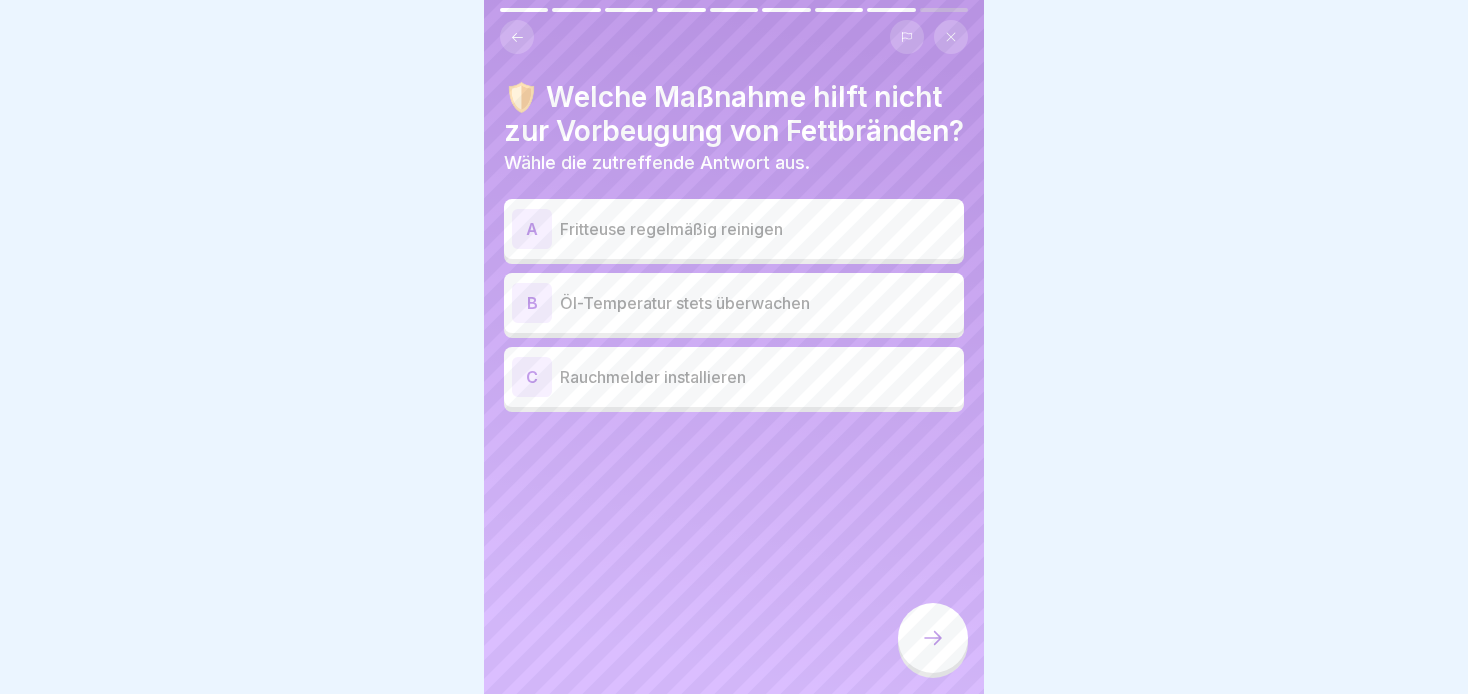 click on "Rauchmelder installieren" at bounding box center (758, 377) 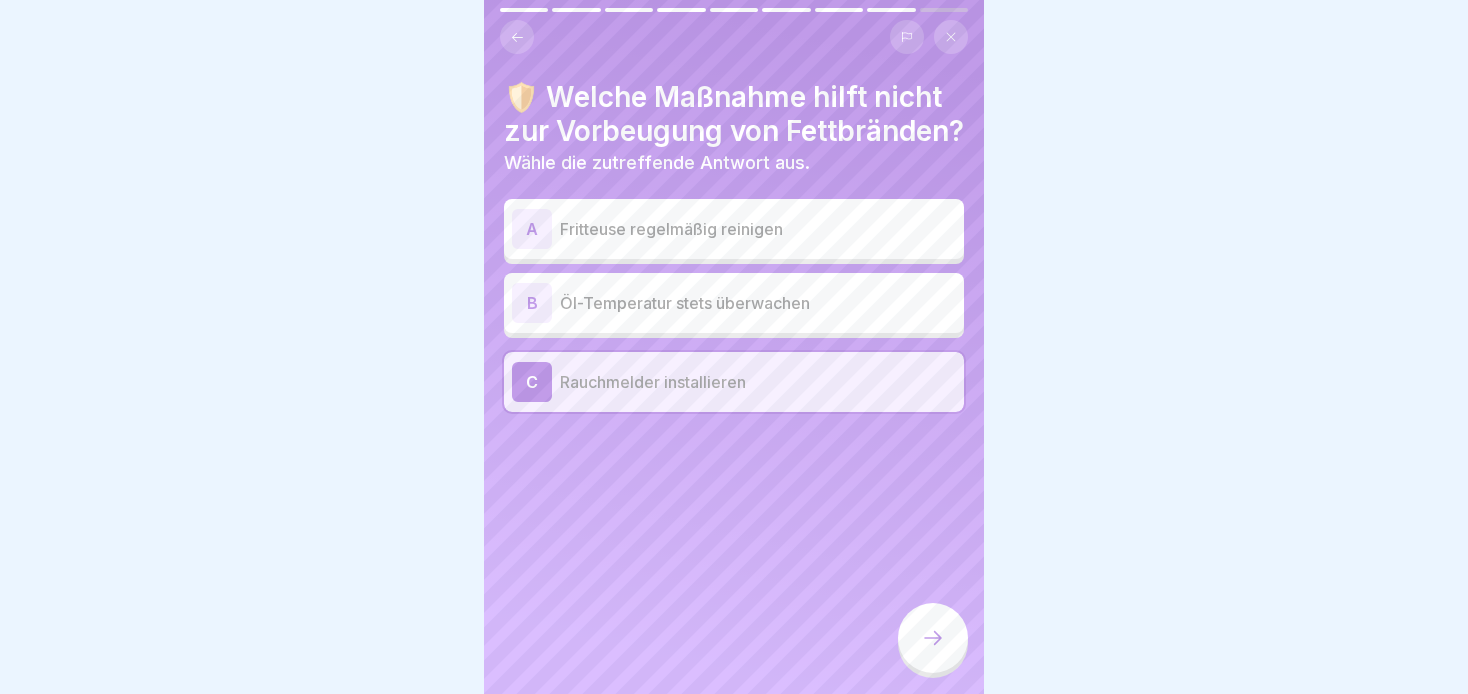 click at bounding box center [933, 638] 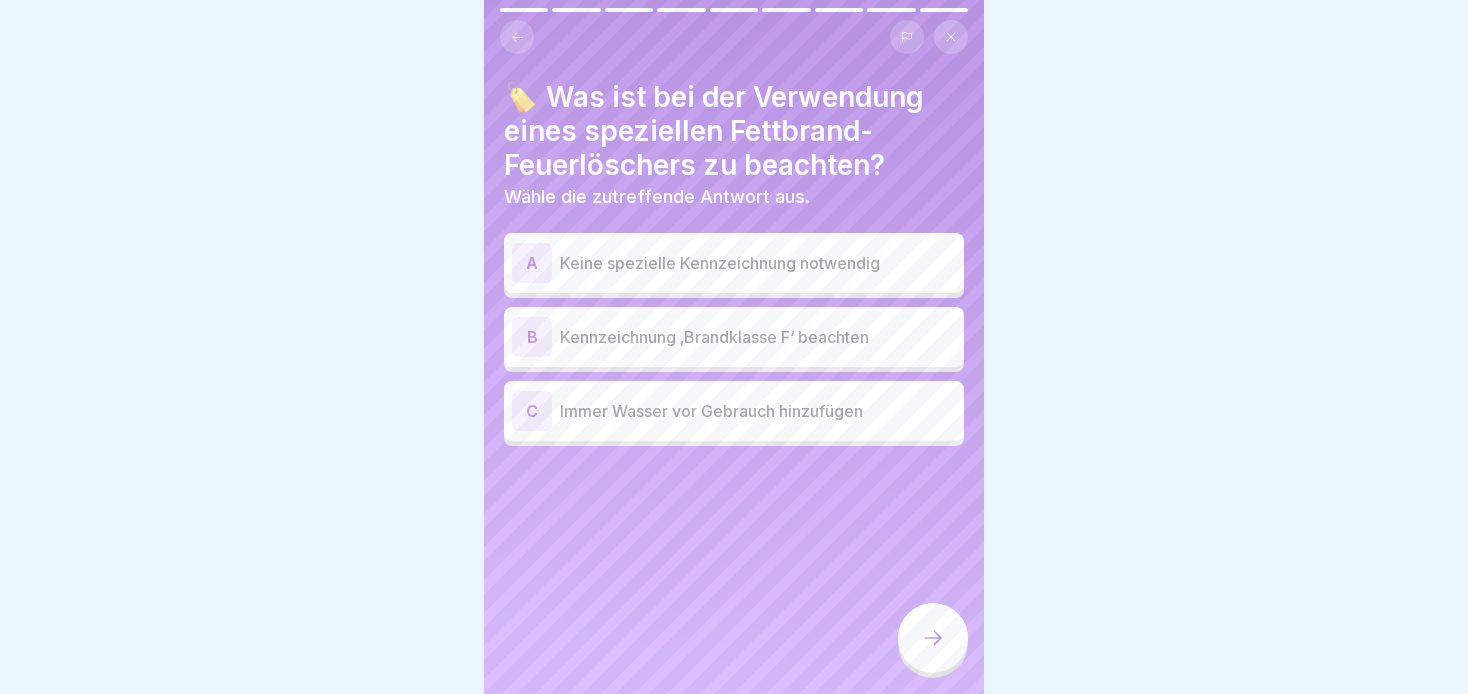 click on "B Kennzeichnung ‚Brandklasse F‘ beachten" at bounding box center [734, 337] 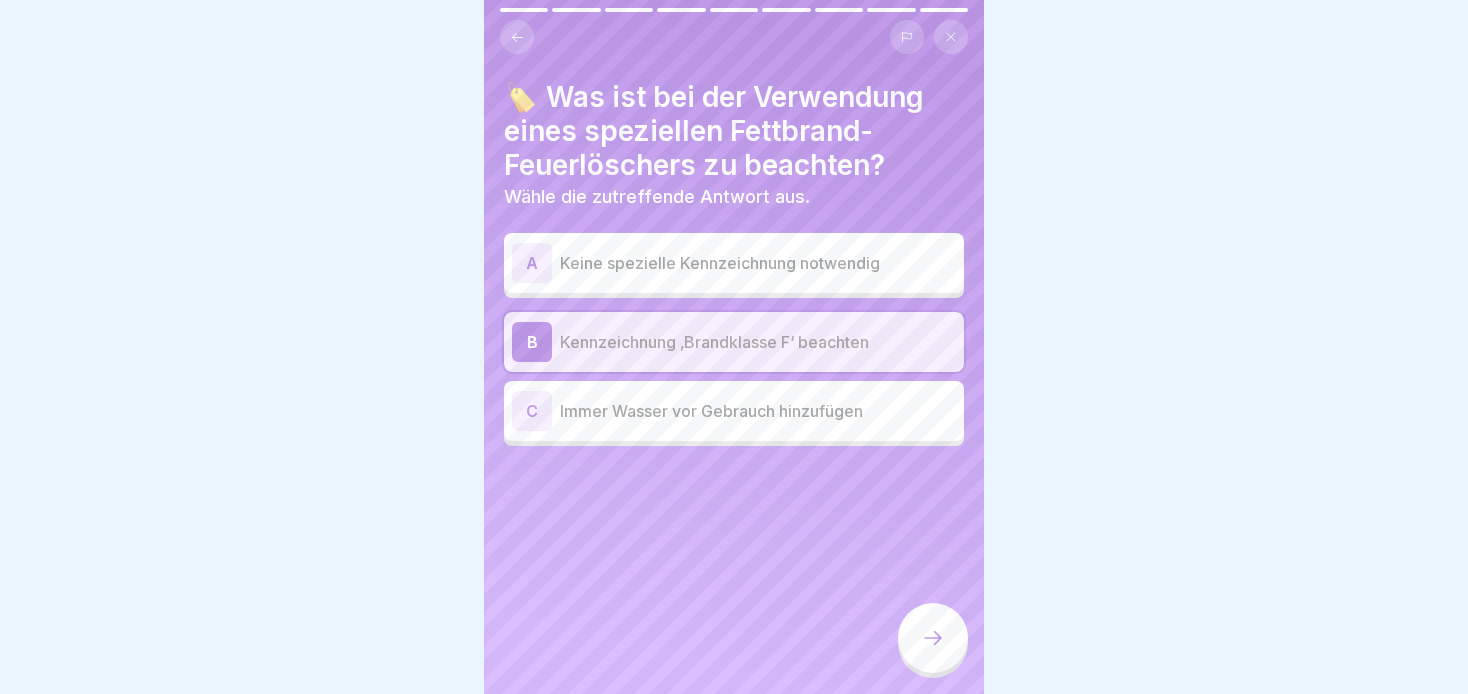 click at bounding box center [933, 638] 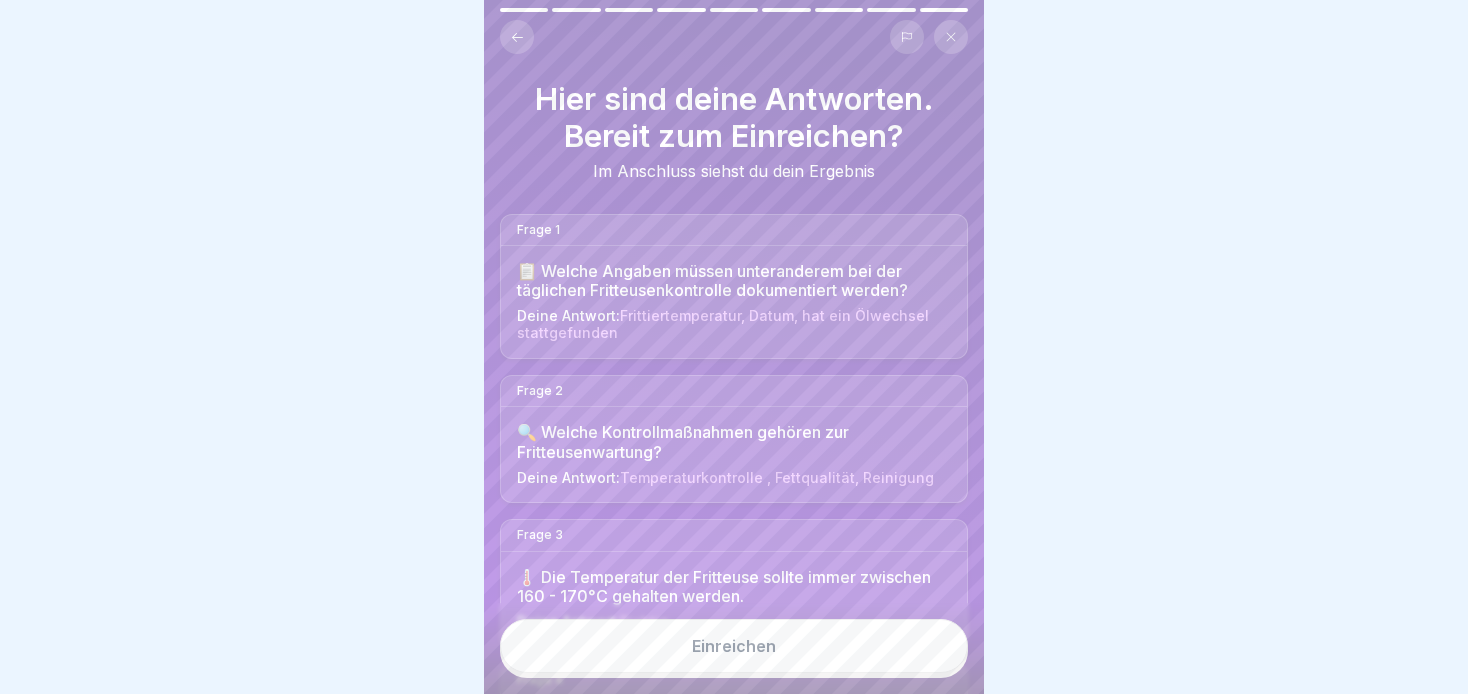 click on "Einreichen" at bounding box center [734, 646] 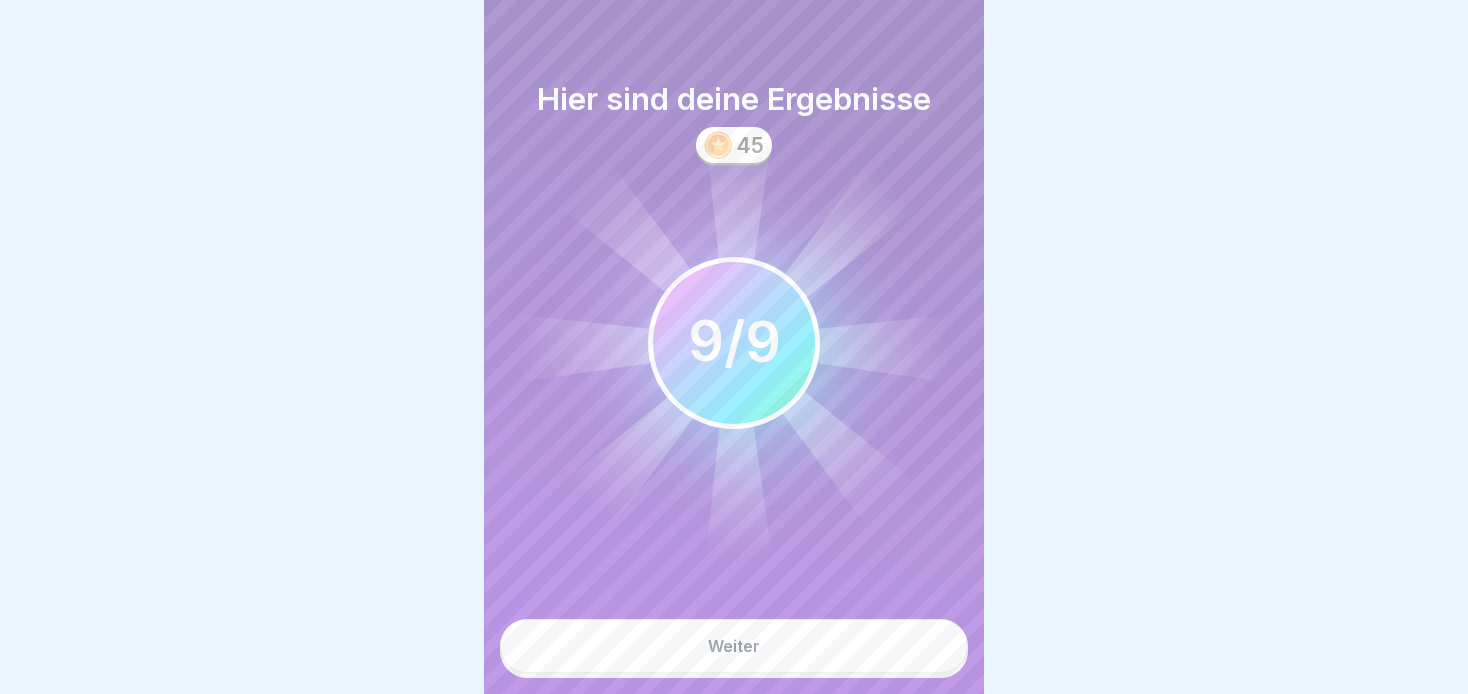 click on "Weiter" at bounding box center [734, 646] 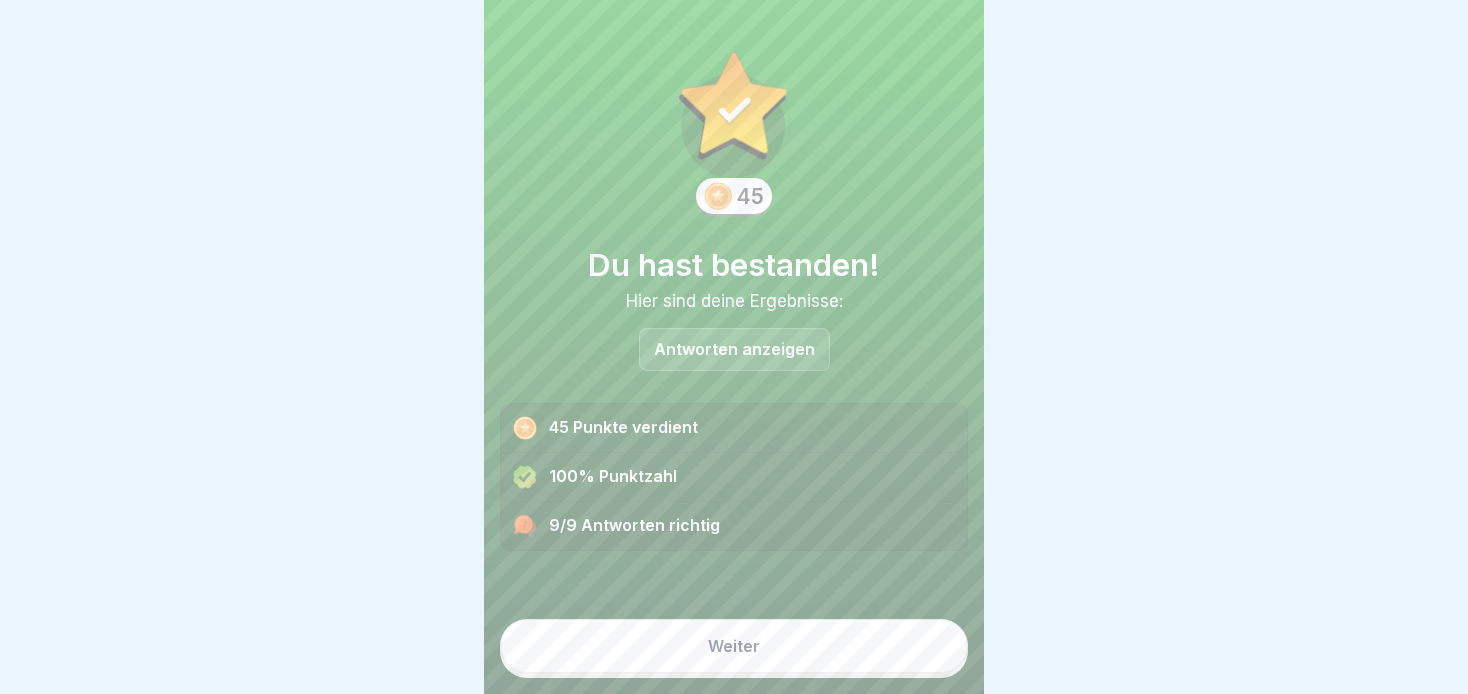 drag, startPoint x: 908, startPoint y: 668, endPoint x: 898, endPoint y: 673, distance: 11.18034 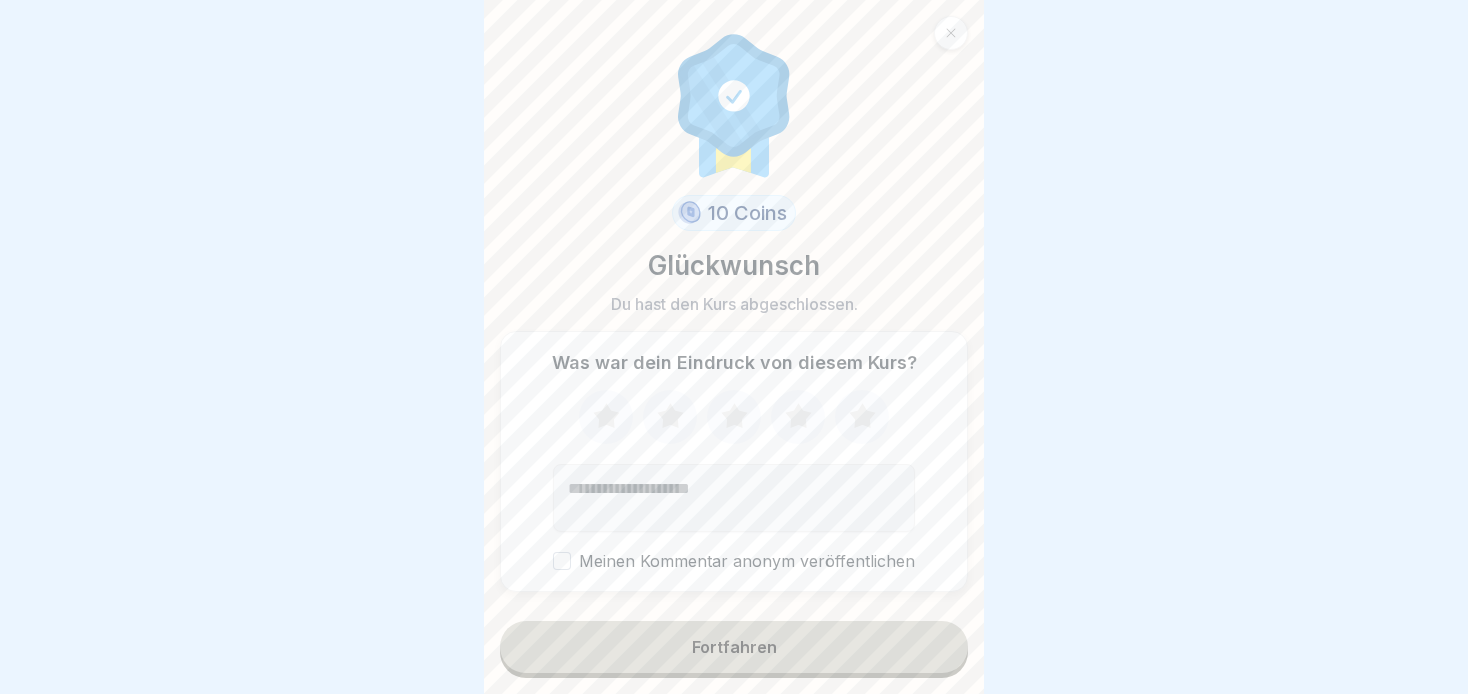 click on "Fortfahren" at bounding box center [734, 647] 